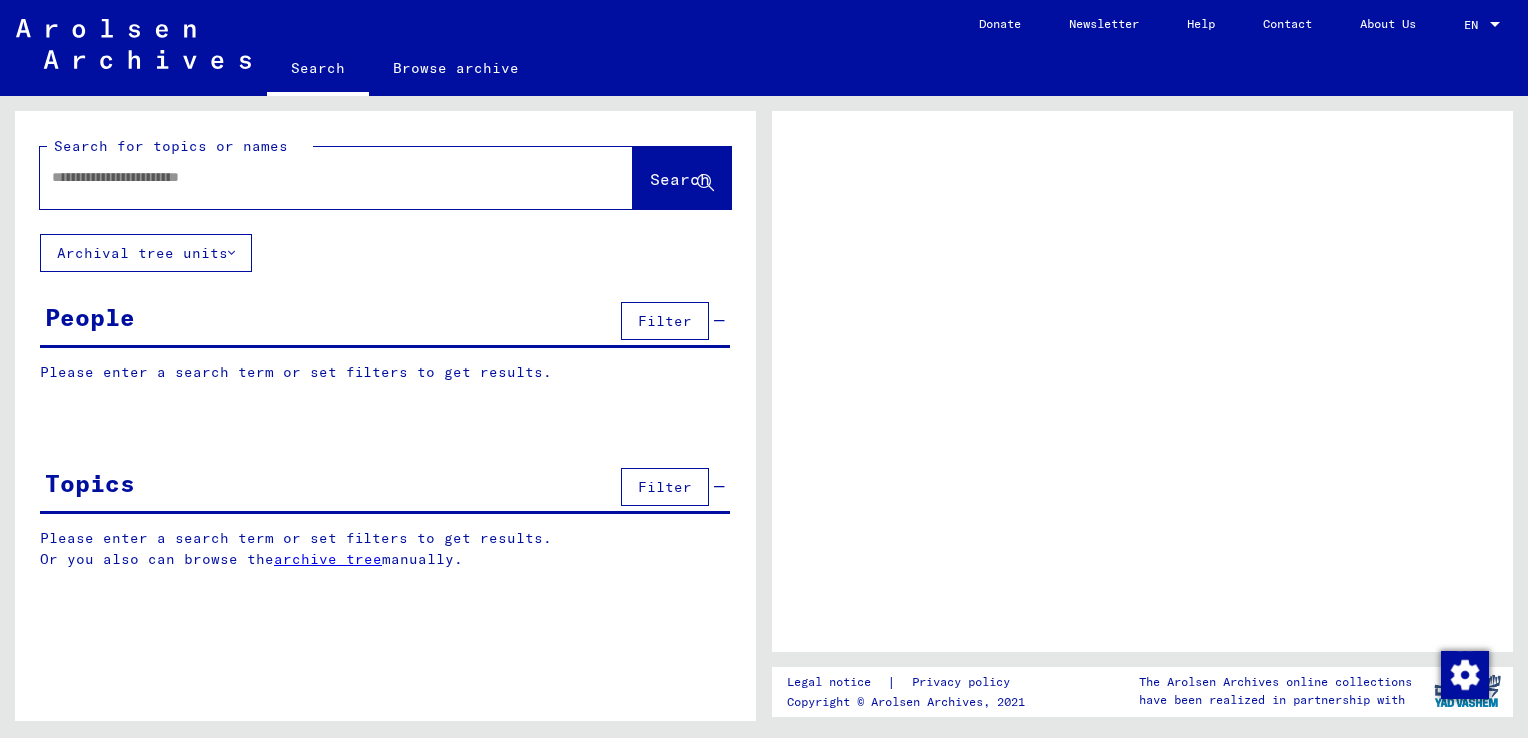 scroll, scrollTop: 0, scrollLeft: 0, axis: both 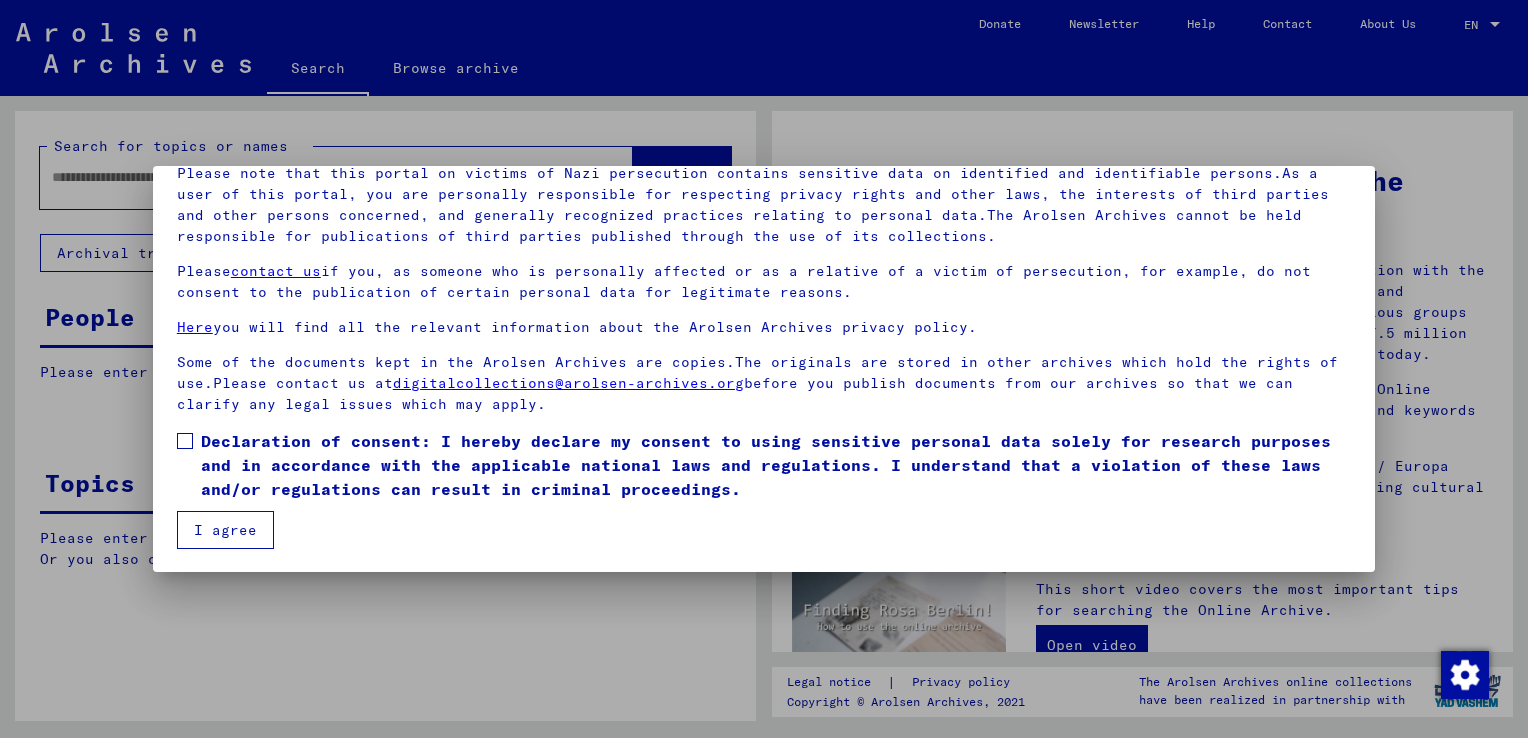 click at bounding box center [185, 441] 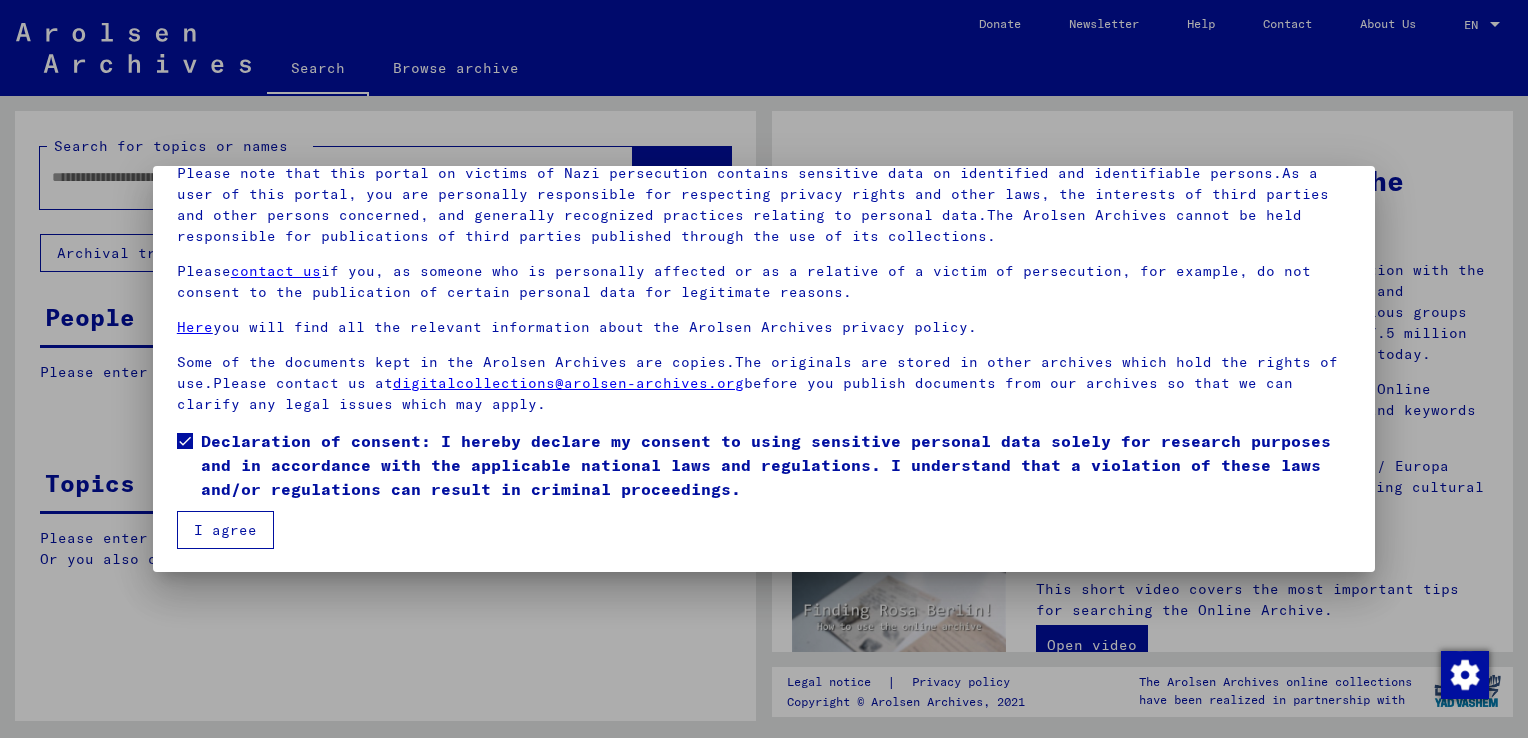 click on "I agree" at bounding box center (225, 530) 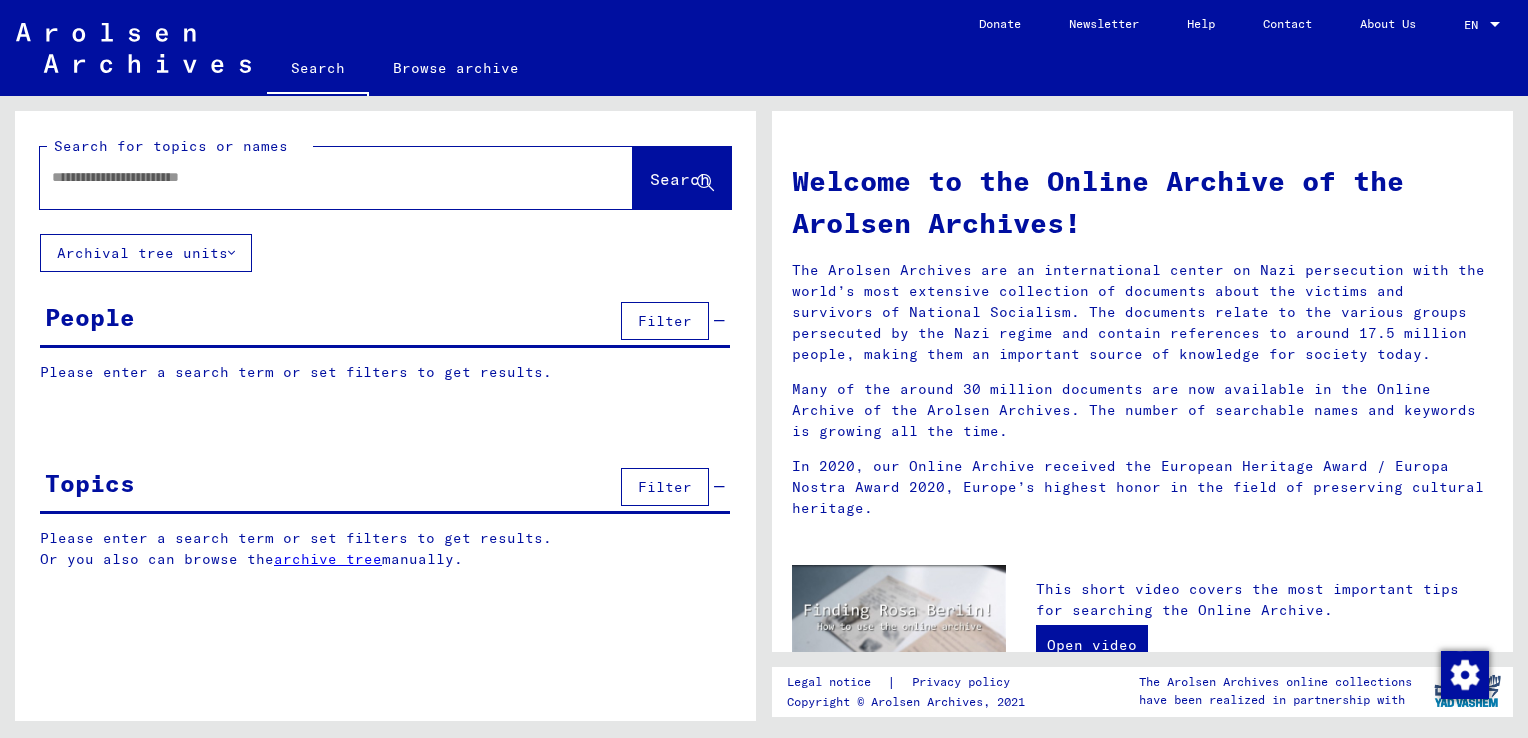 click at bounding box center (312, 177) 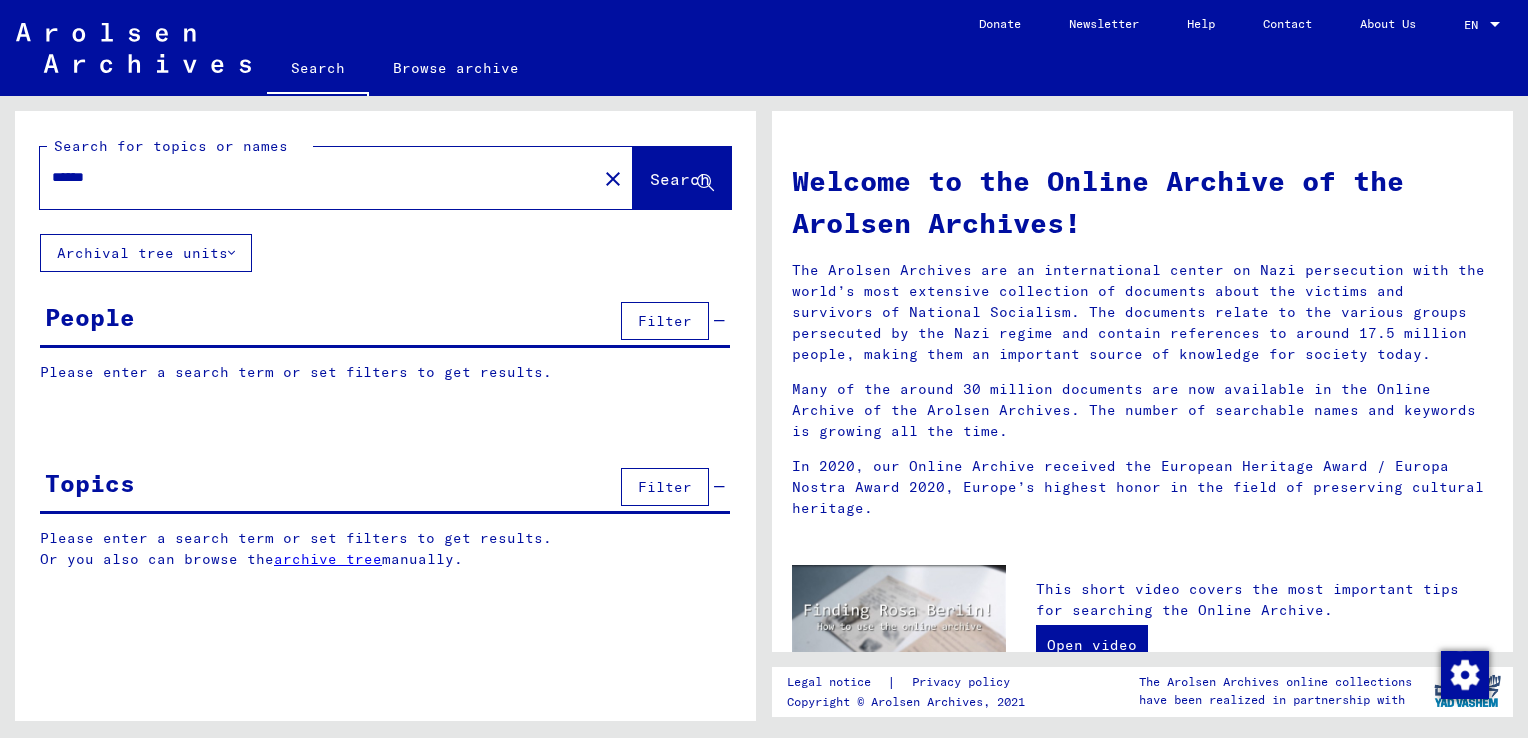 type on "******" 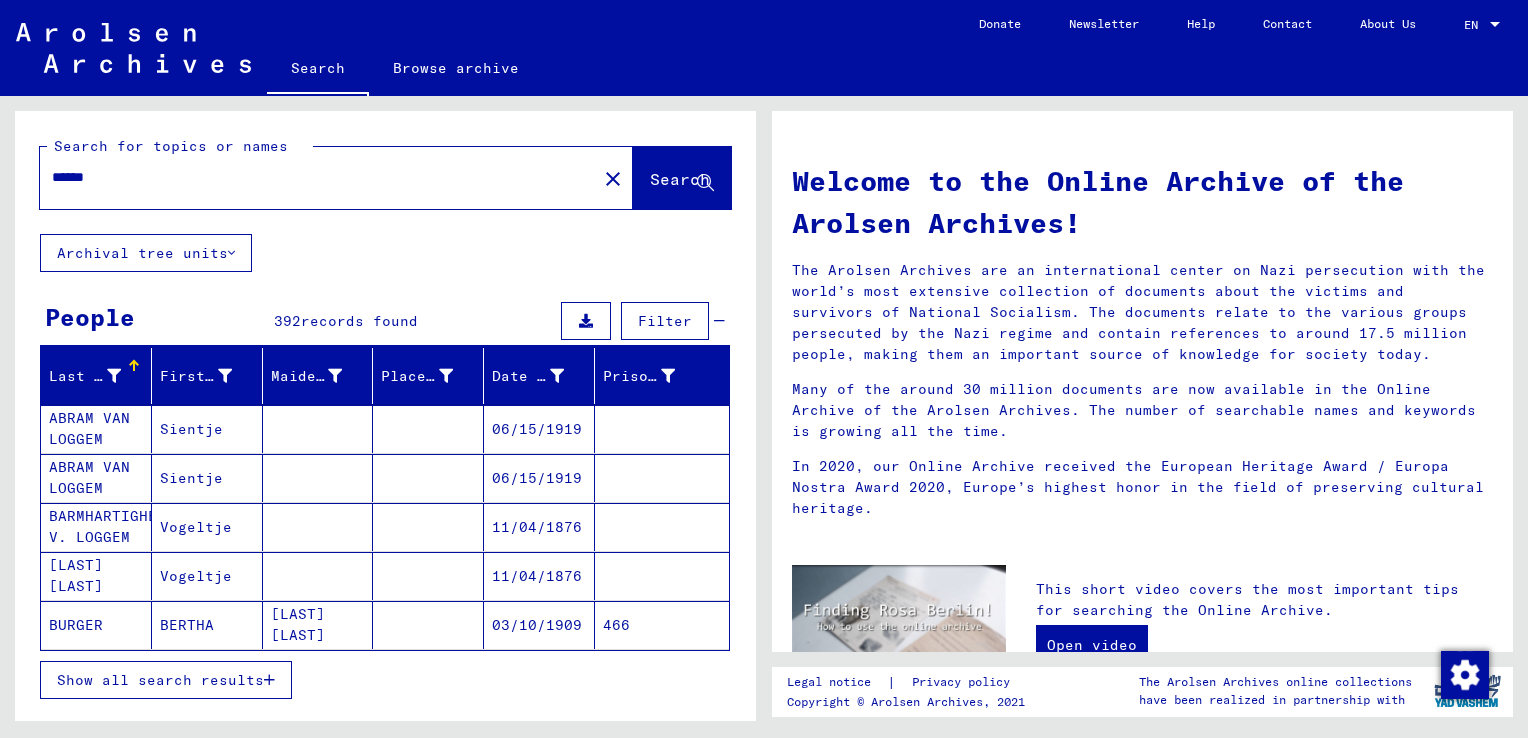 click on "Show all search results" at bounding box center (160, 680) 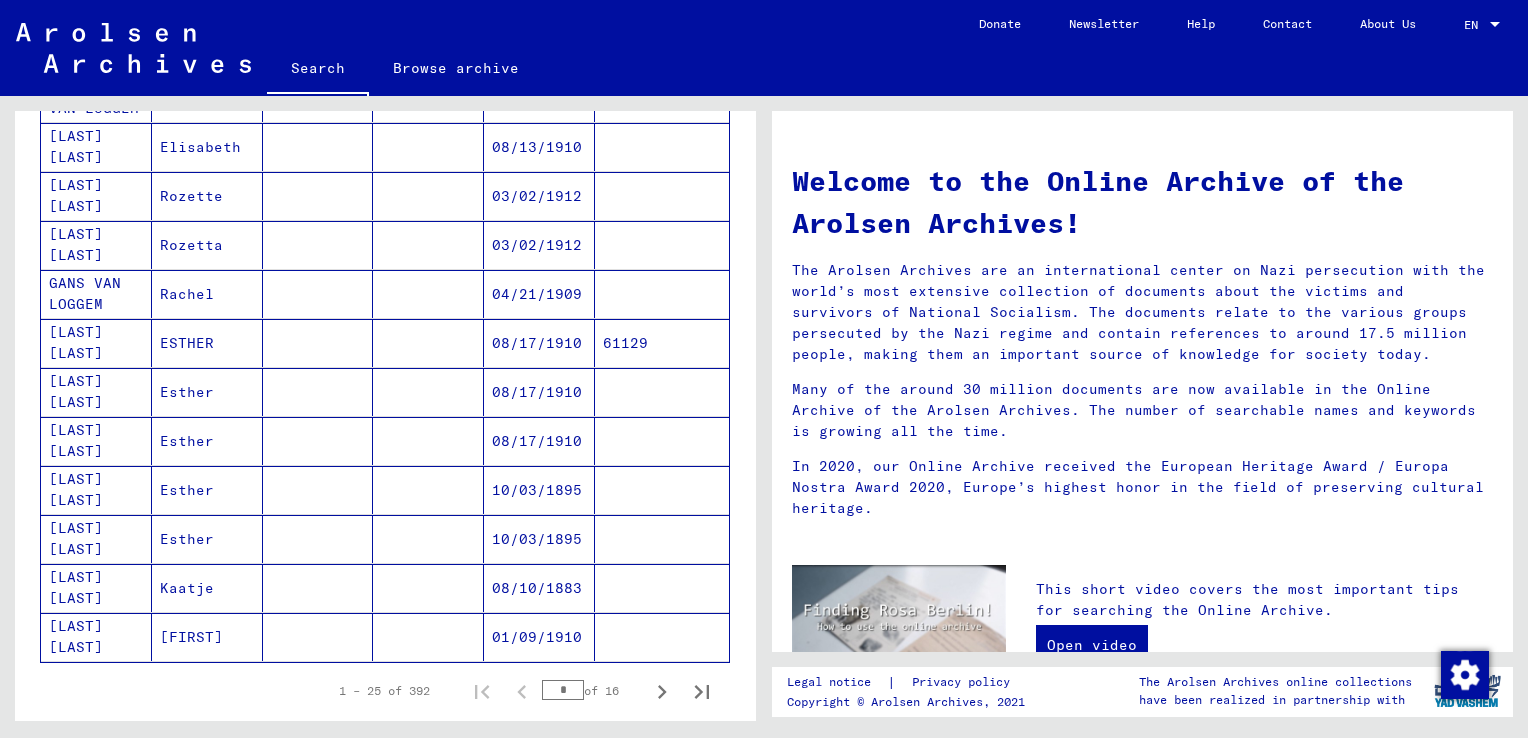 scroll, scrollTop: 990, scrollLeft: 0, axis: vertical 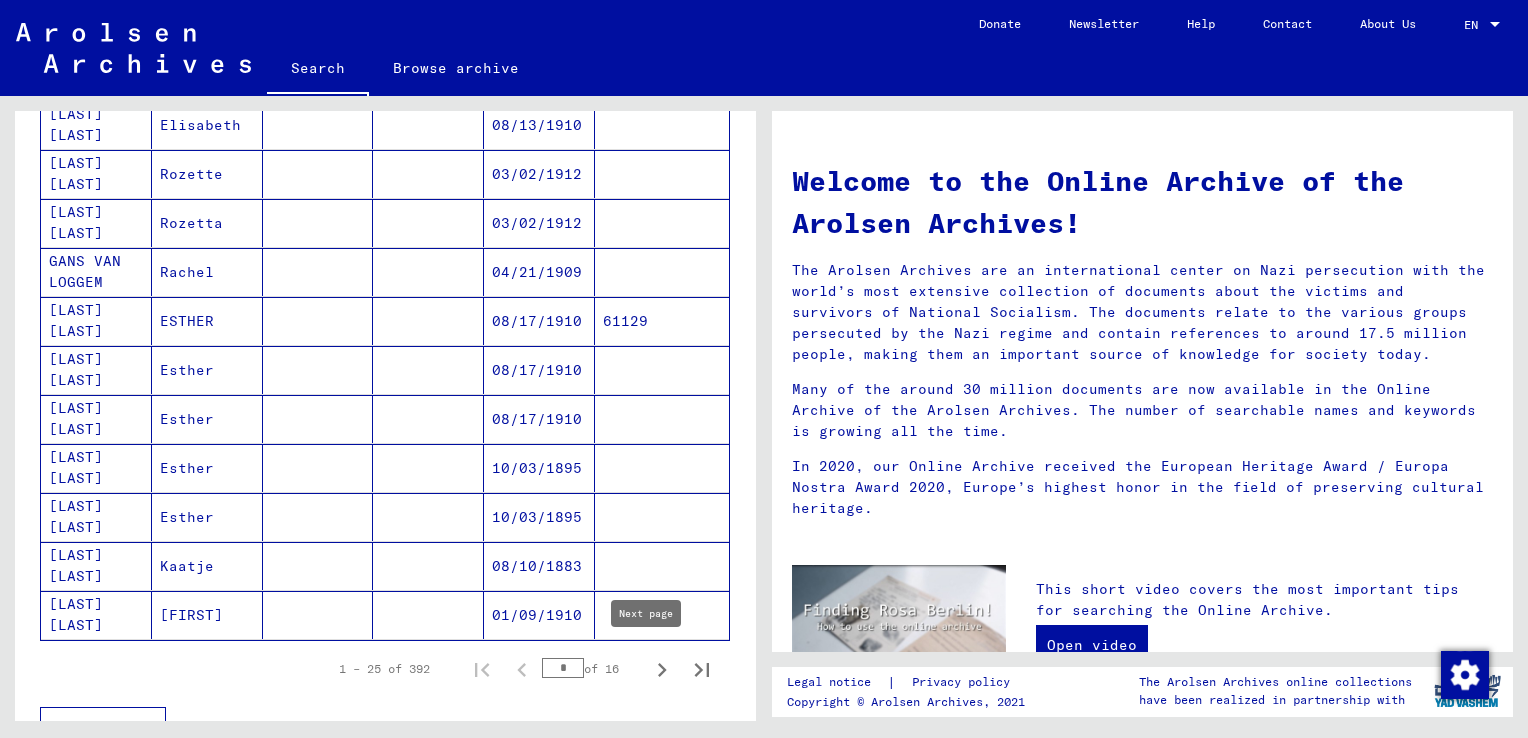 click 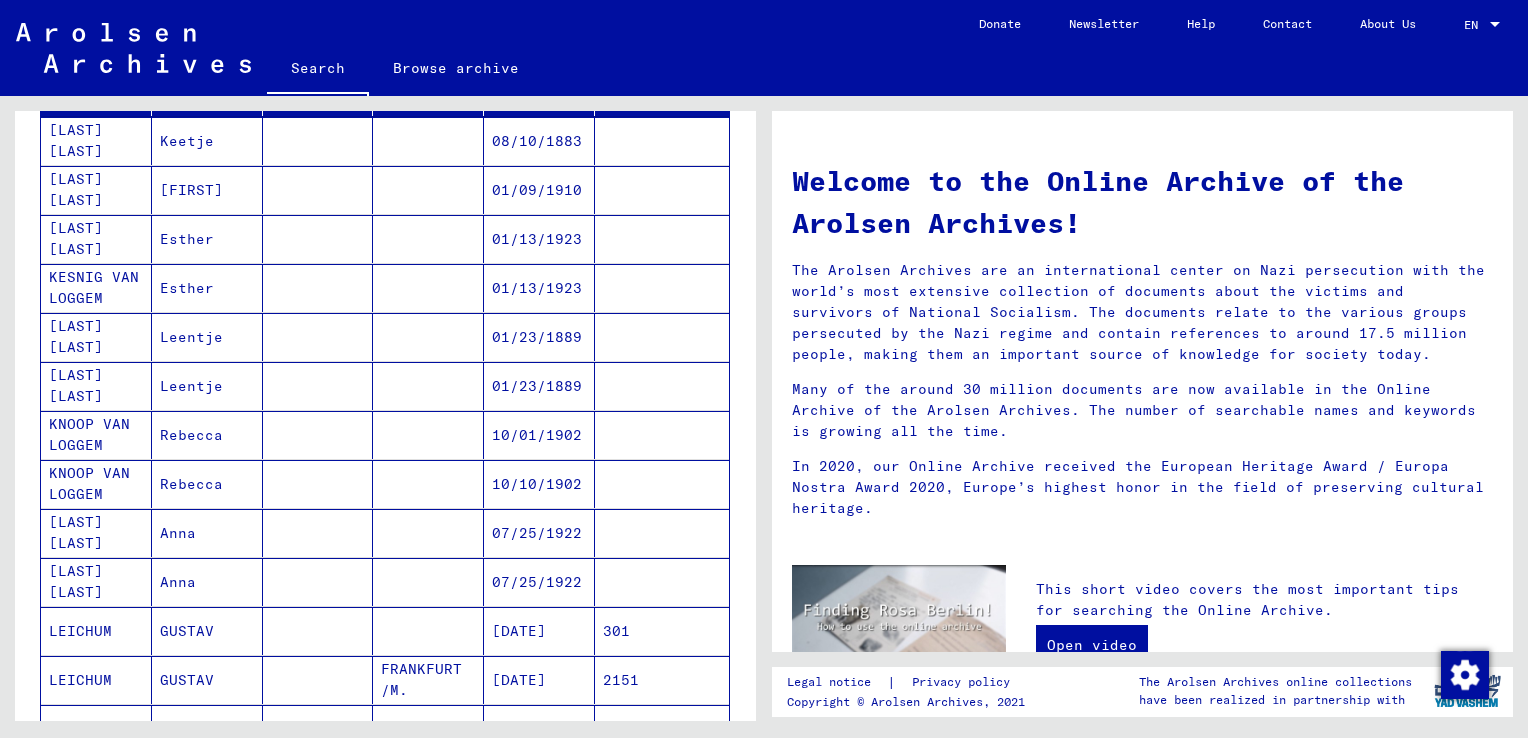 scroll, scrollTop: 276, scrollLeft: 0, axis: vertical 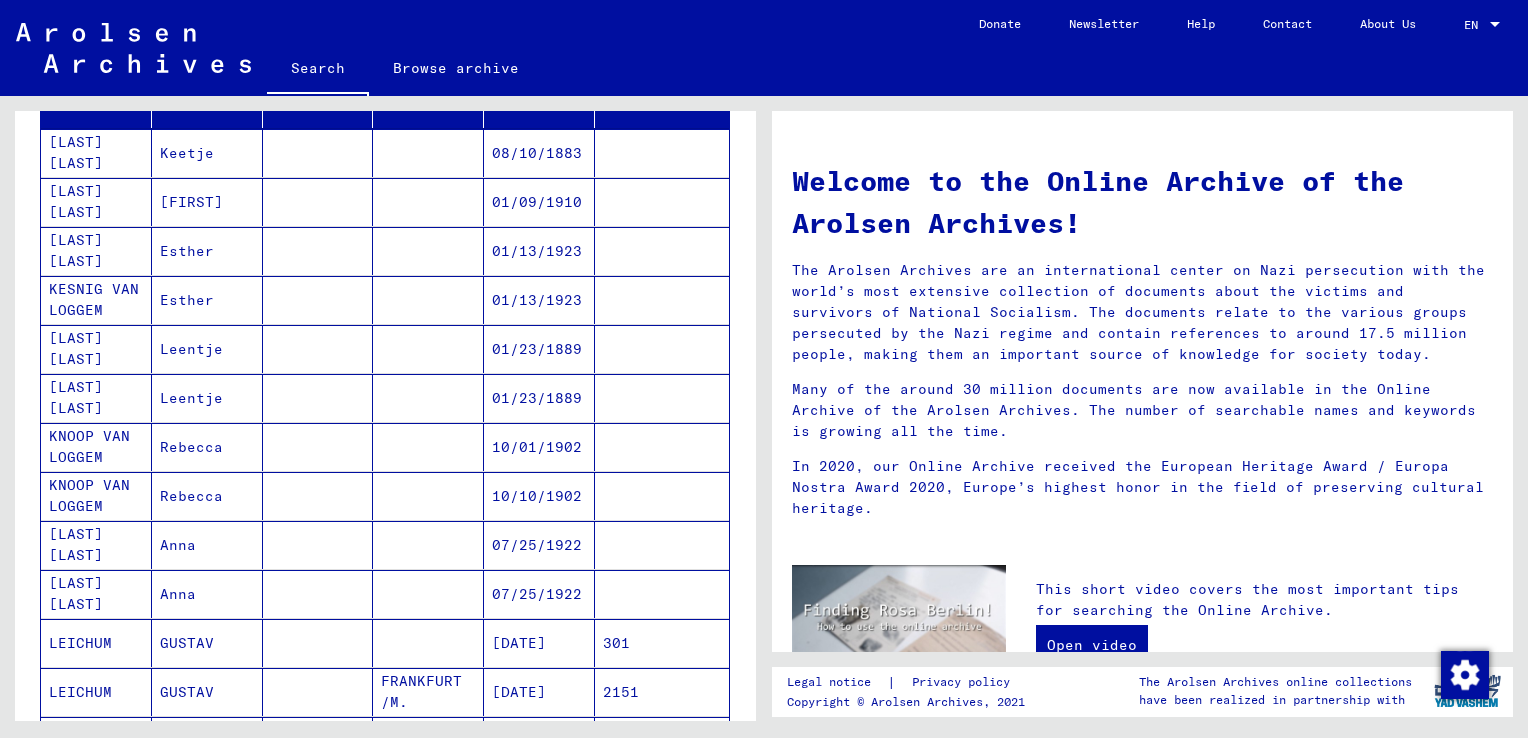 click on "01/13/1923" at bounding box center [539, 300] 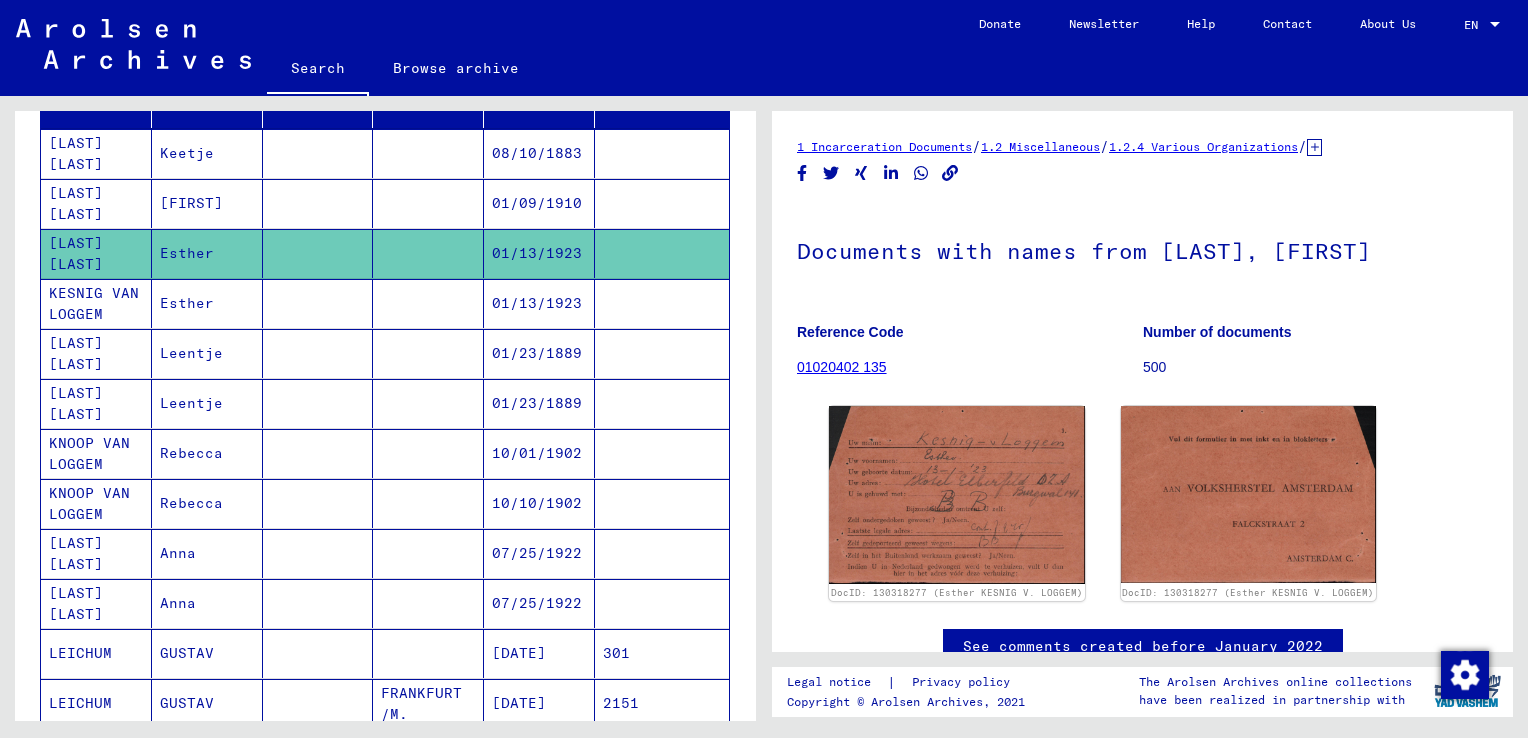 scroll, scrollTop: 0, scrollLeft: 0, axis: both 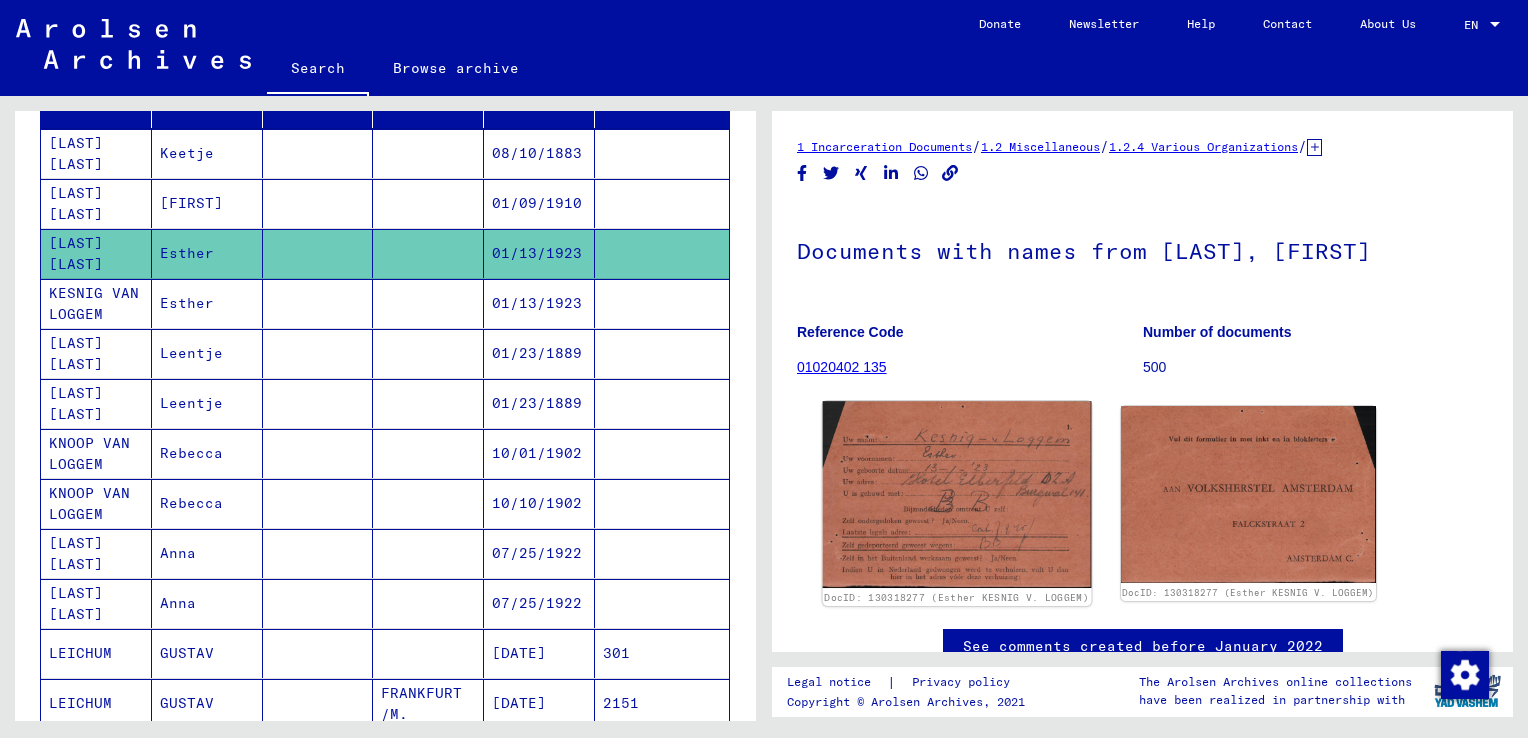 click 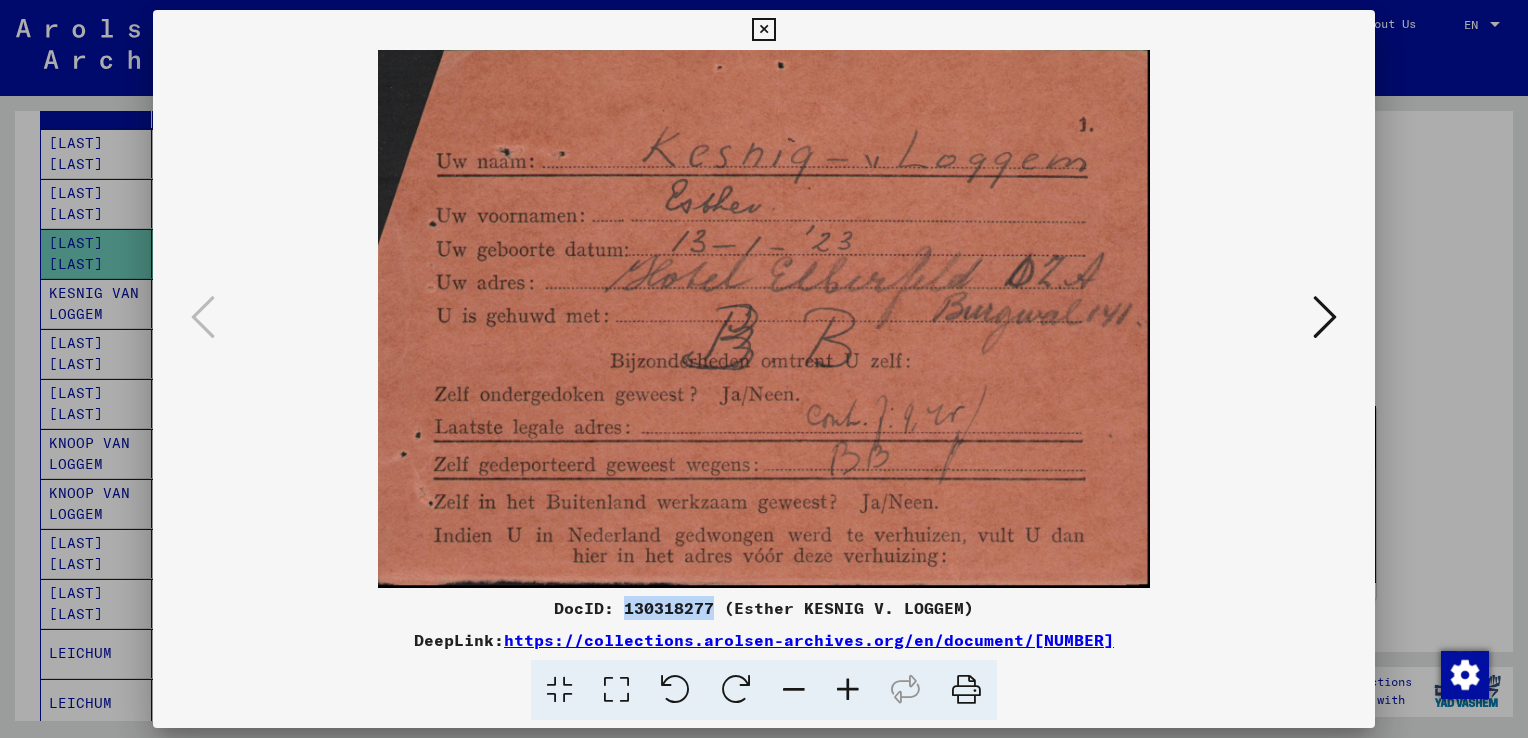 drag, startPoint x: 627, startPoint y: 611, endPoint x: 713, endPoint y: 606, distance: 86.145226 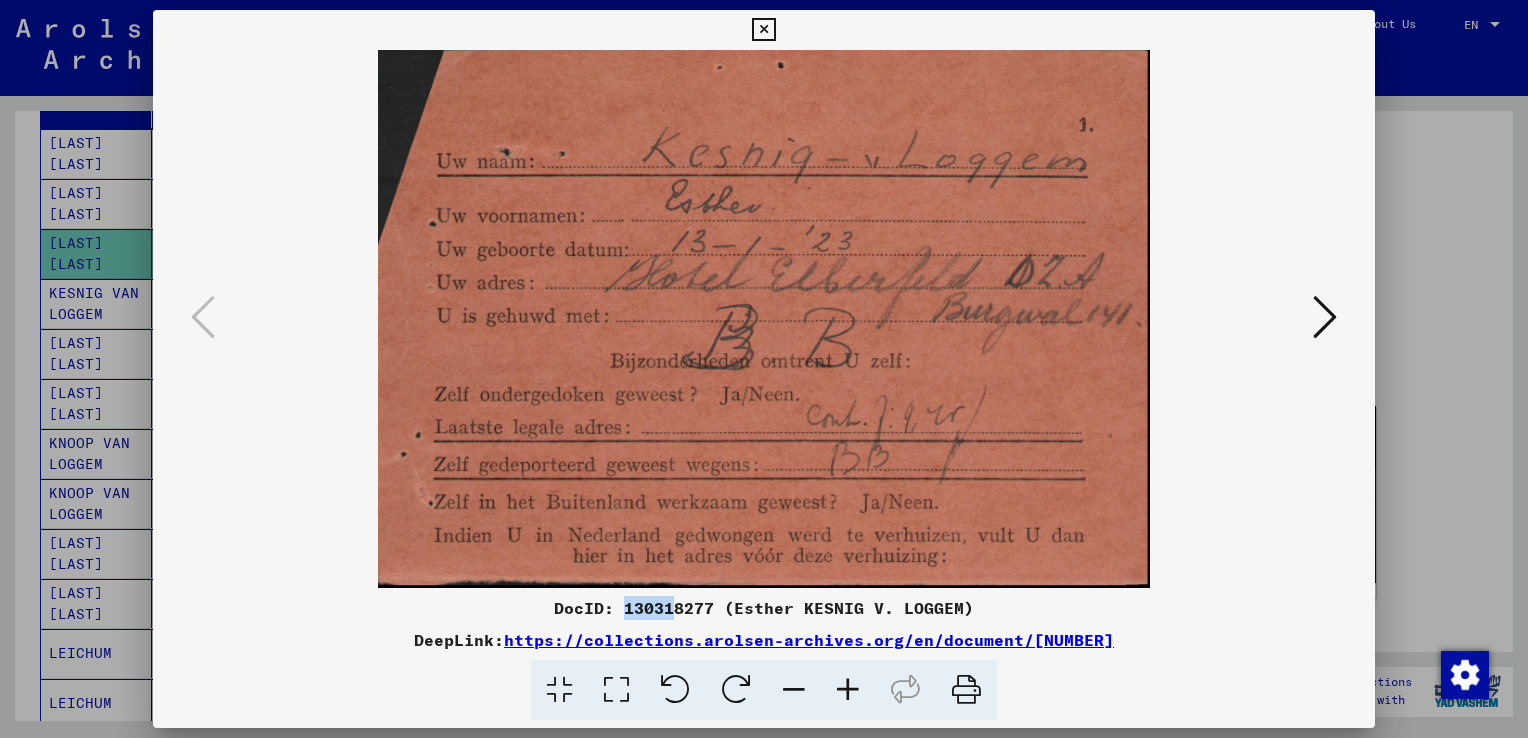 click on "DocID: 130318277 (Esther KESNIG V. LOGGEM)" at bounding box center (764, 608) 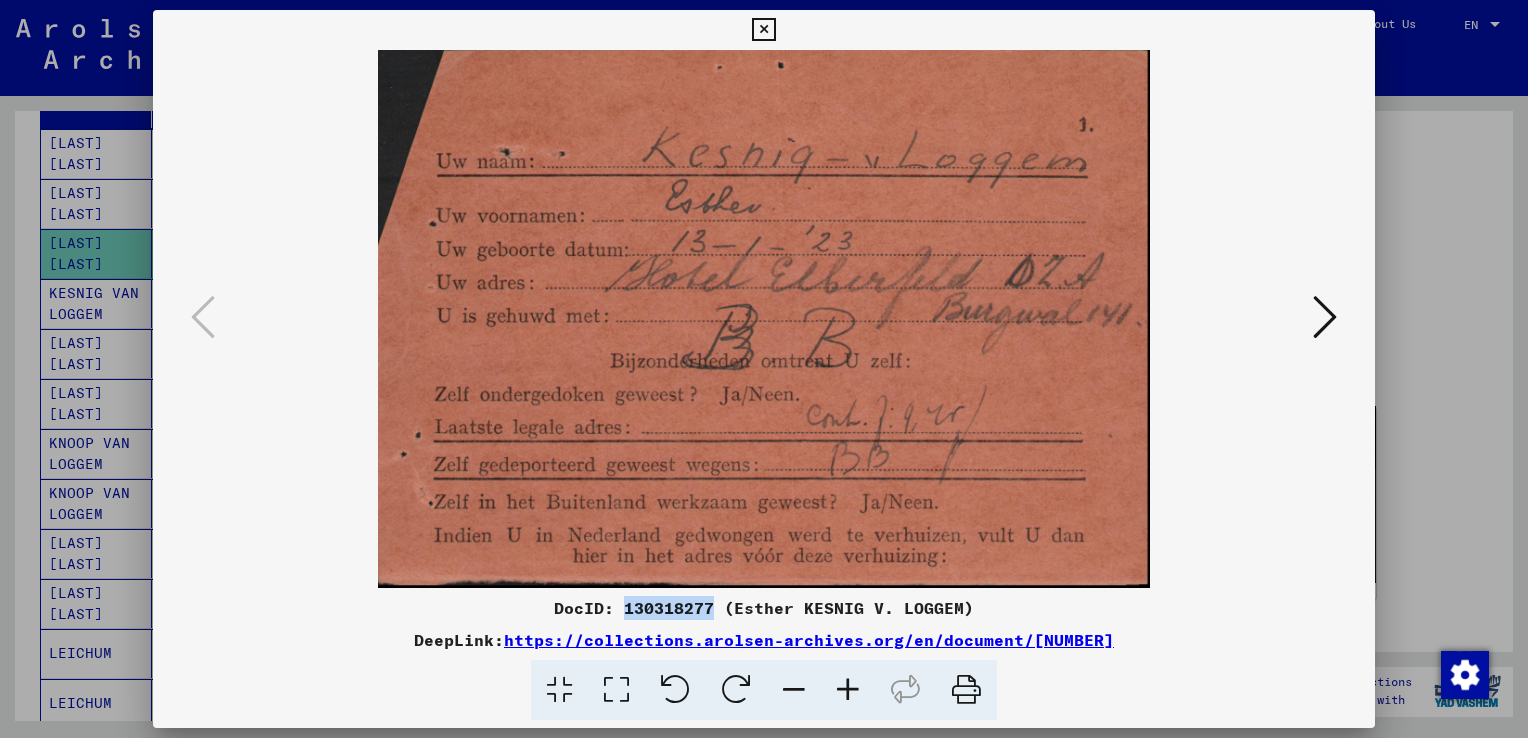 drag, startPoint x: 628, startPoint y: 610, endPoint x: 715, endPoint y: 607, distance: 87.05171 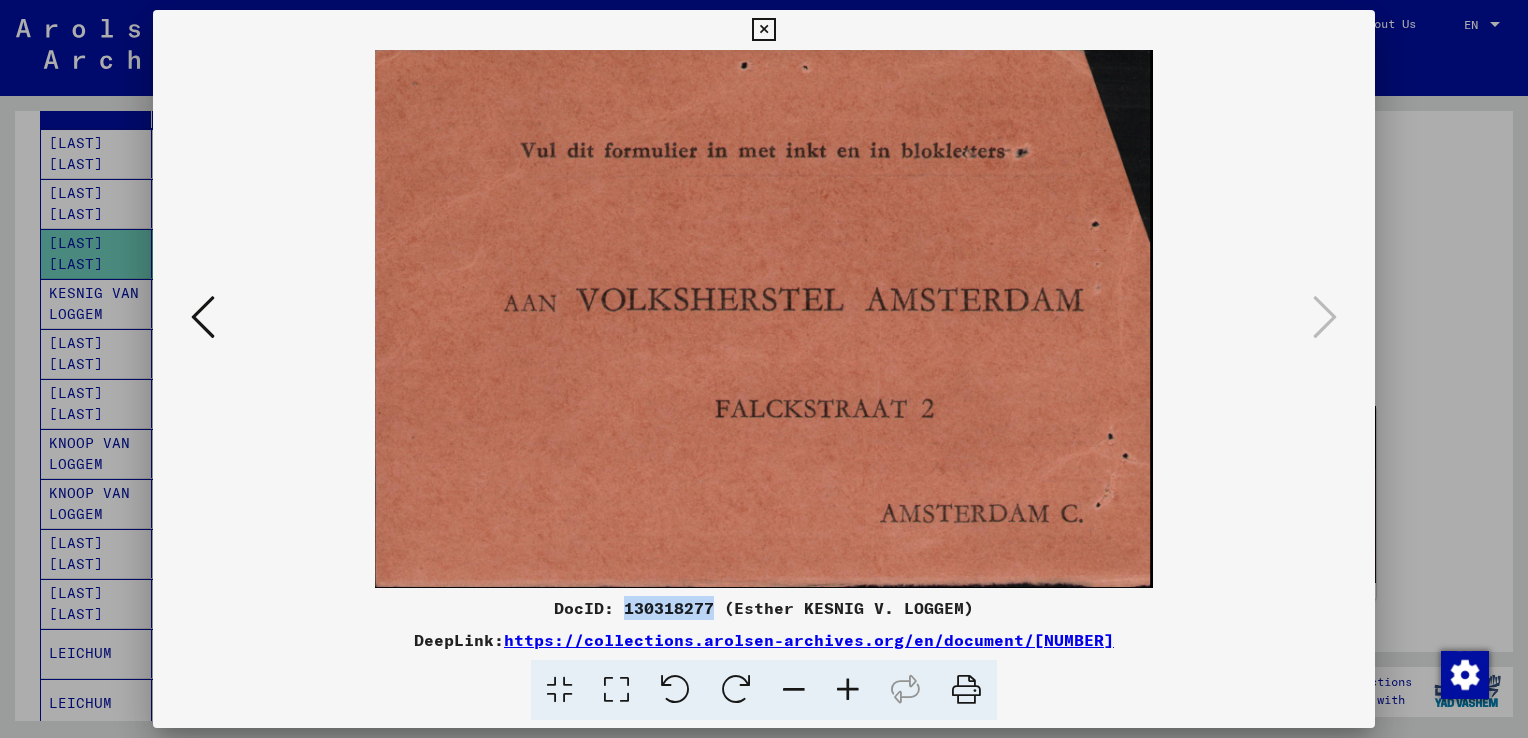 click at bounding box center (203, 317) 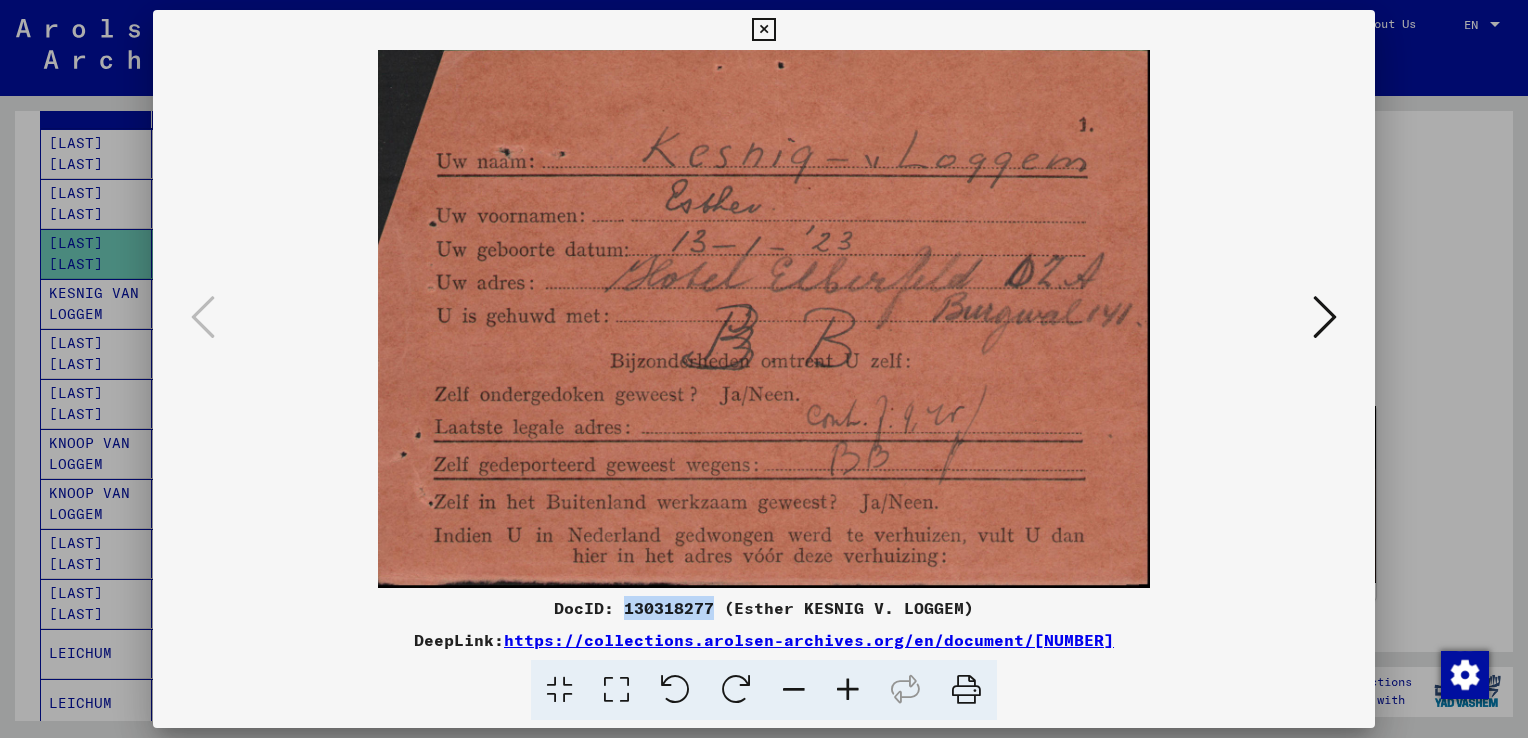 click at bounding box center [763, 30] 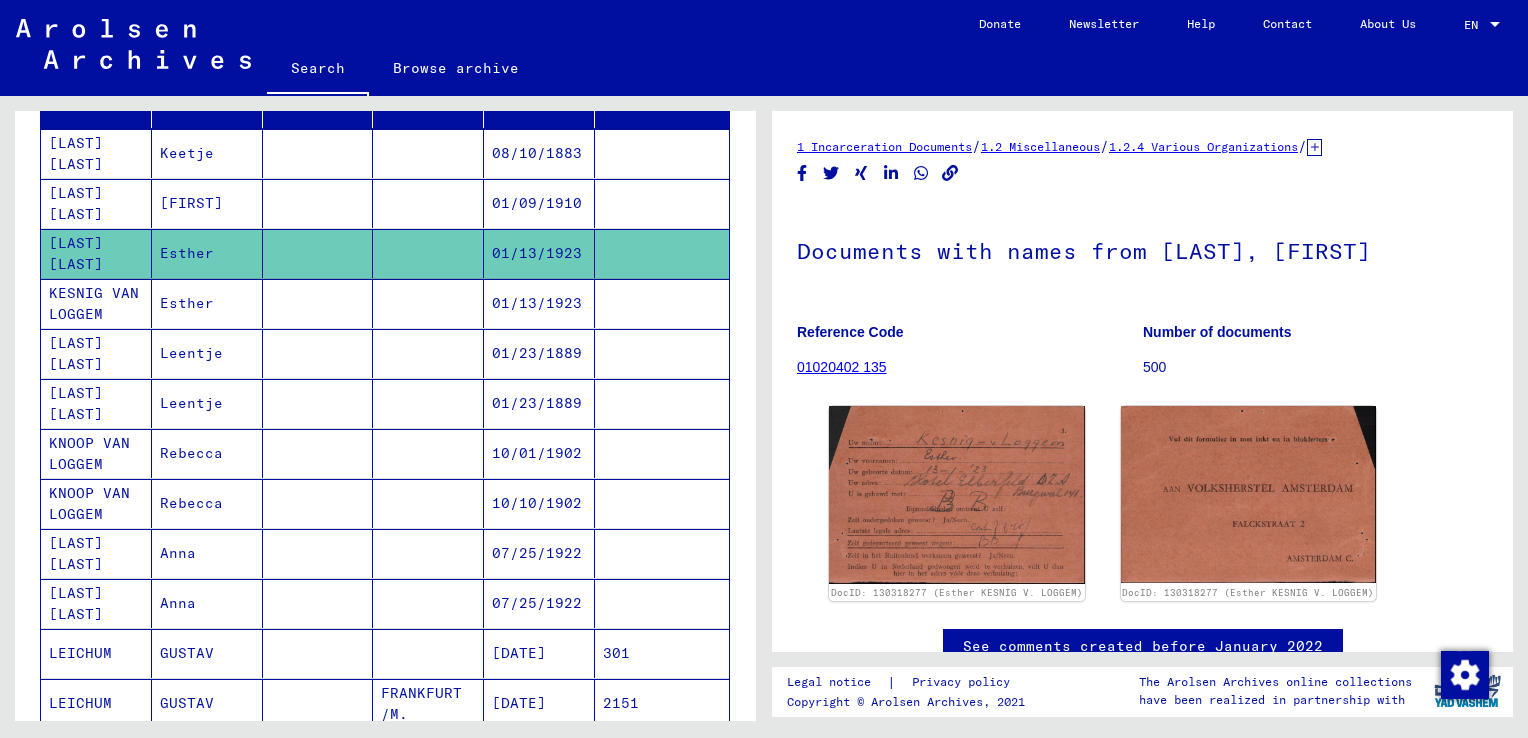 click on "01/13/1923" at bounding box center (539, 353) 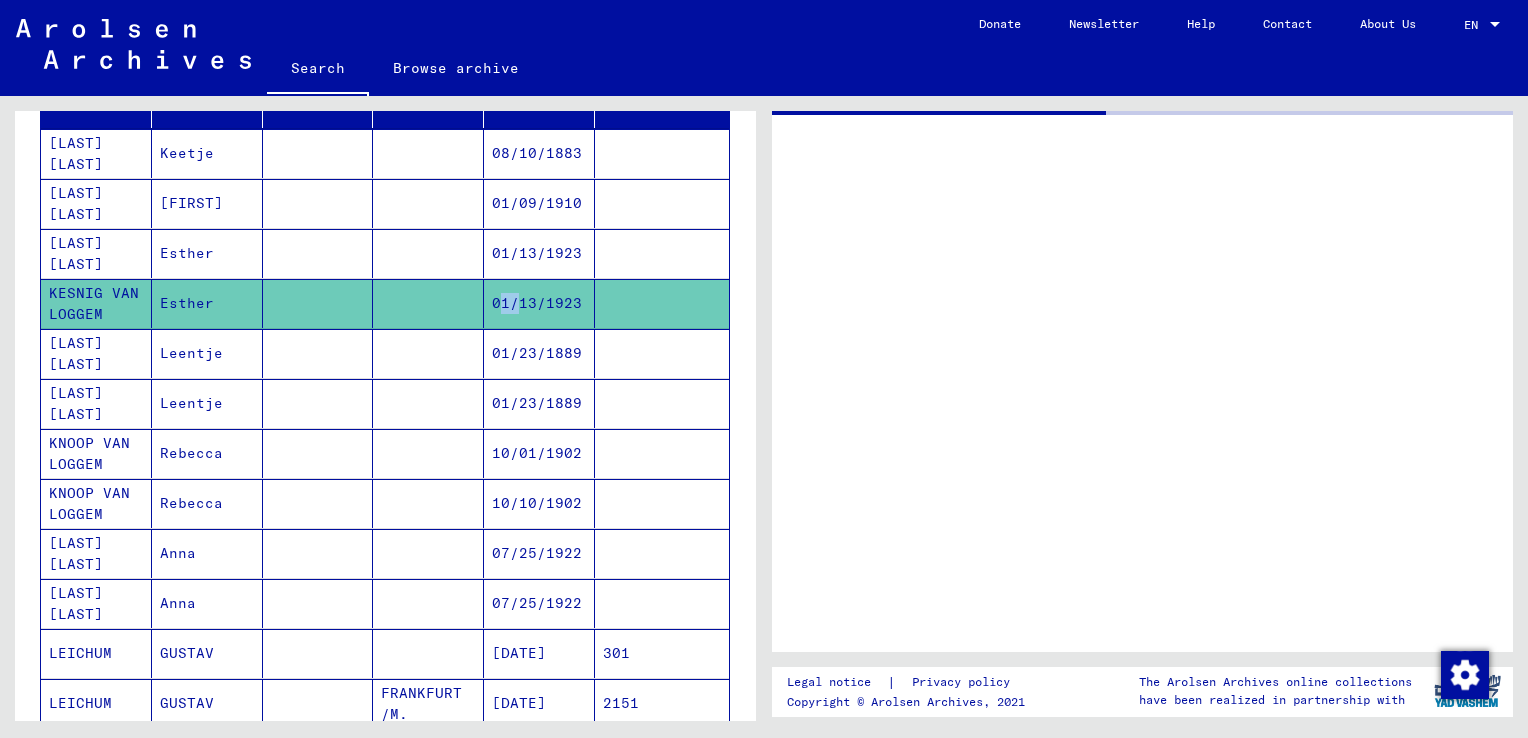 click on "01/13/1923" 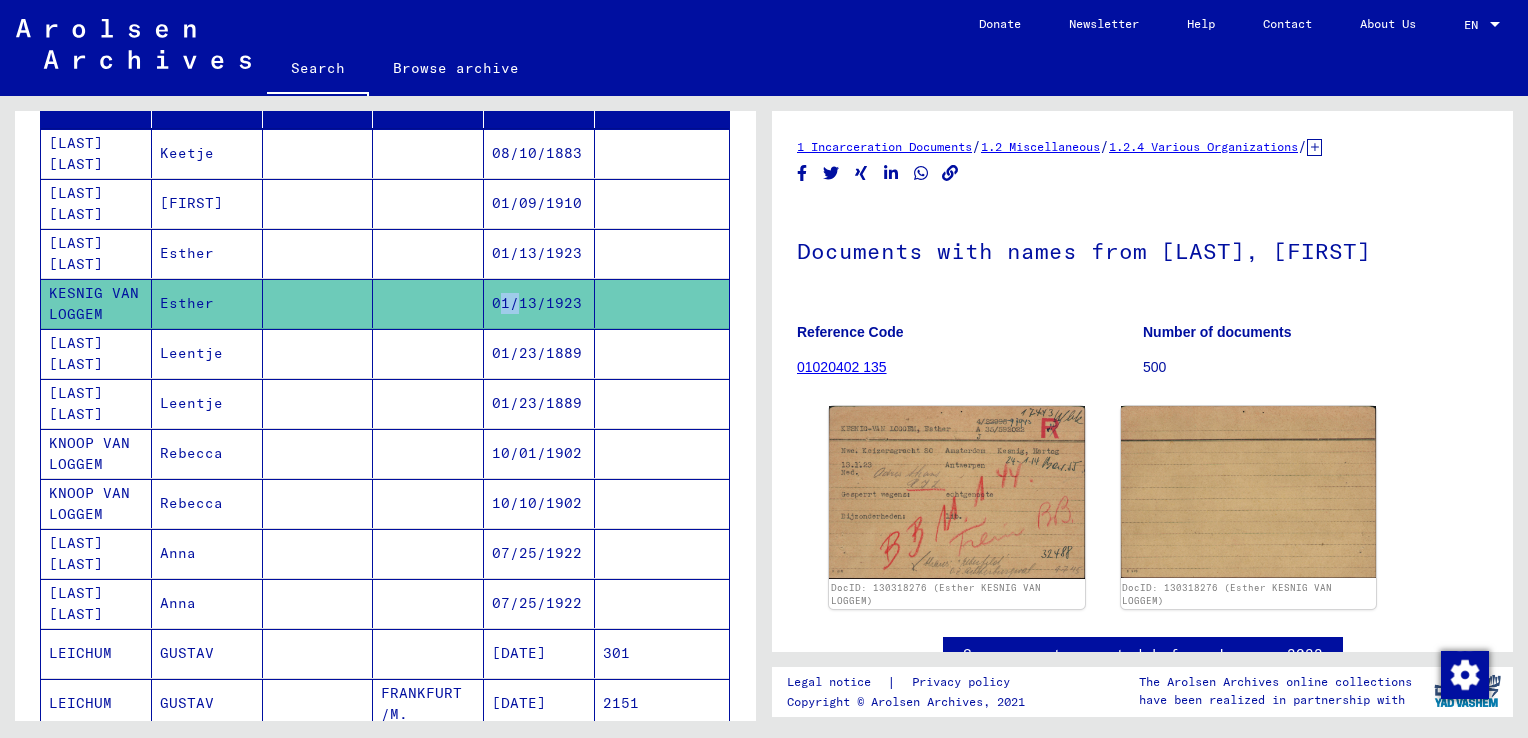 scroll, scrollTop: 0, scrollLeft: 0, axis: both 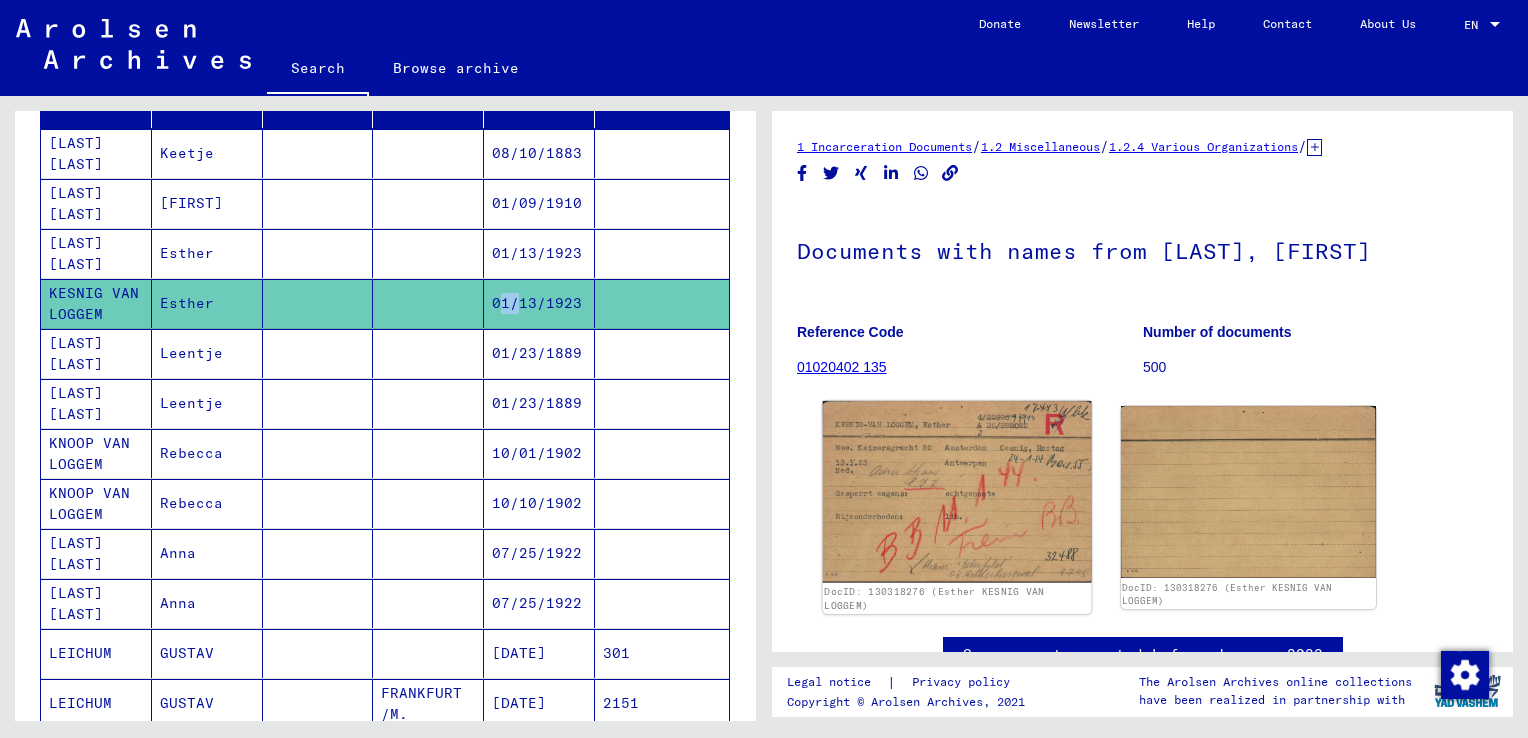 click 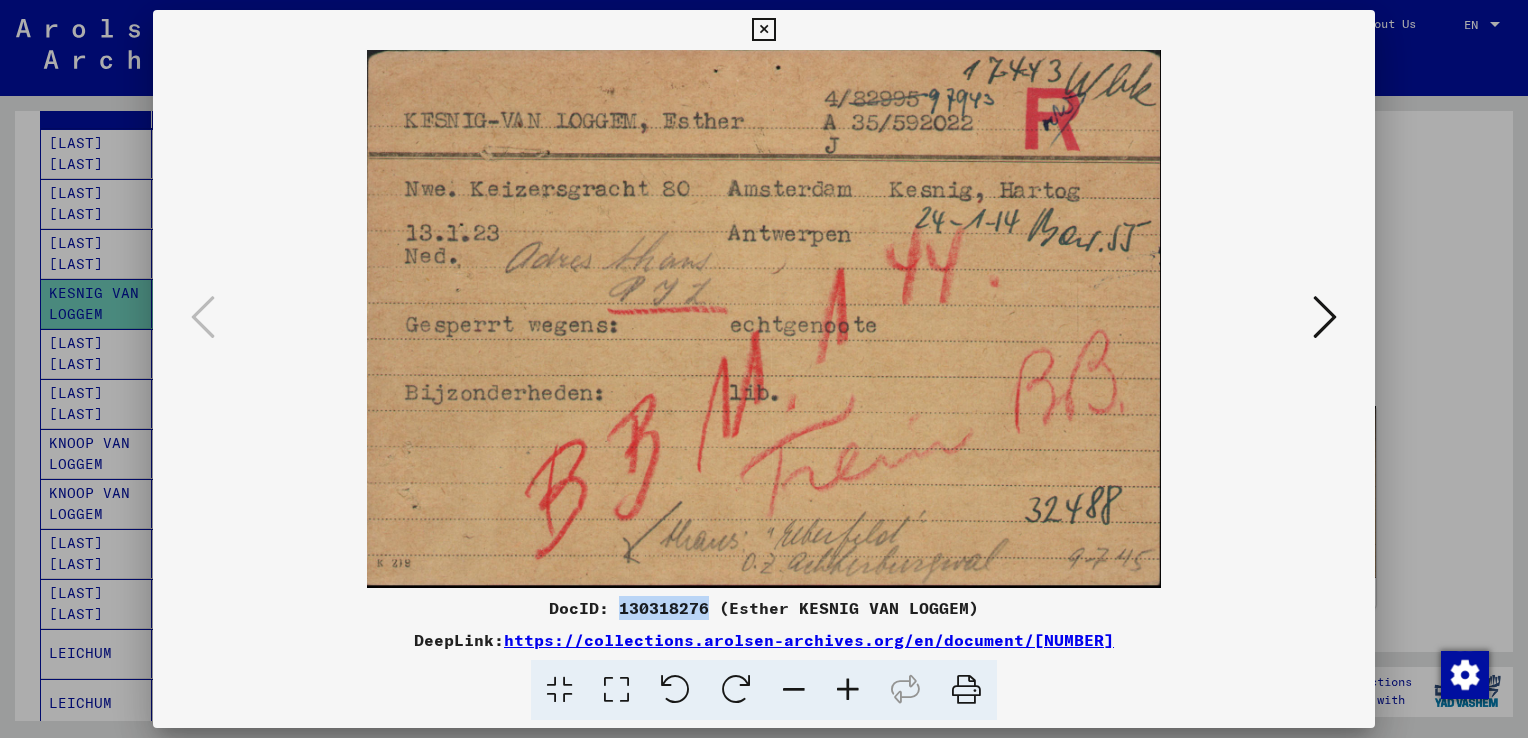 drag, startPoint x: 620, startPoint y: 612, endPoint x: 709, endPoint y: 615, distance: 89.050545 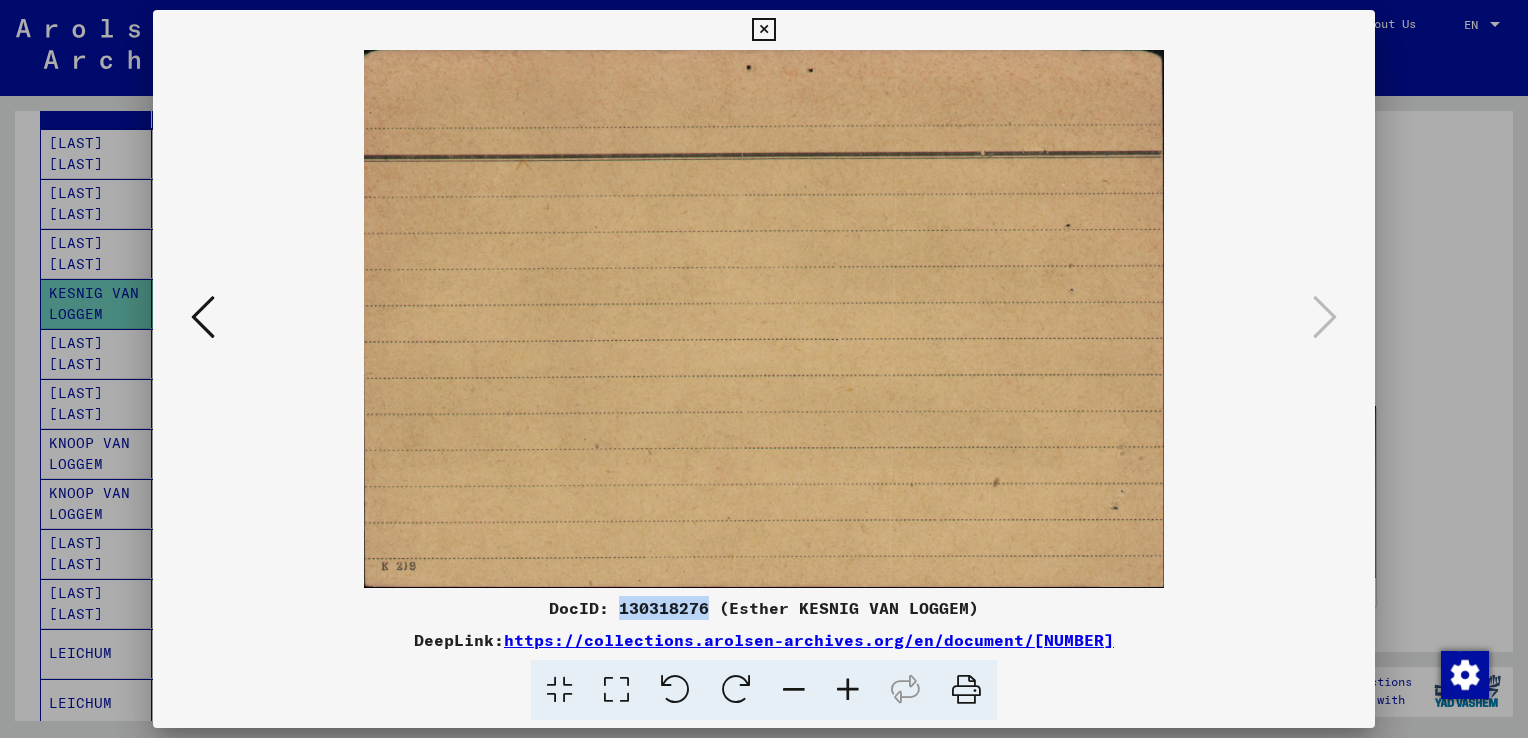 click at bounding box center (763, 30) 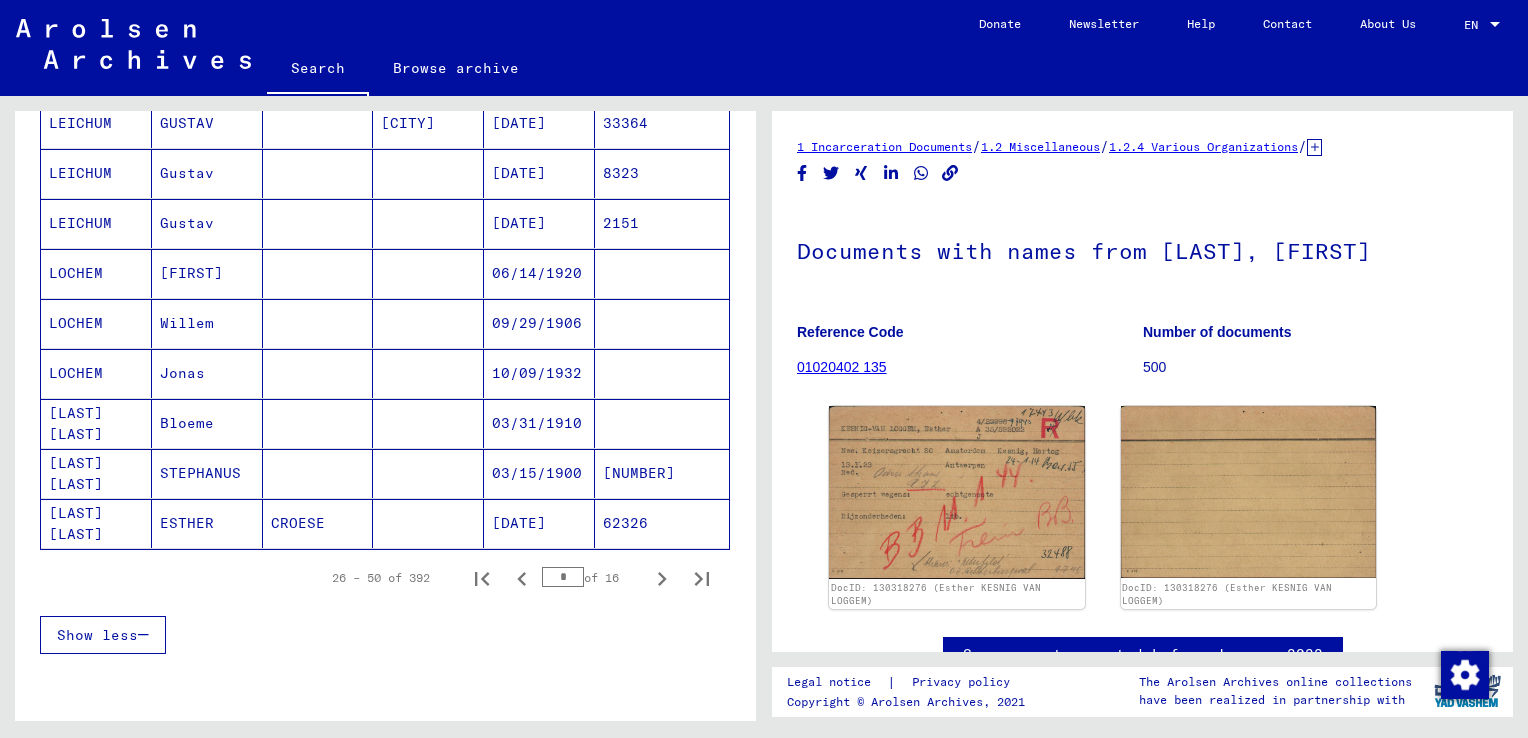 scroll, scrollTop: 1112, scrollLeft: 0, axis: vertical 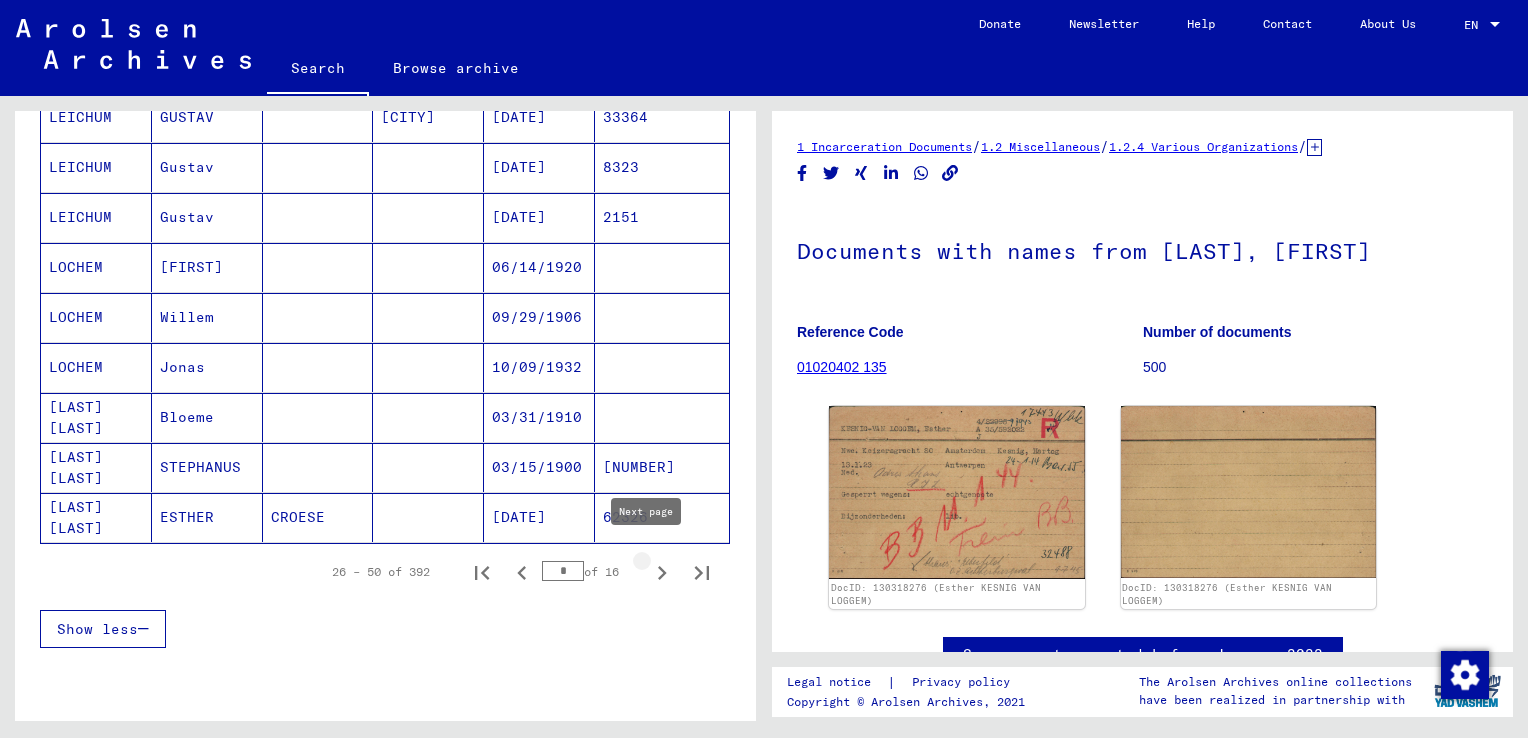 click 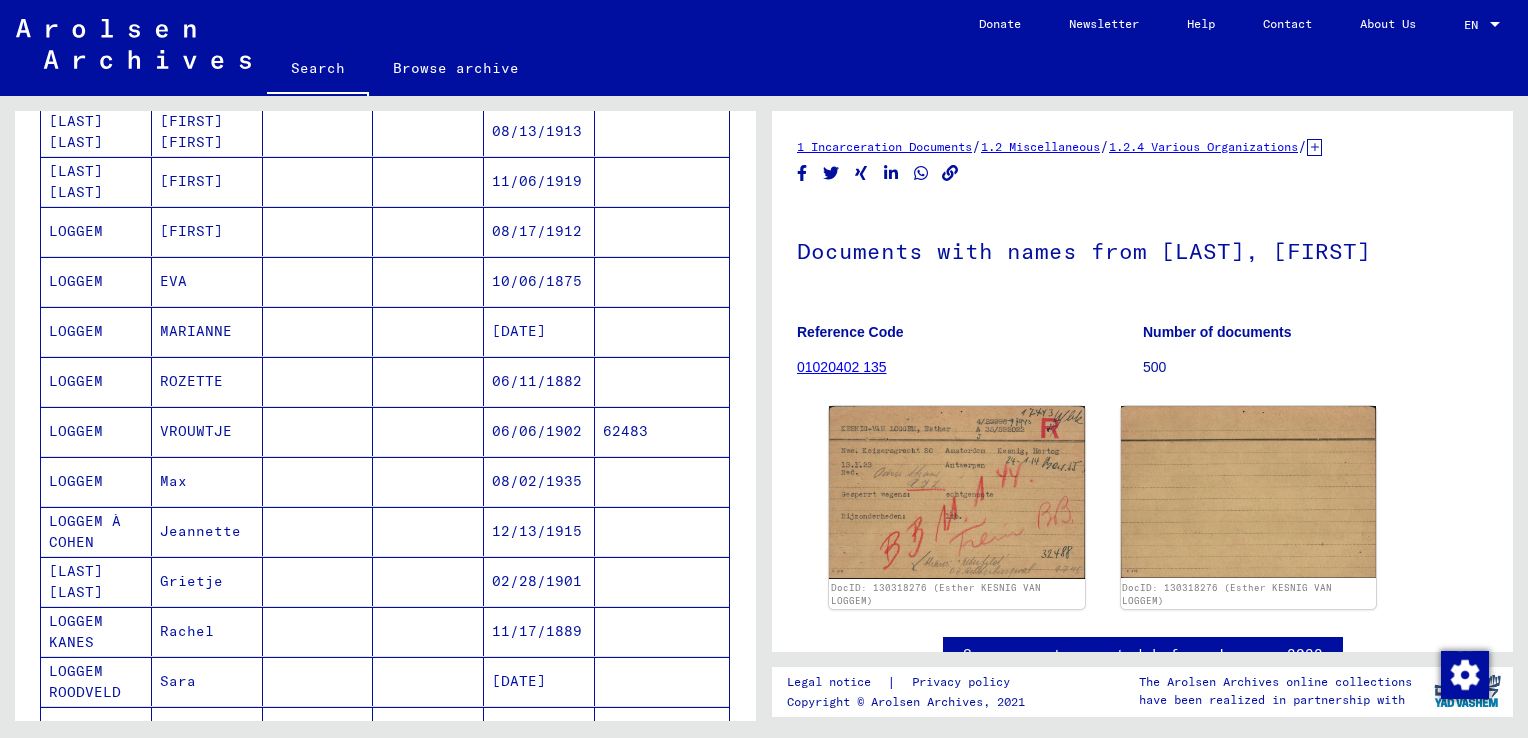 scroll, scrollTop: 1383, scrollLeft: 0, axis: vertical 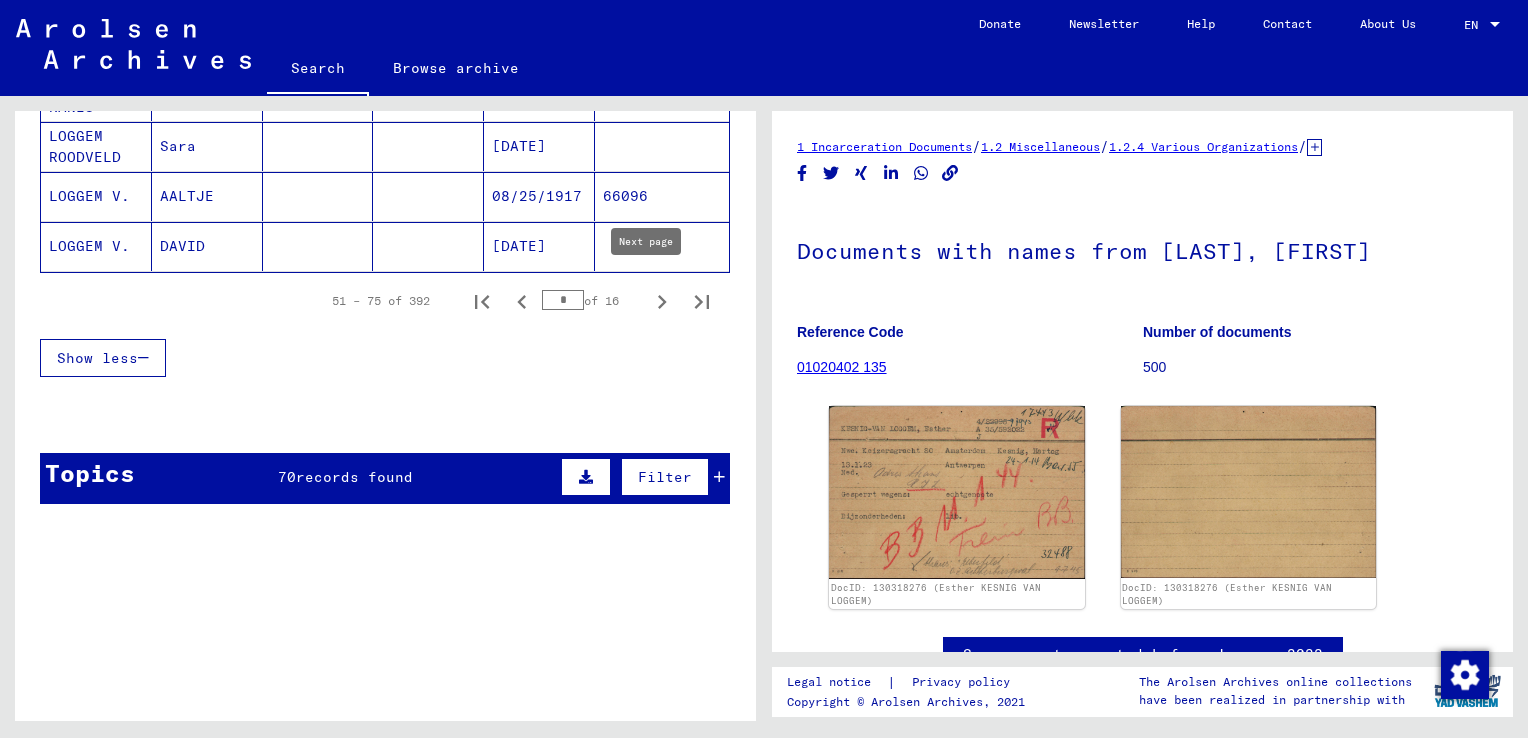 click 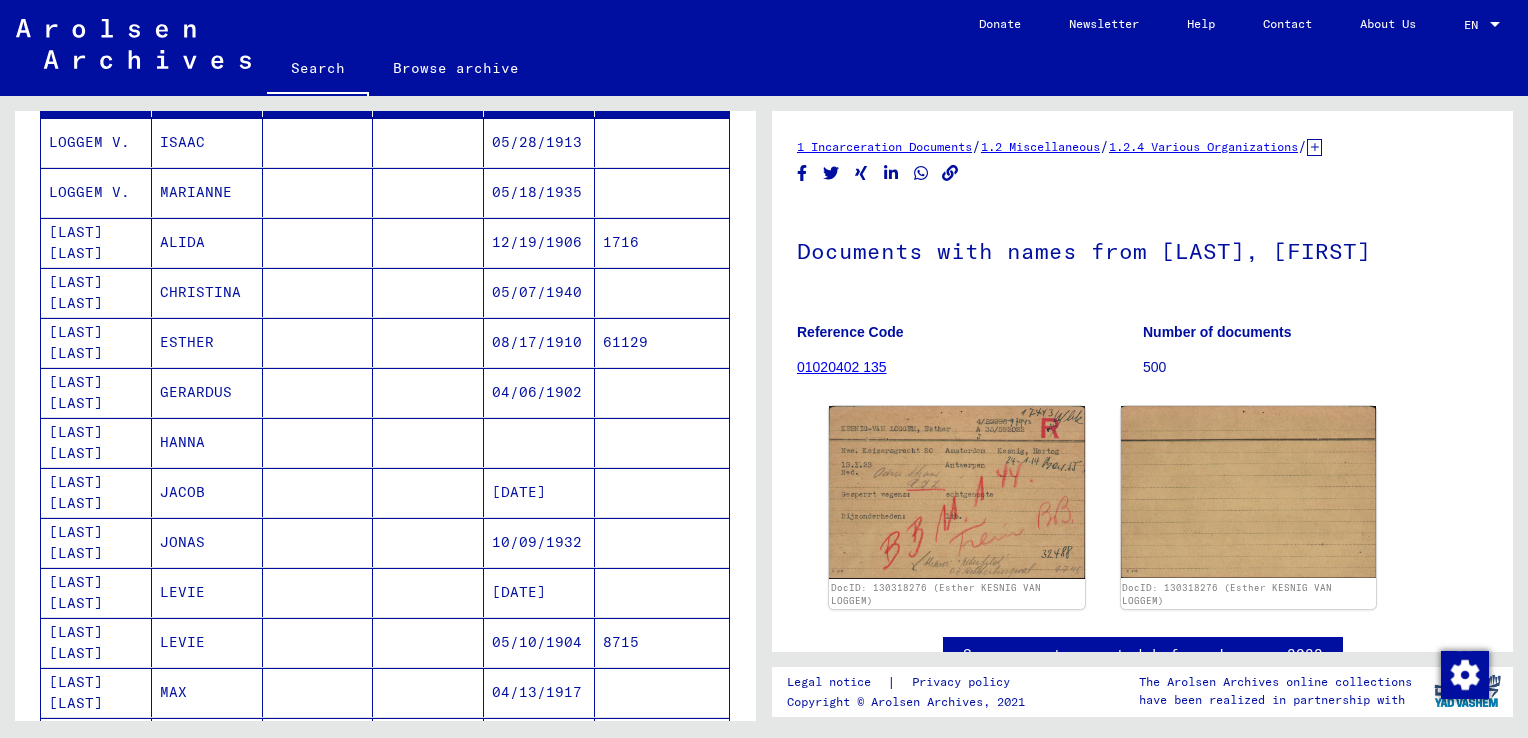 scroll, scrollTop: 293, scrollLeft: 0, axis: vertical 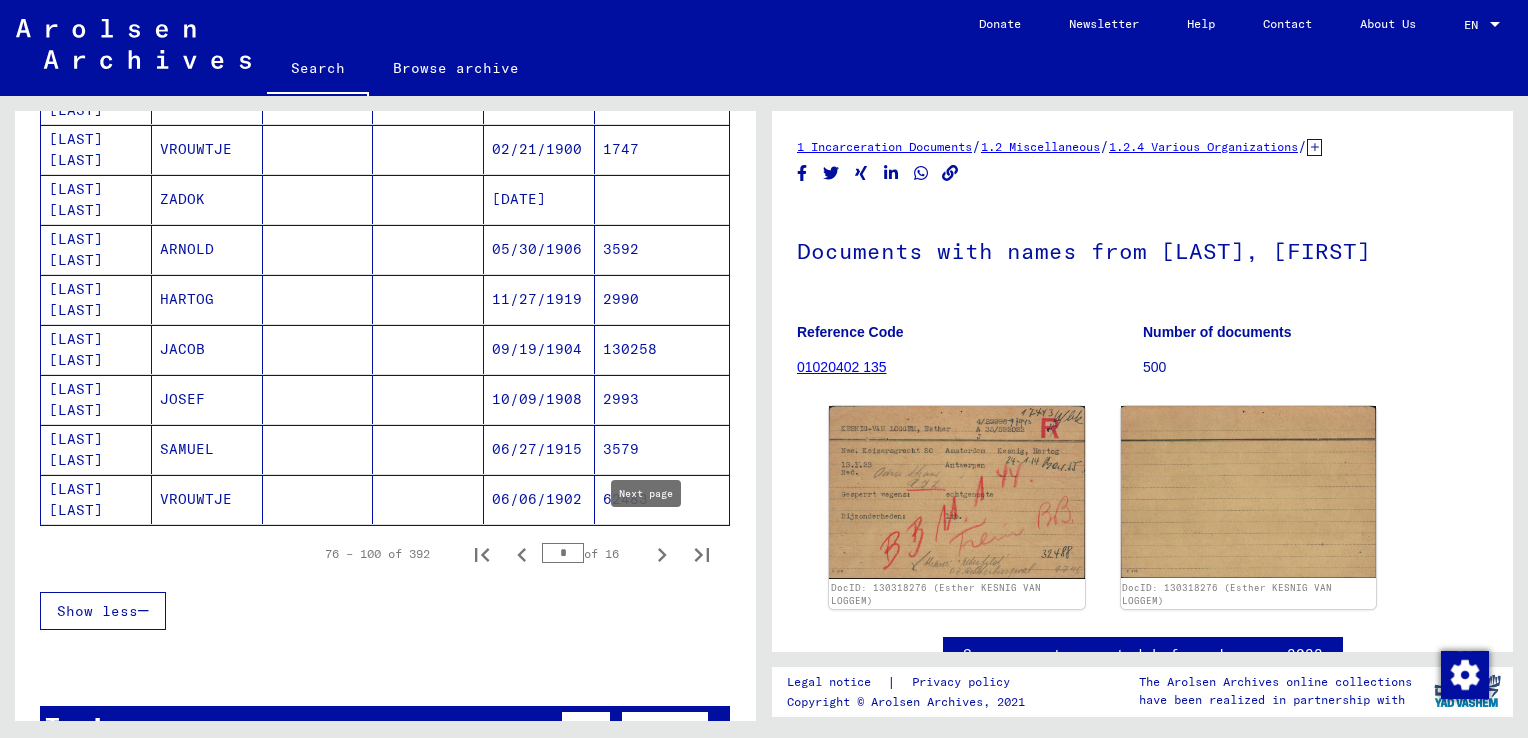 click 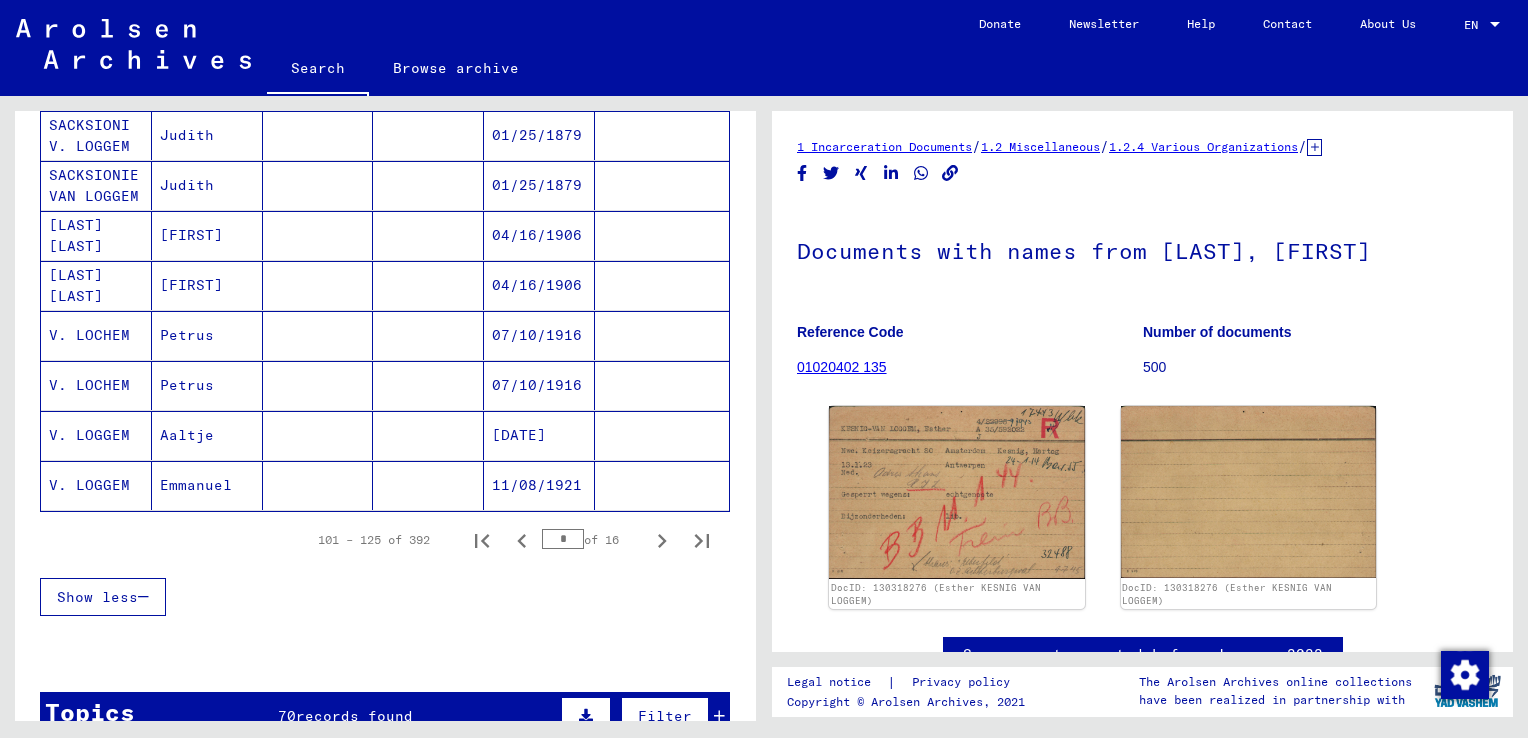 scroll, scrollTop: 1269, scrollLeft: 0, axis: vertical 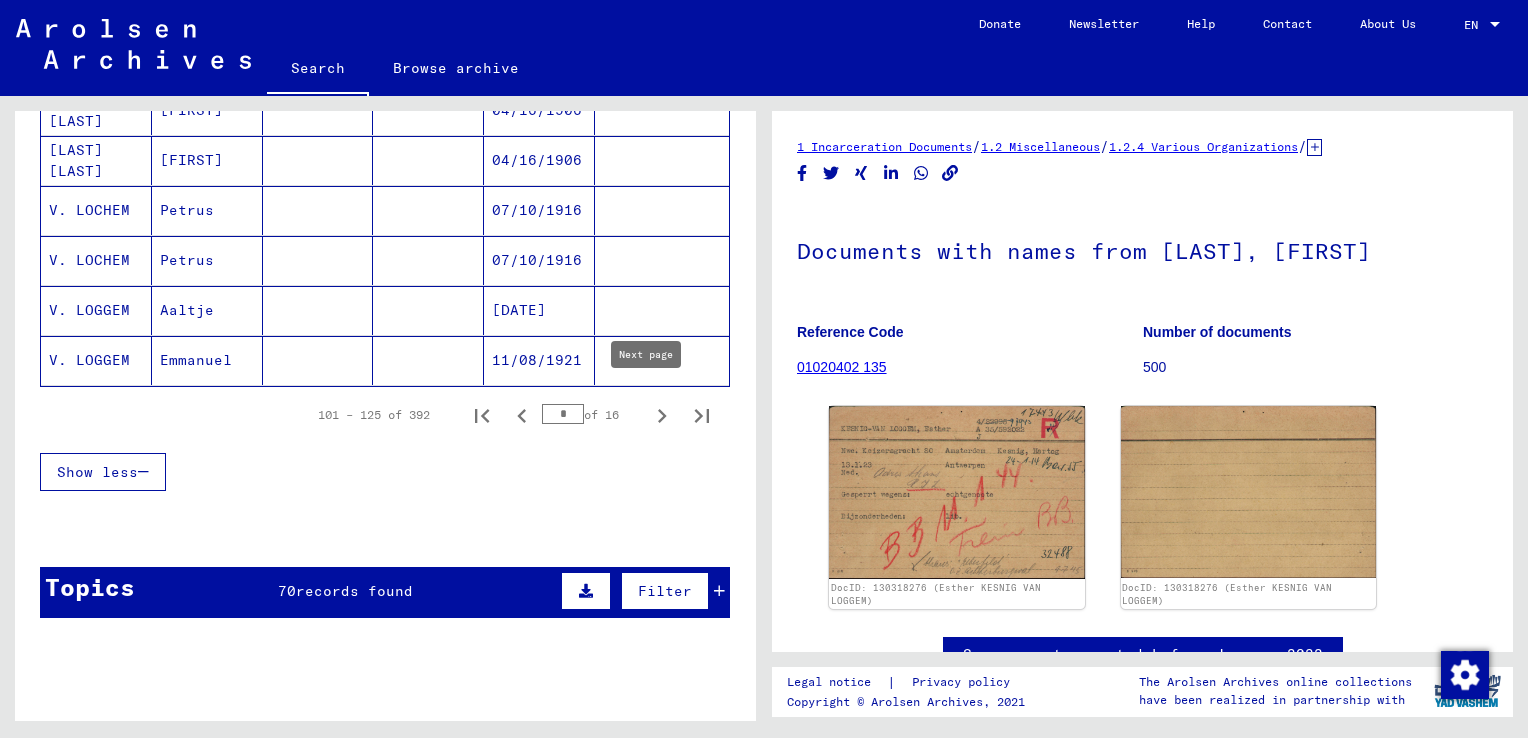 click 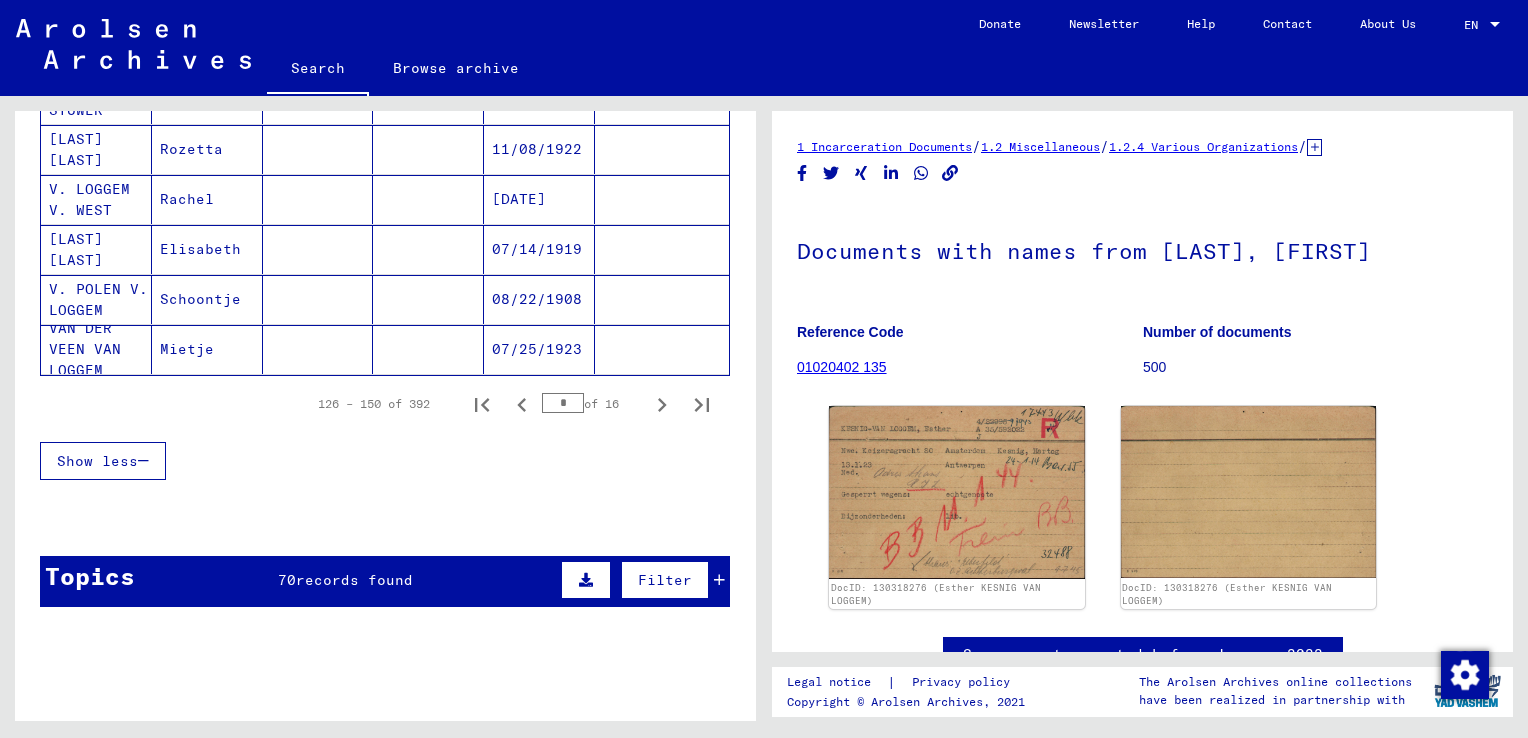 scroll, scrollTop: 1255, scrollLeft: 0, axis: vertical 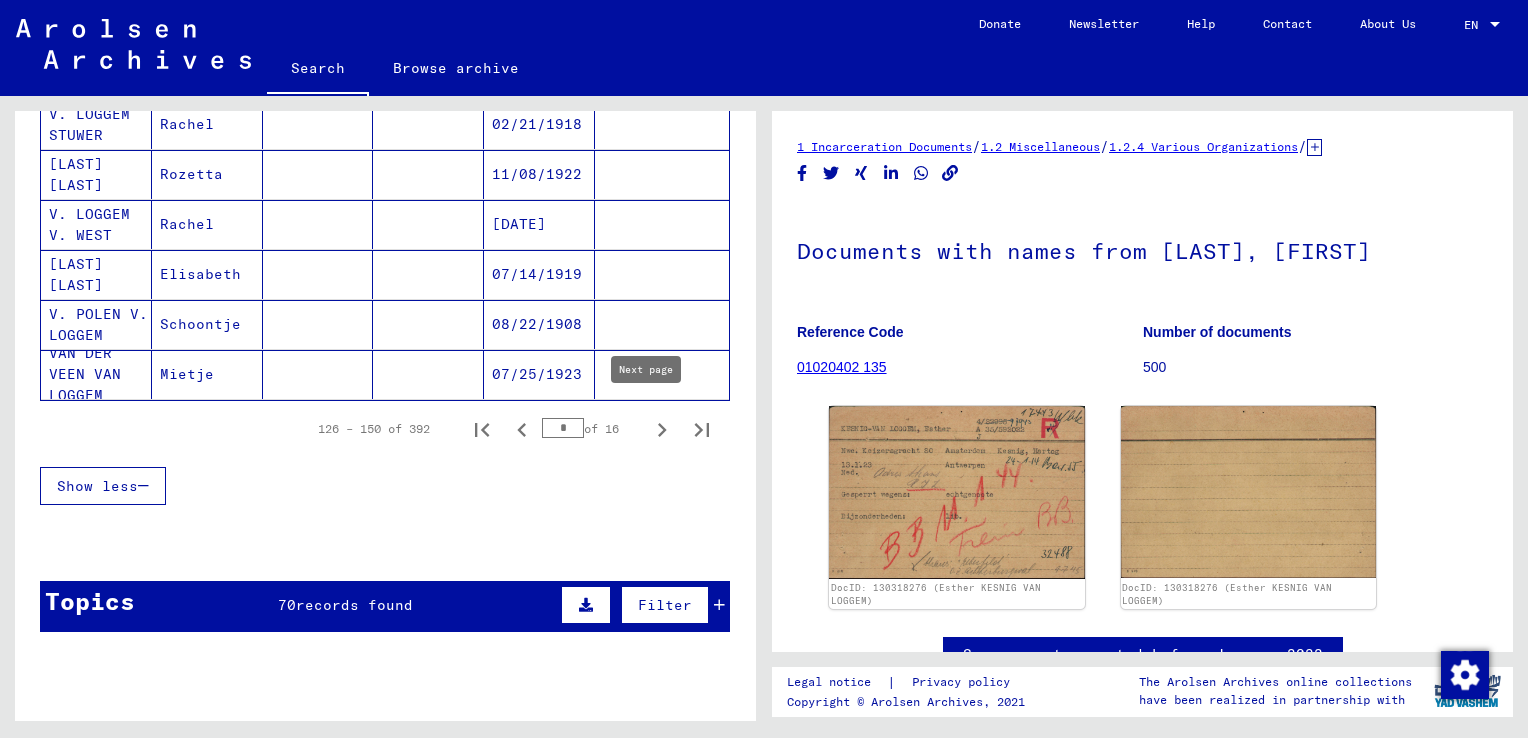click 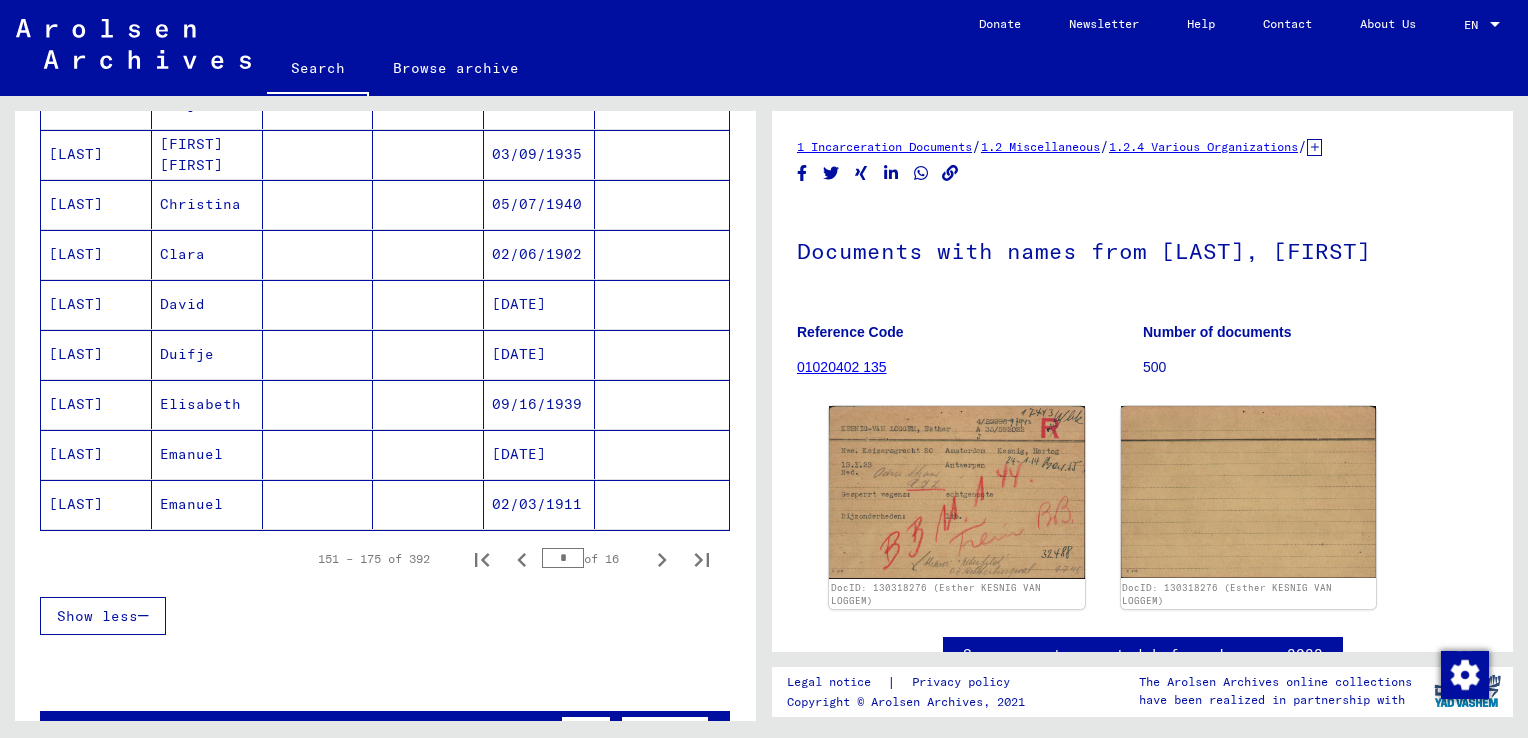 scroll, scrollTop: 1128, scrollLeft: 0, axis: vertical 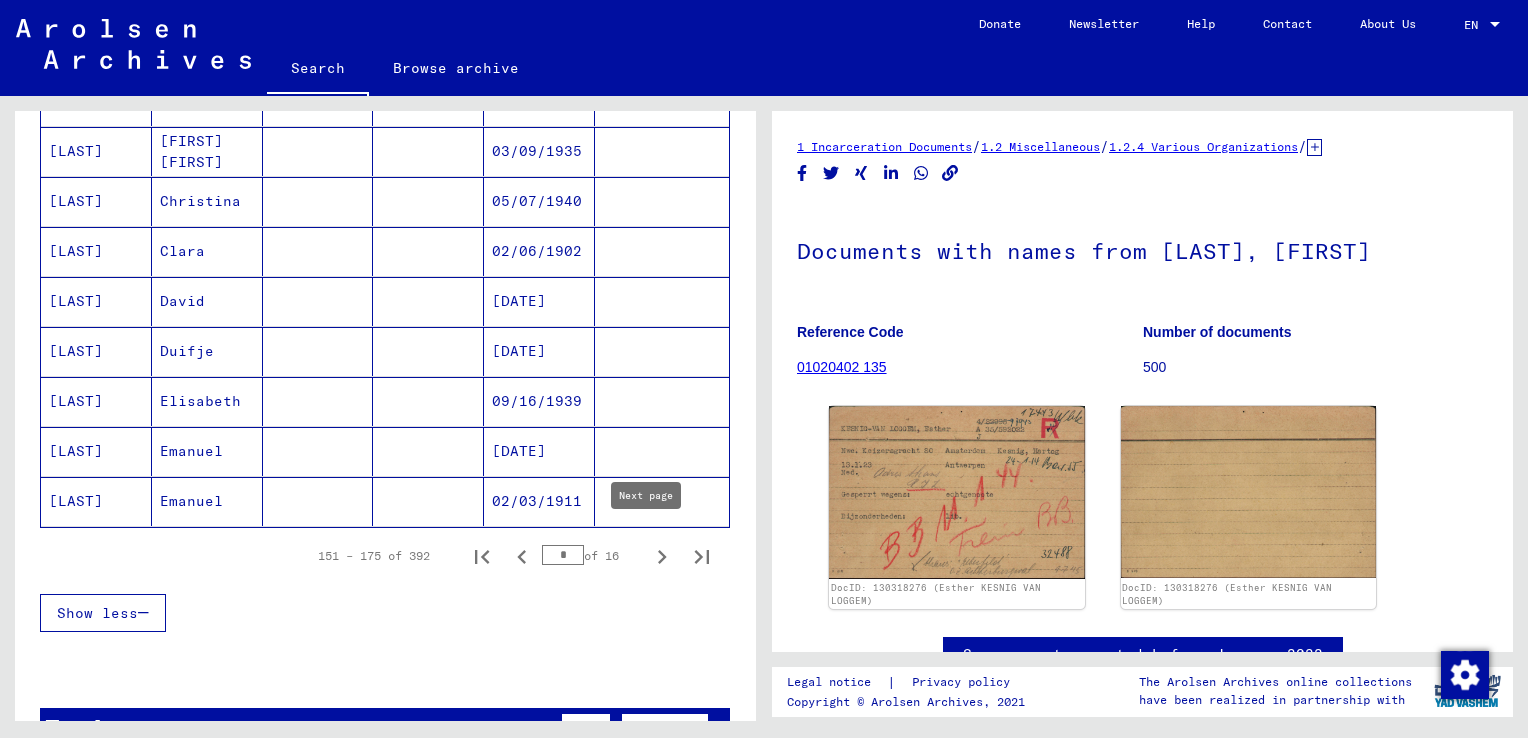 click 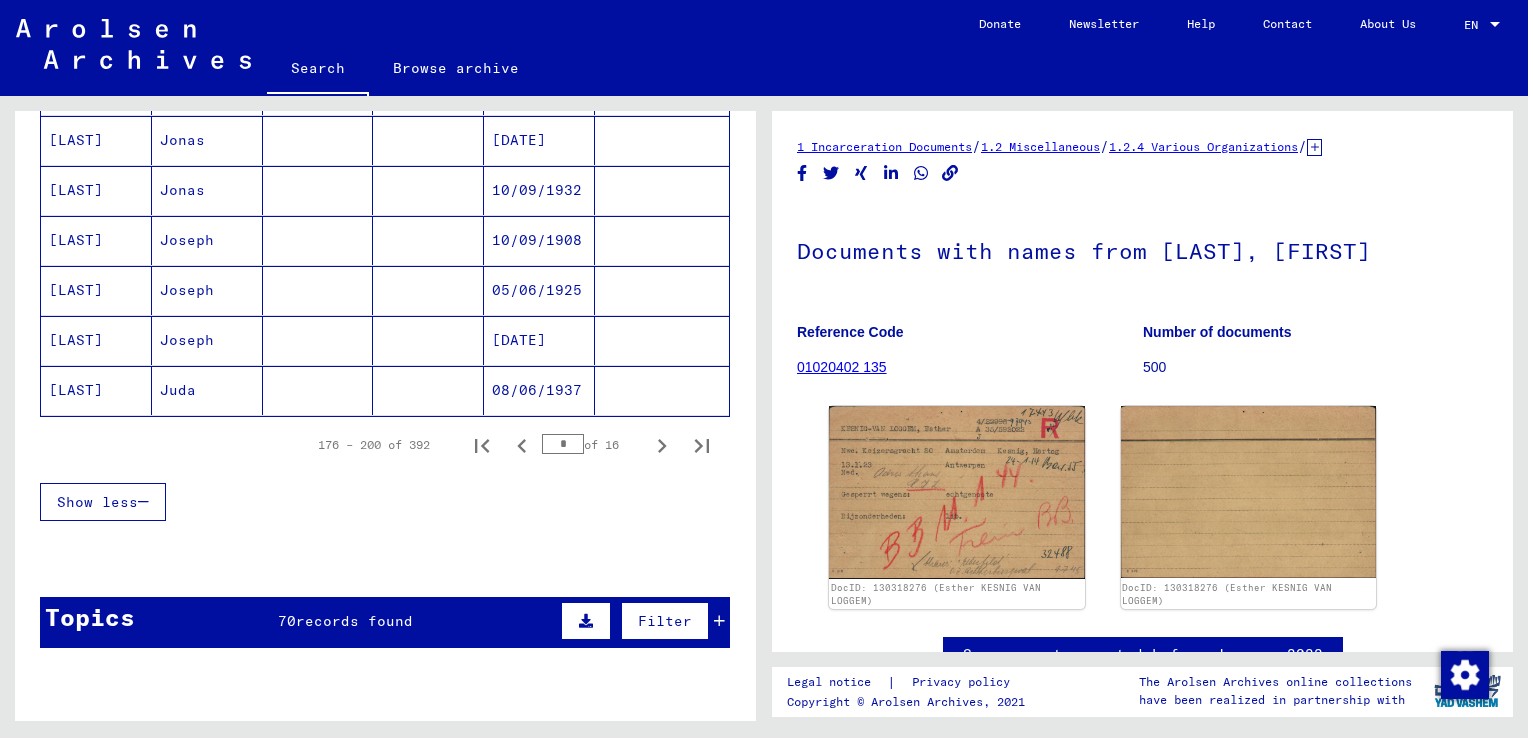 scroll, scrollTop: 1120, scrollLeft: 0, axis: vertical 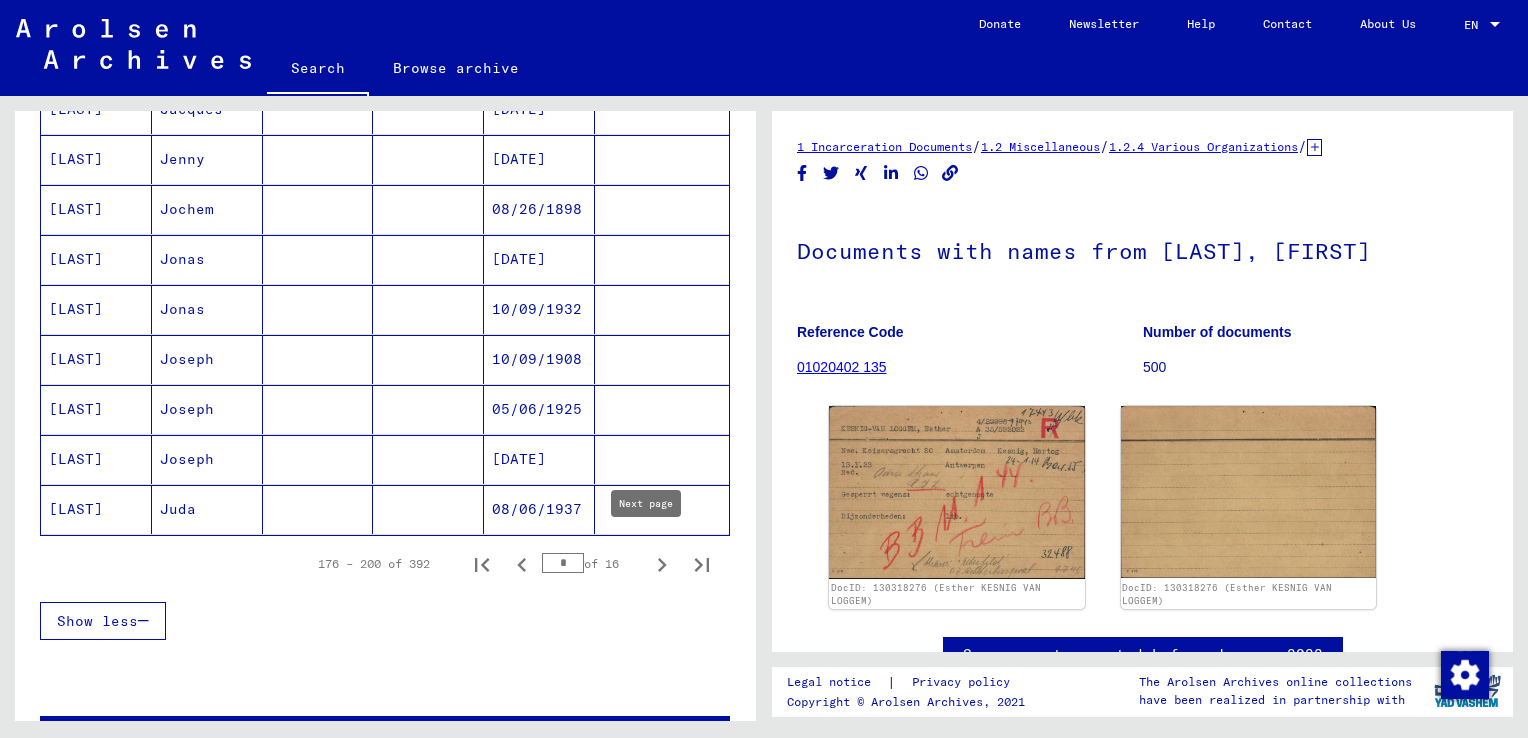 click 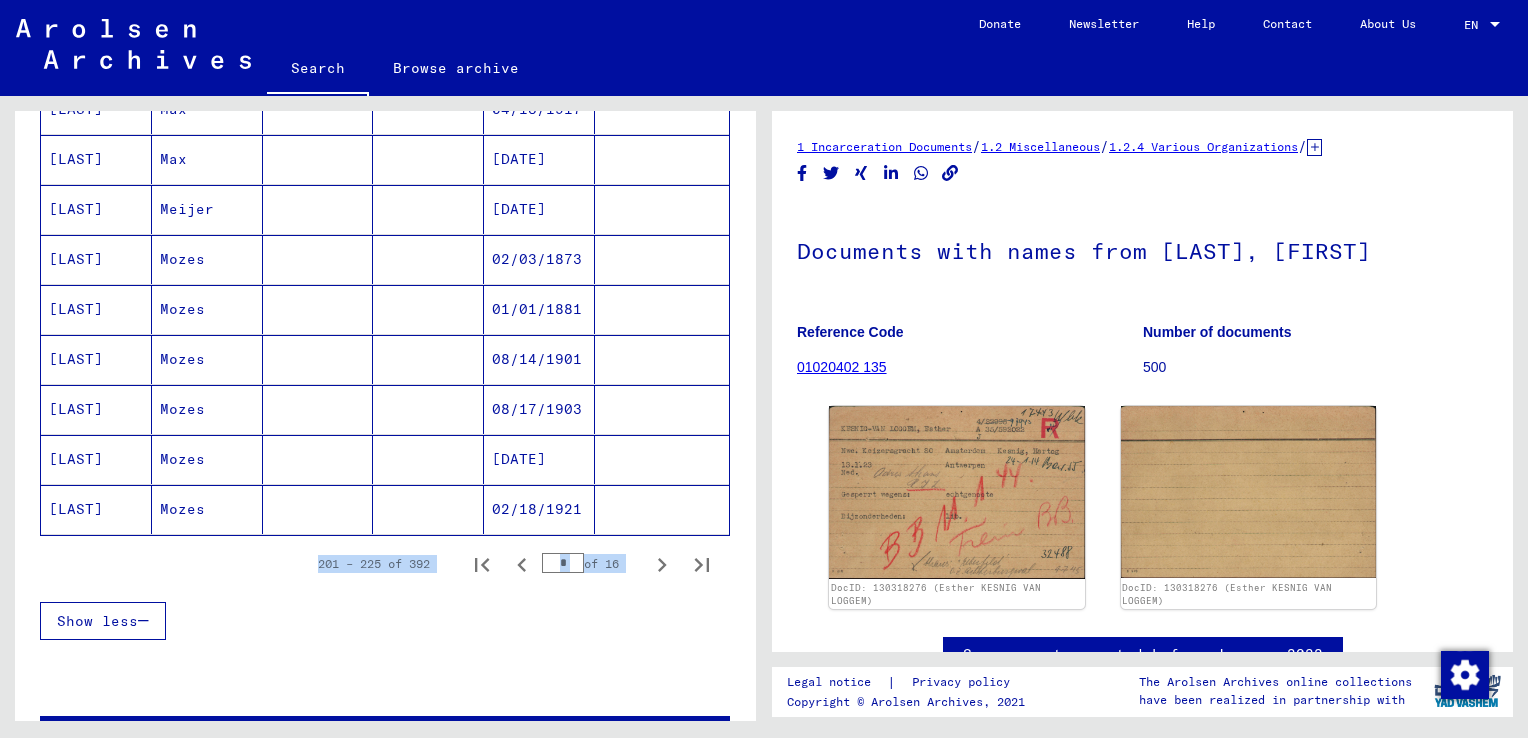 drag, startPoint x: 739, startPoint y: 534, endPoint x: 744, endPoint y: 479, distance: 55.226807 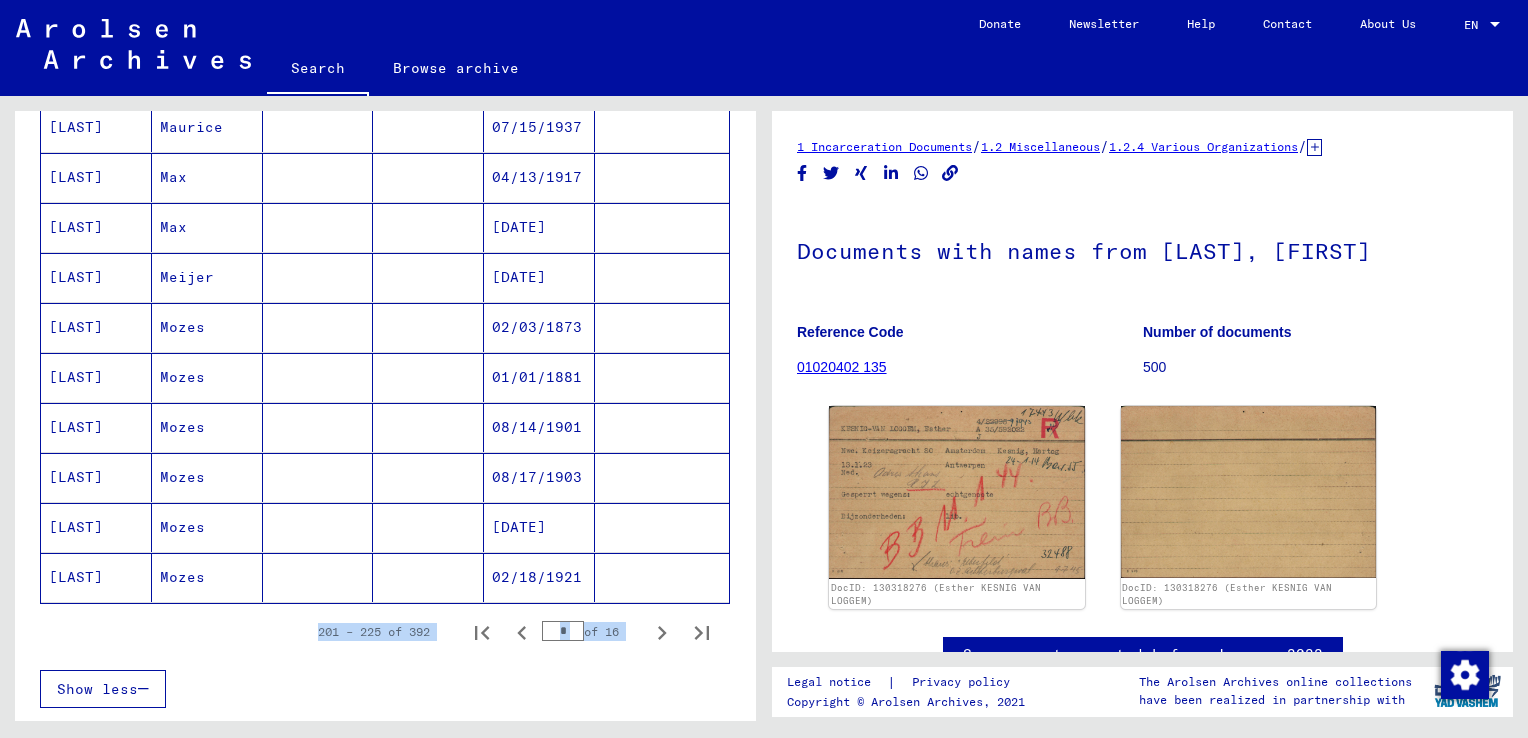 scroll, scrollTop: 1128, scrollLeft: 0, axis: vertical 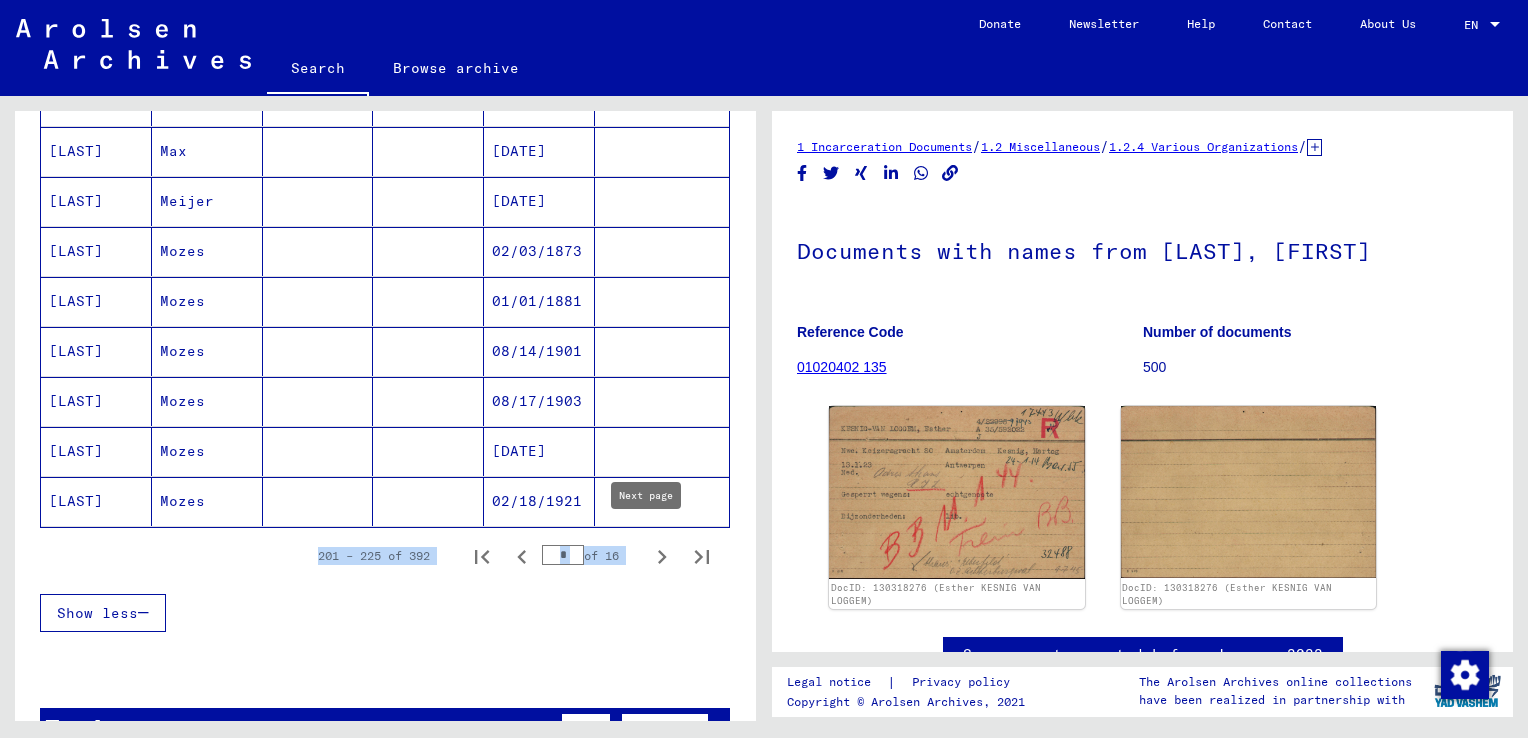 click 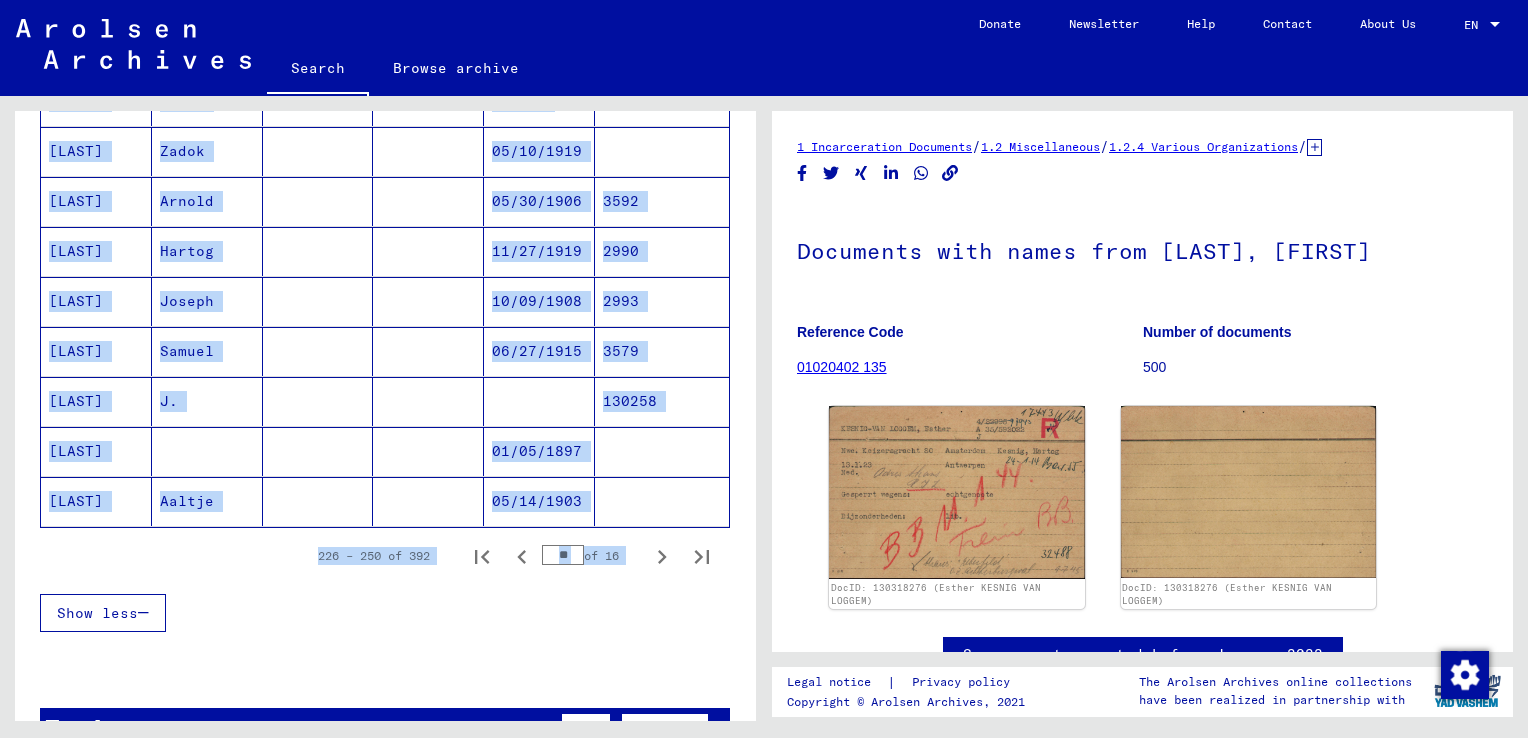 click on "Show less" at bounding box center (385, 613) 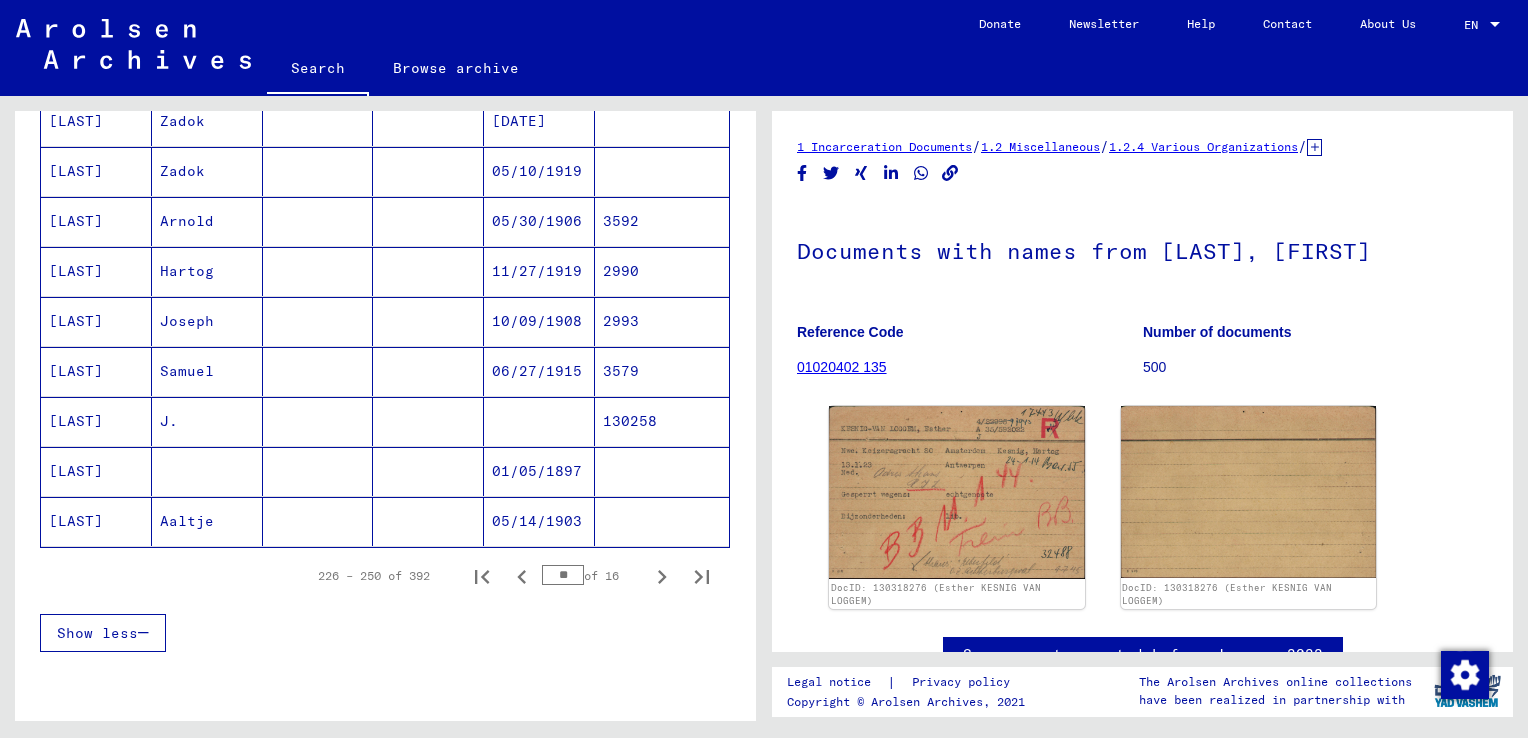 scroll, scrollTop: 1175, scrollLeft: 0, axis: vertical 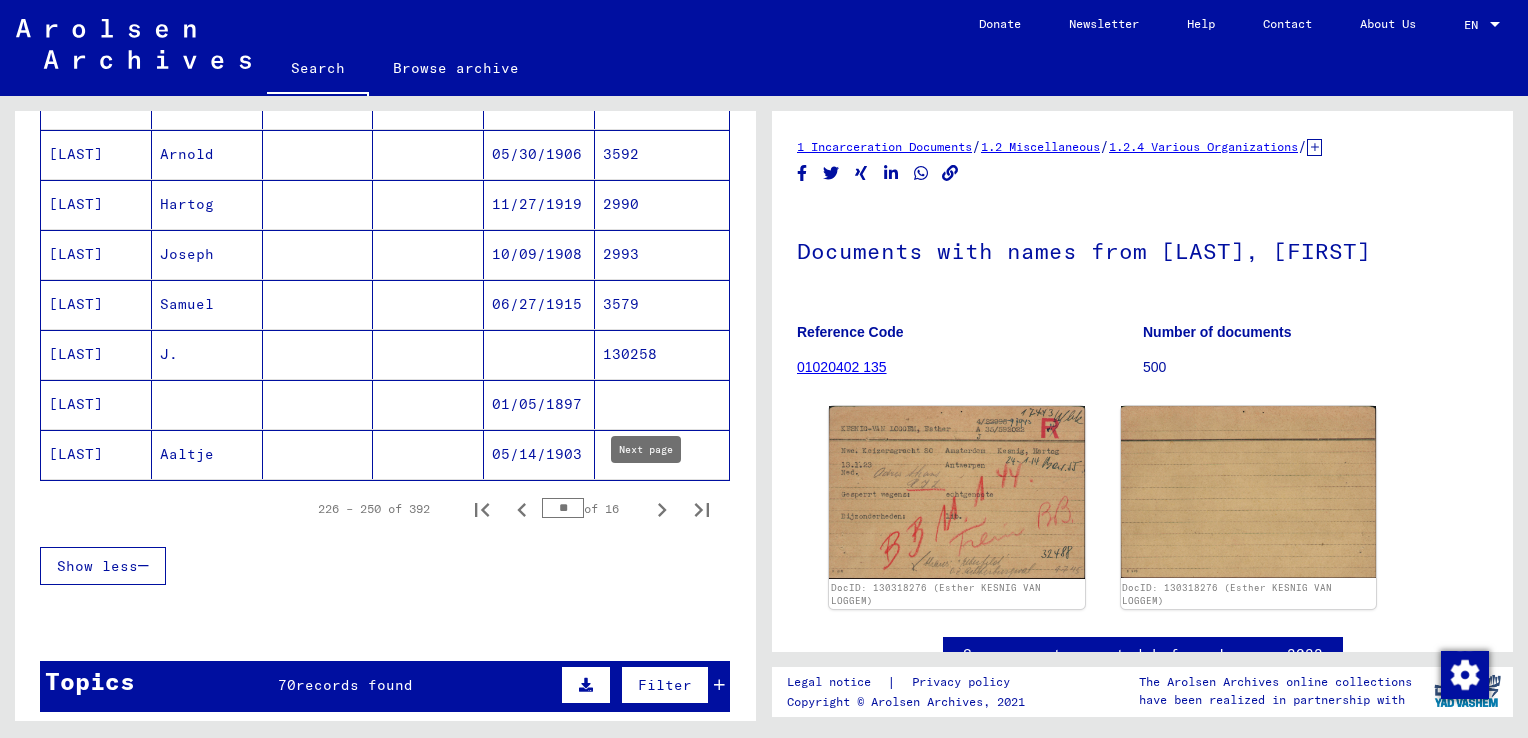 click 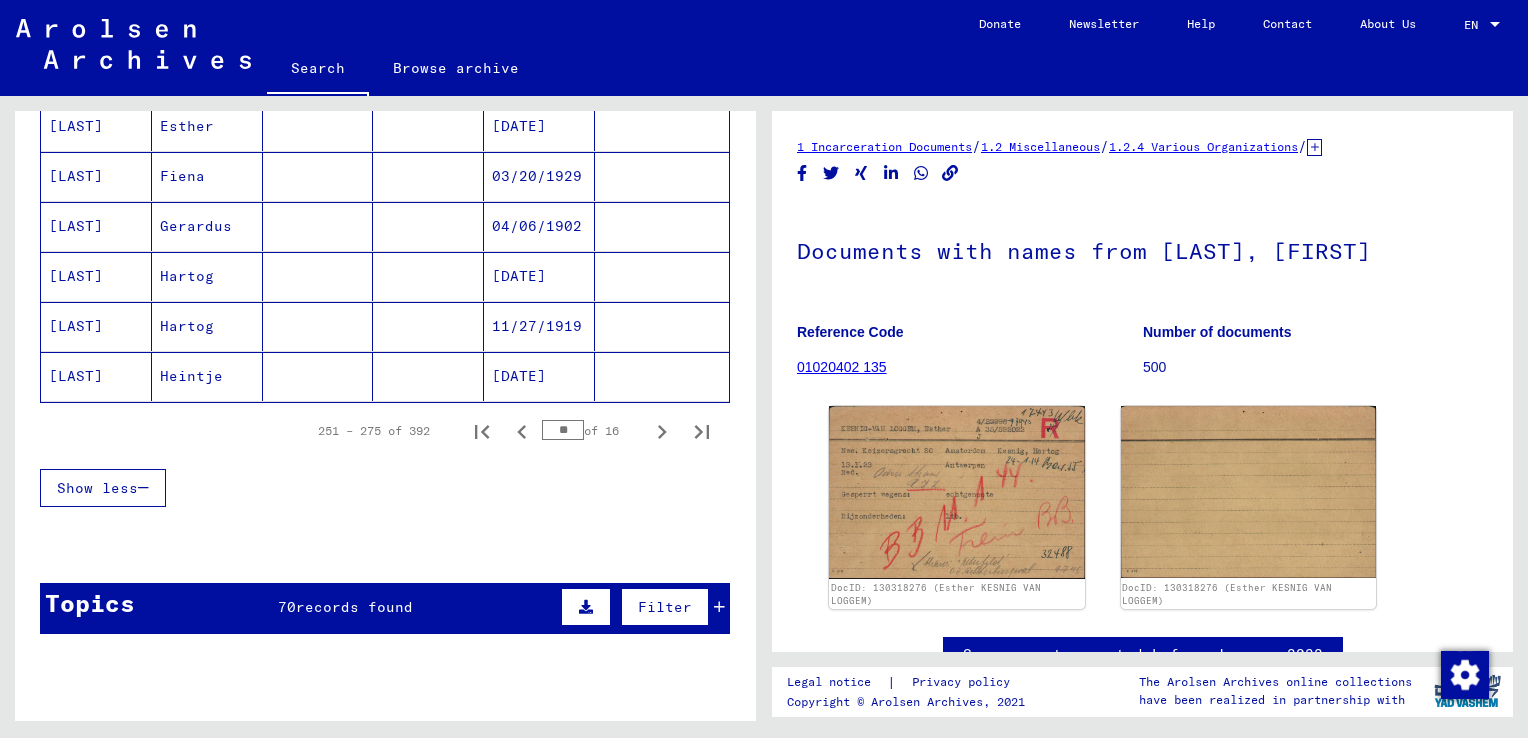 scroll, scrollTop: 1263, scrollLeft: 0, axis: vertical 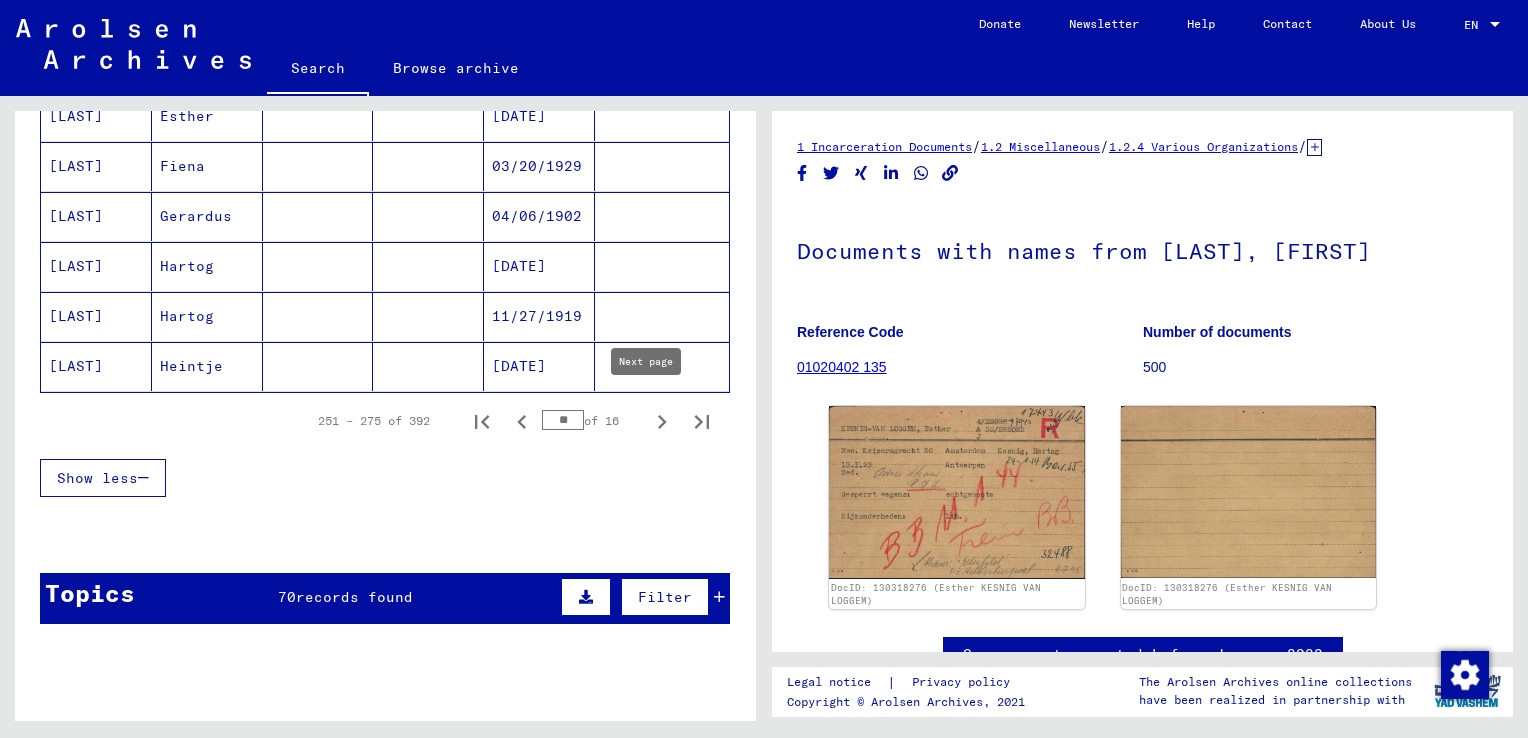 click 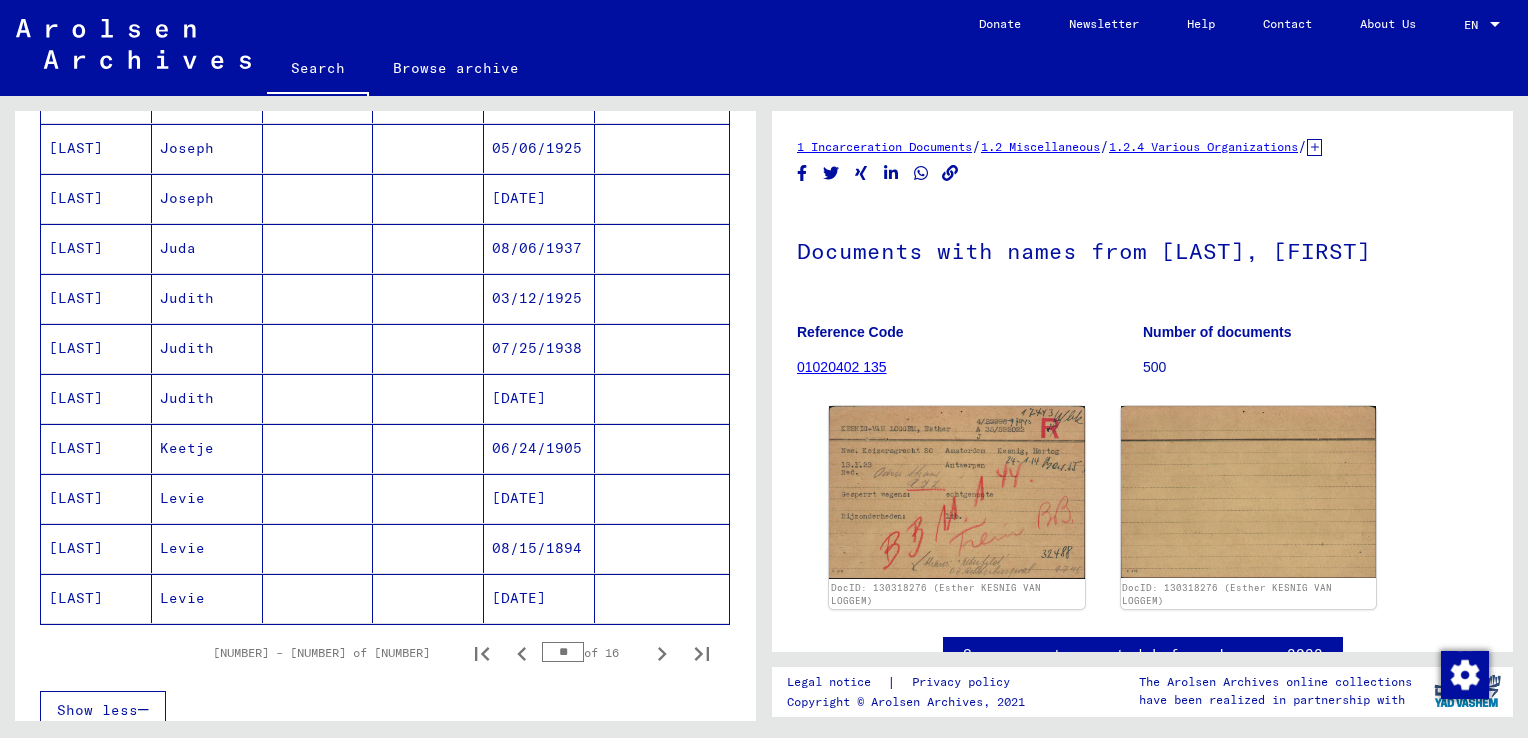 scroll, scrollTop: 1133, scrollLeft: 0, axis: vertical 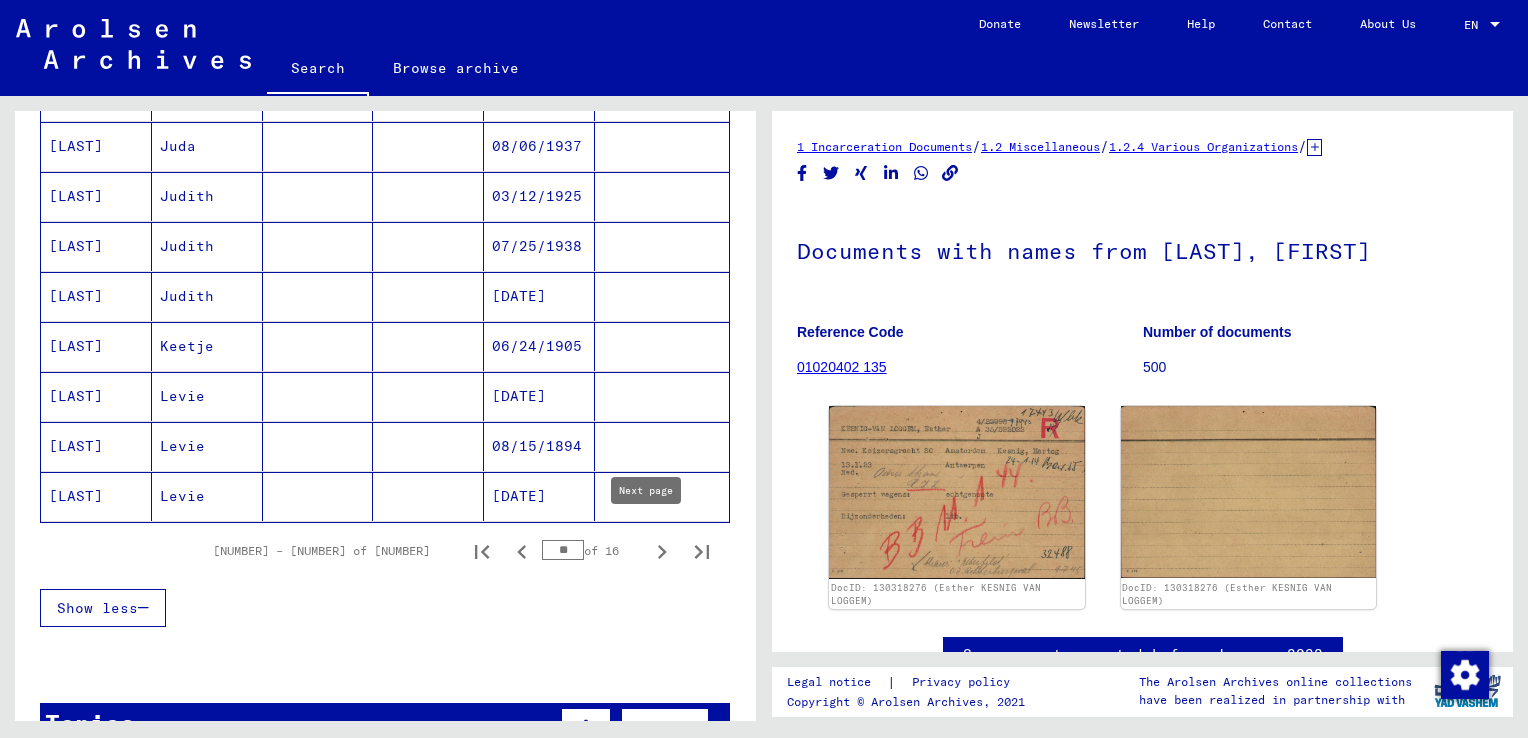 click 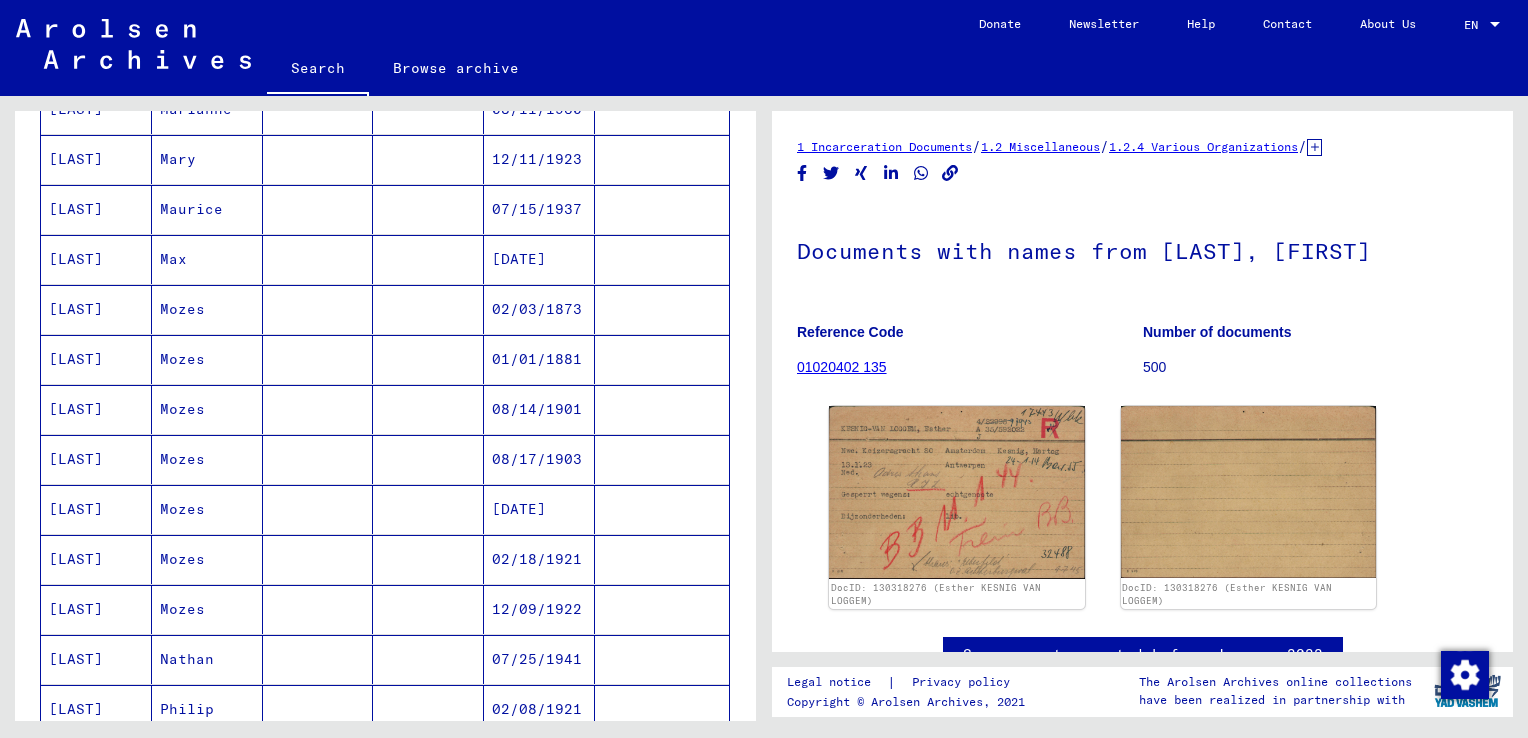 scroll, scrollTop: 1071, scrollLeft: 0, axis: vertical 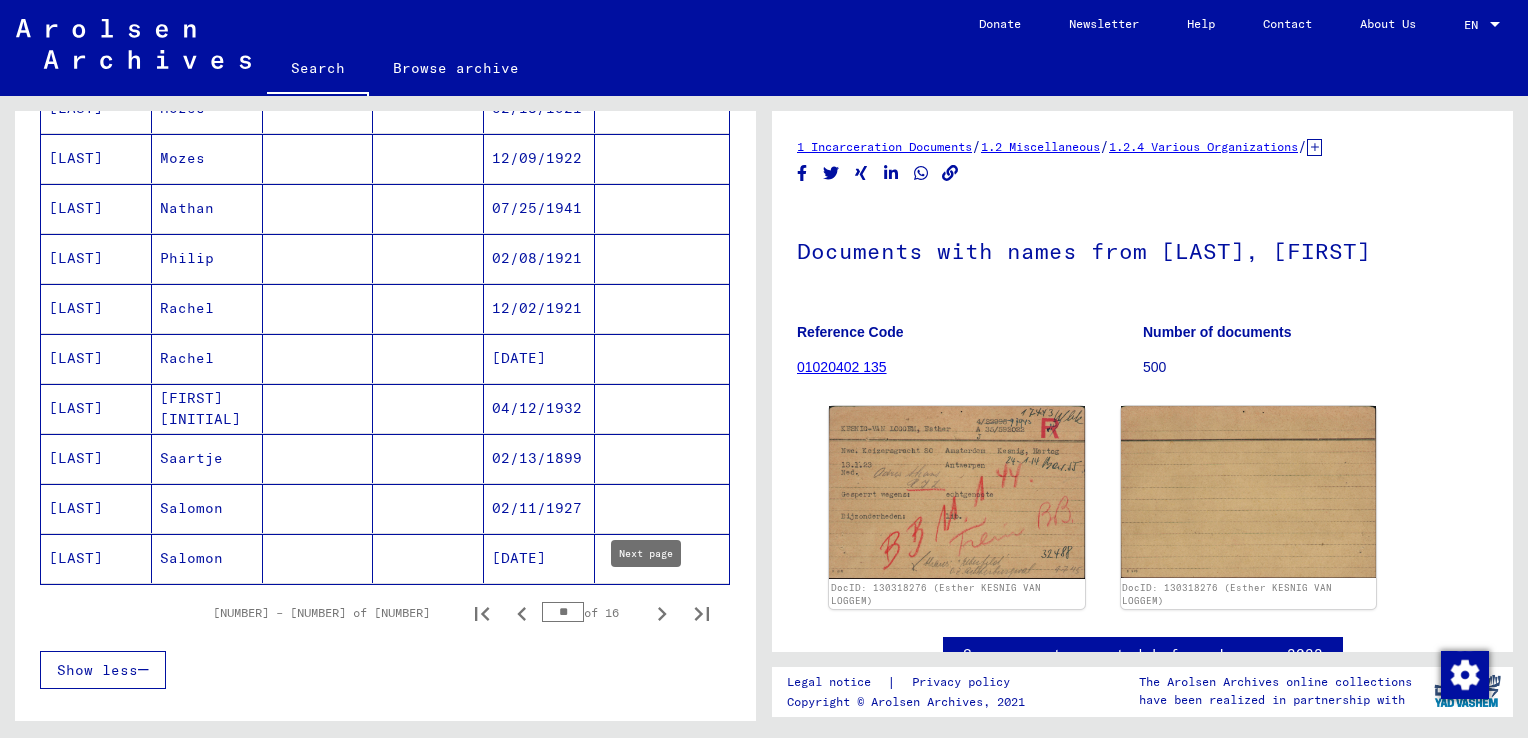click 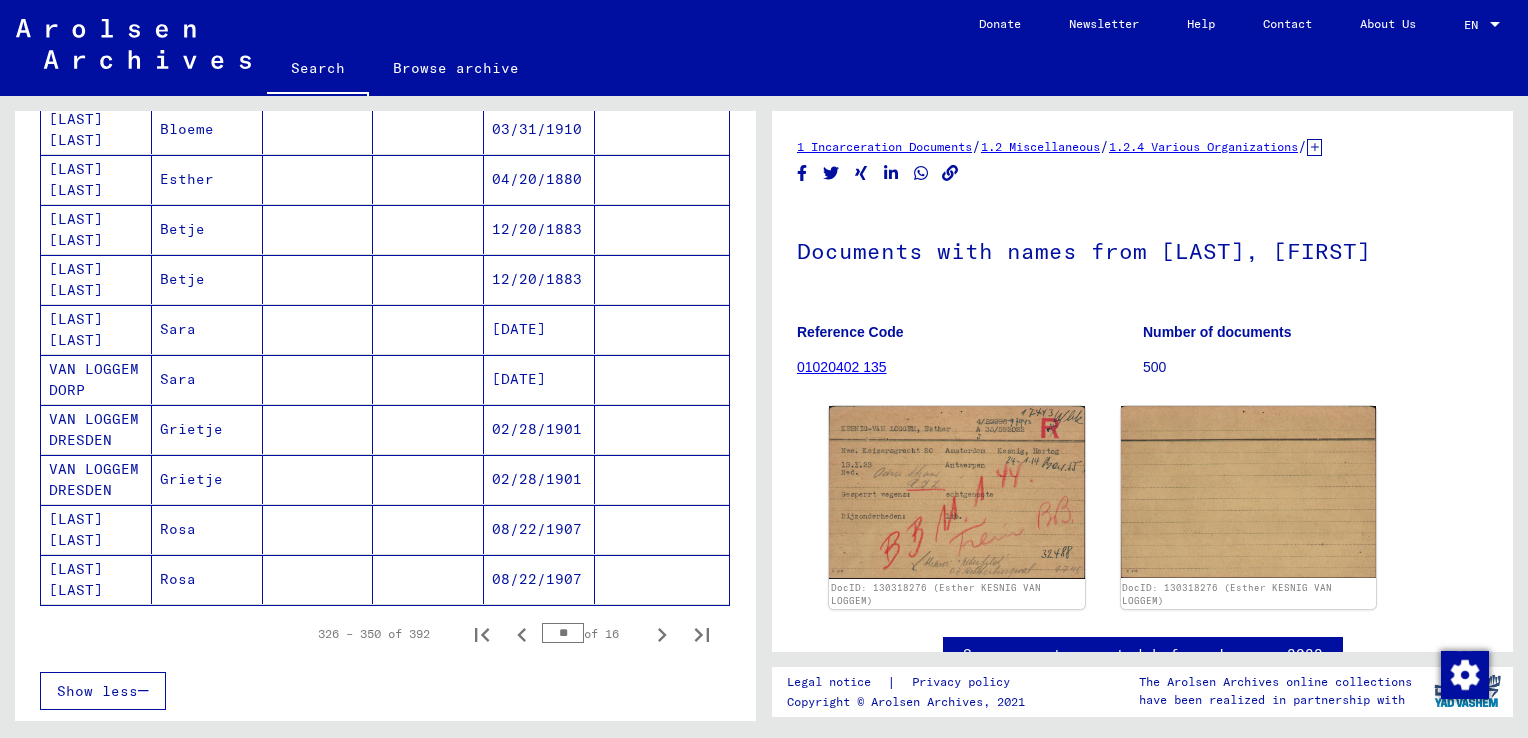 scroll, scrollTop: 1124, scrollLeft: 0, axis: vertical 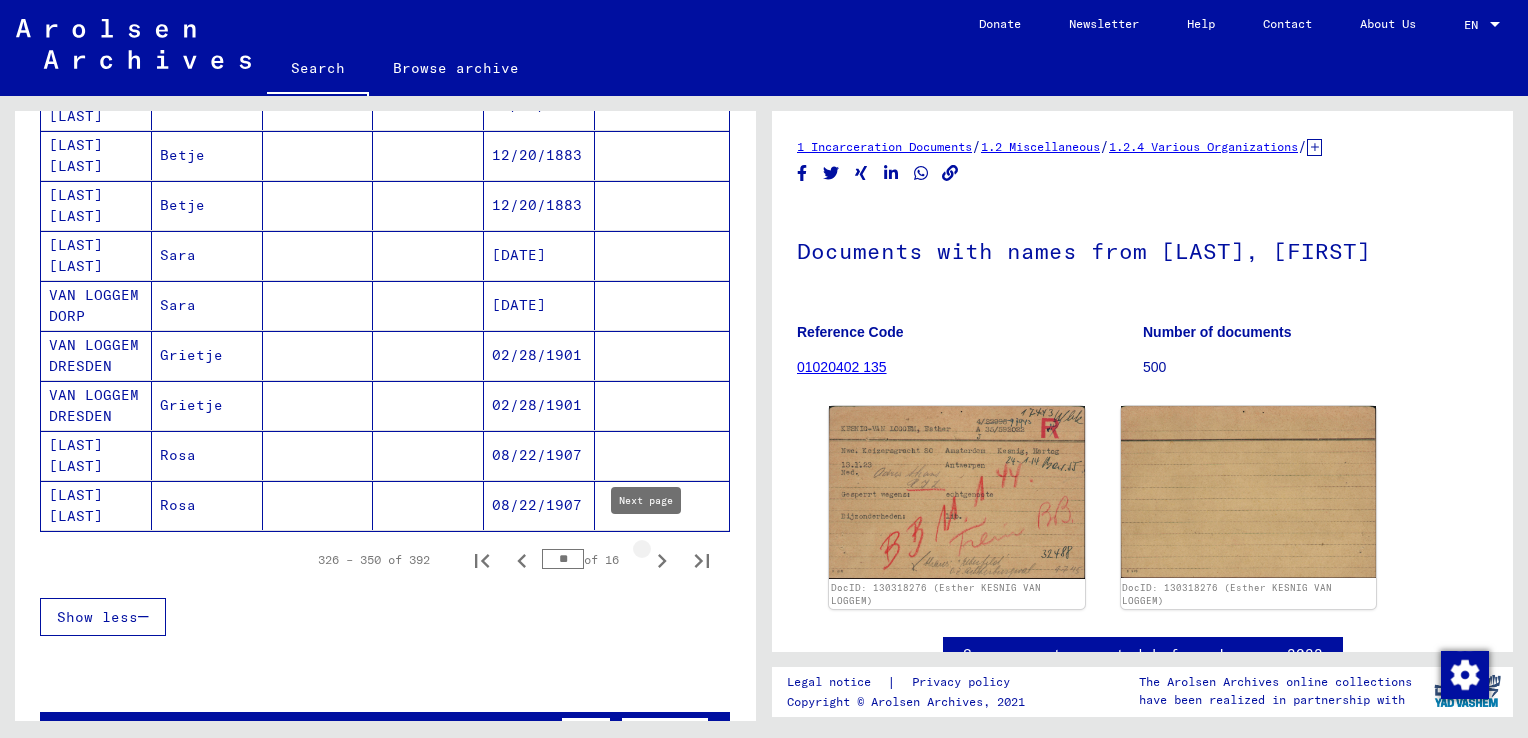 click 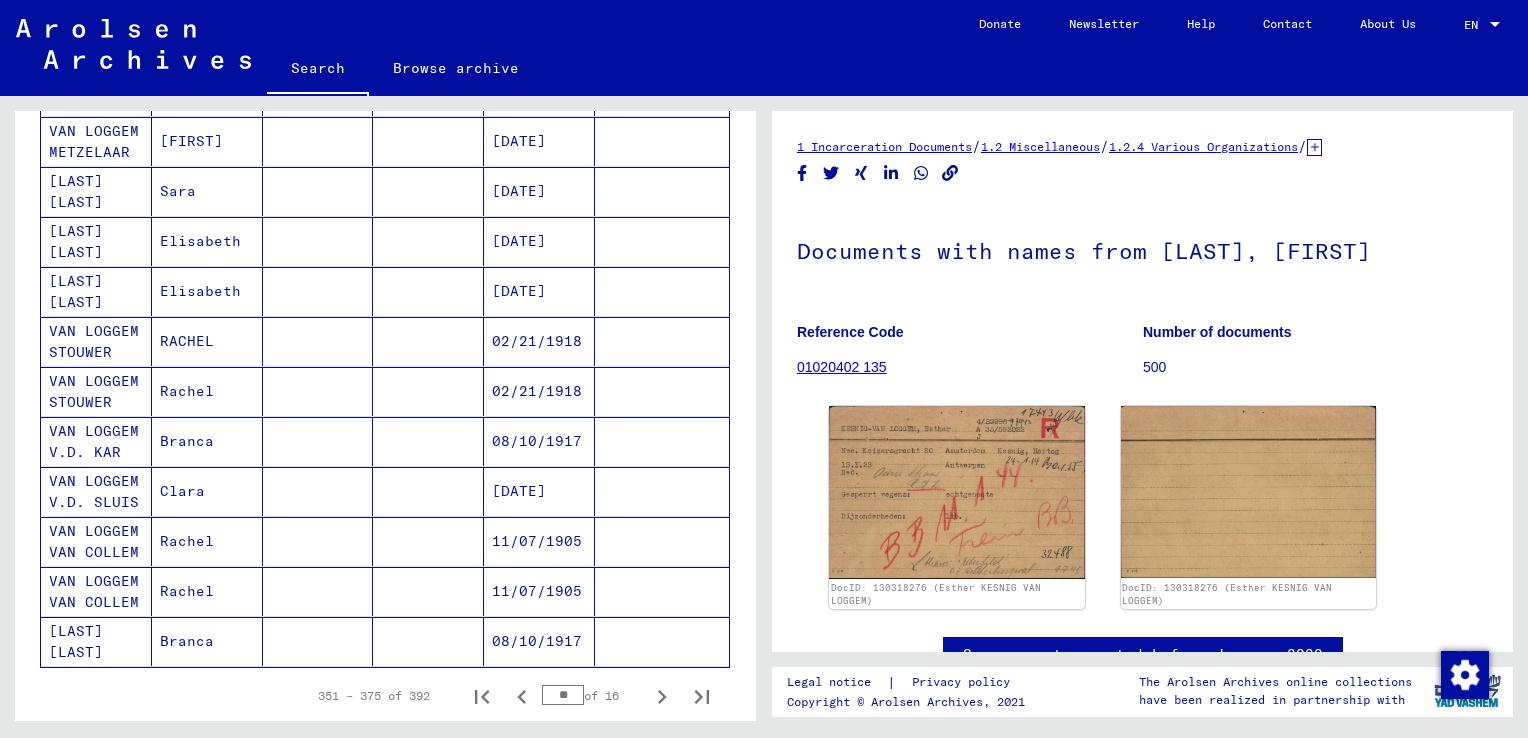 scroll, scrollTop: 1039, scrollLeft: 0, axis: vertical 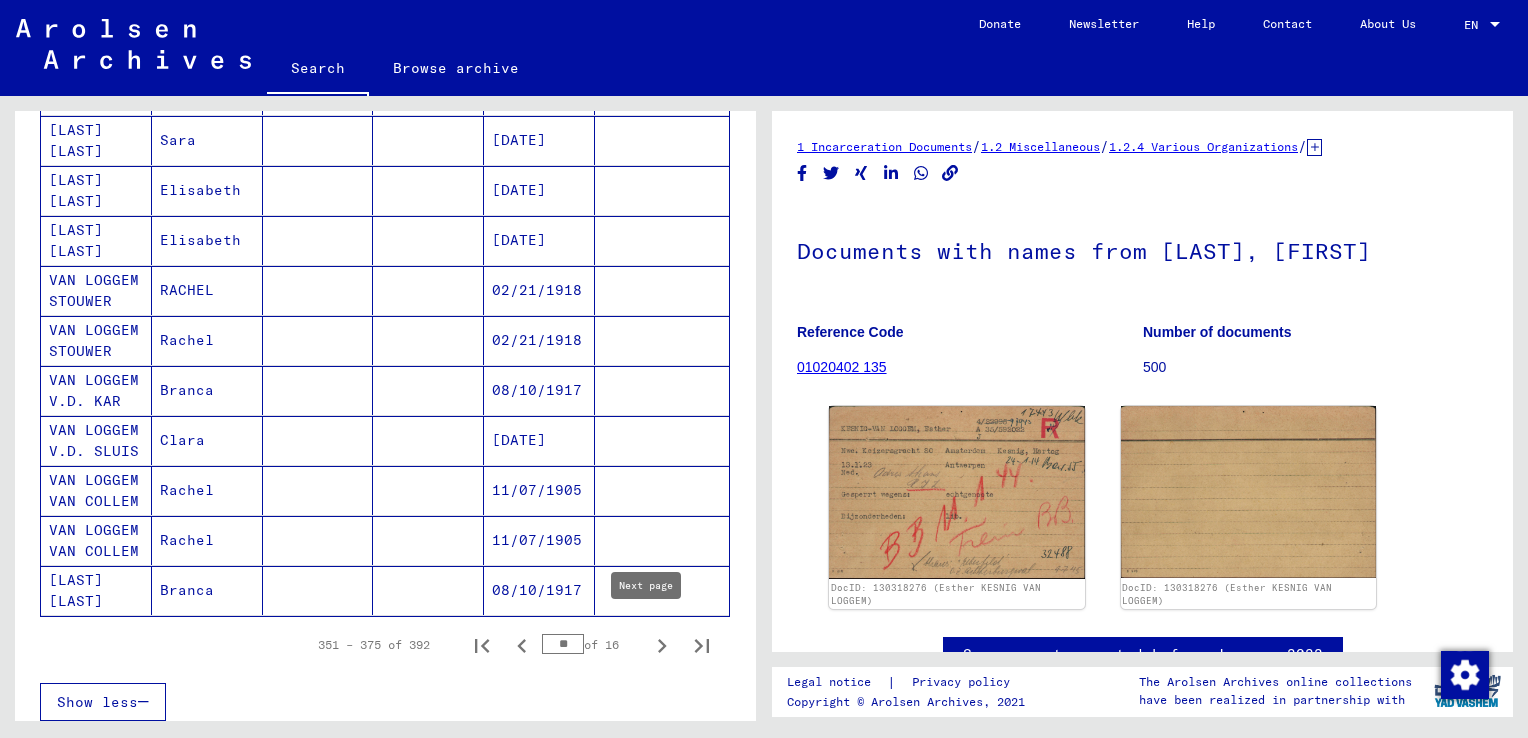 click 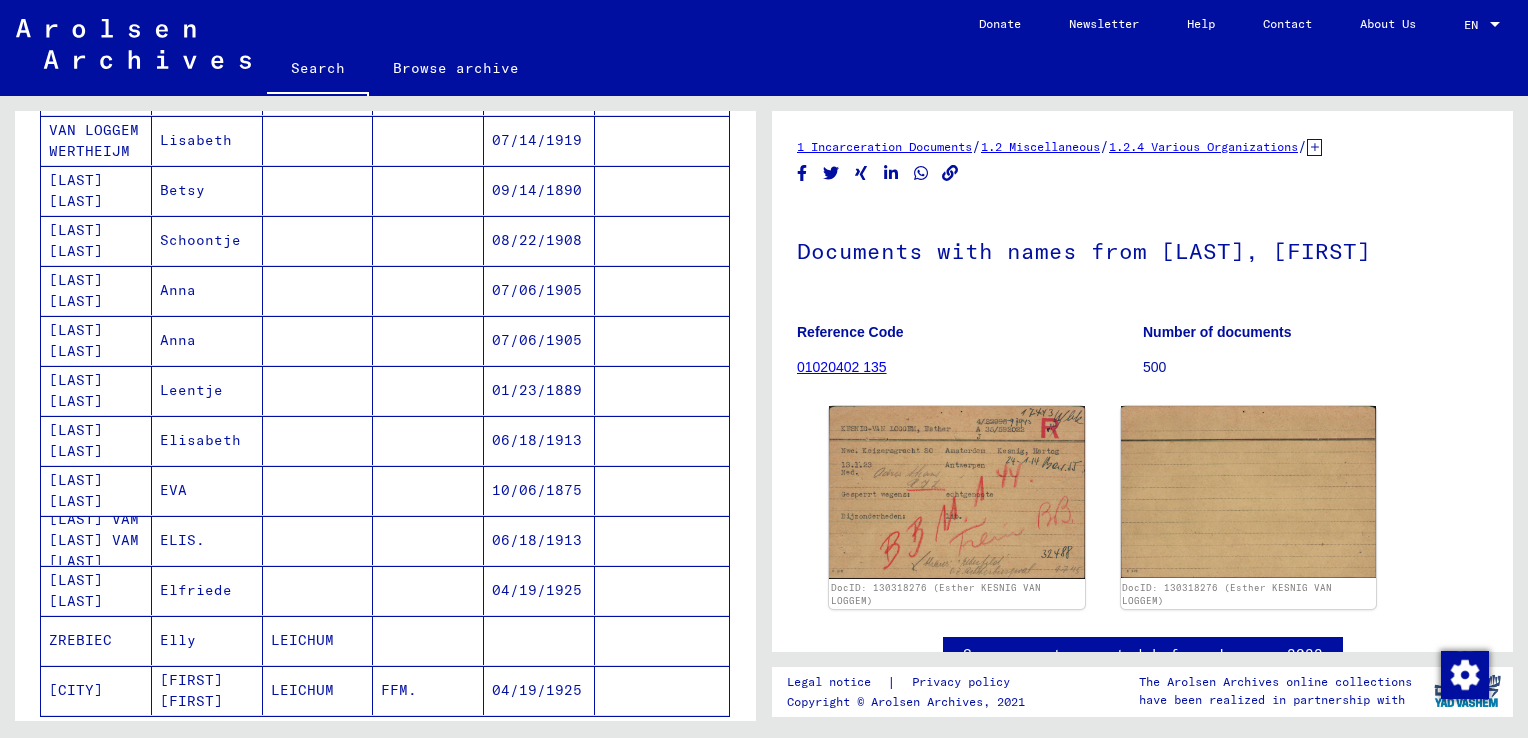 scroll, scrollTop: 780, scrollLeft: 0, axis: vertical 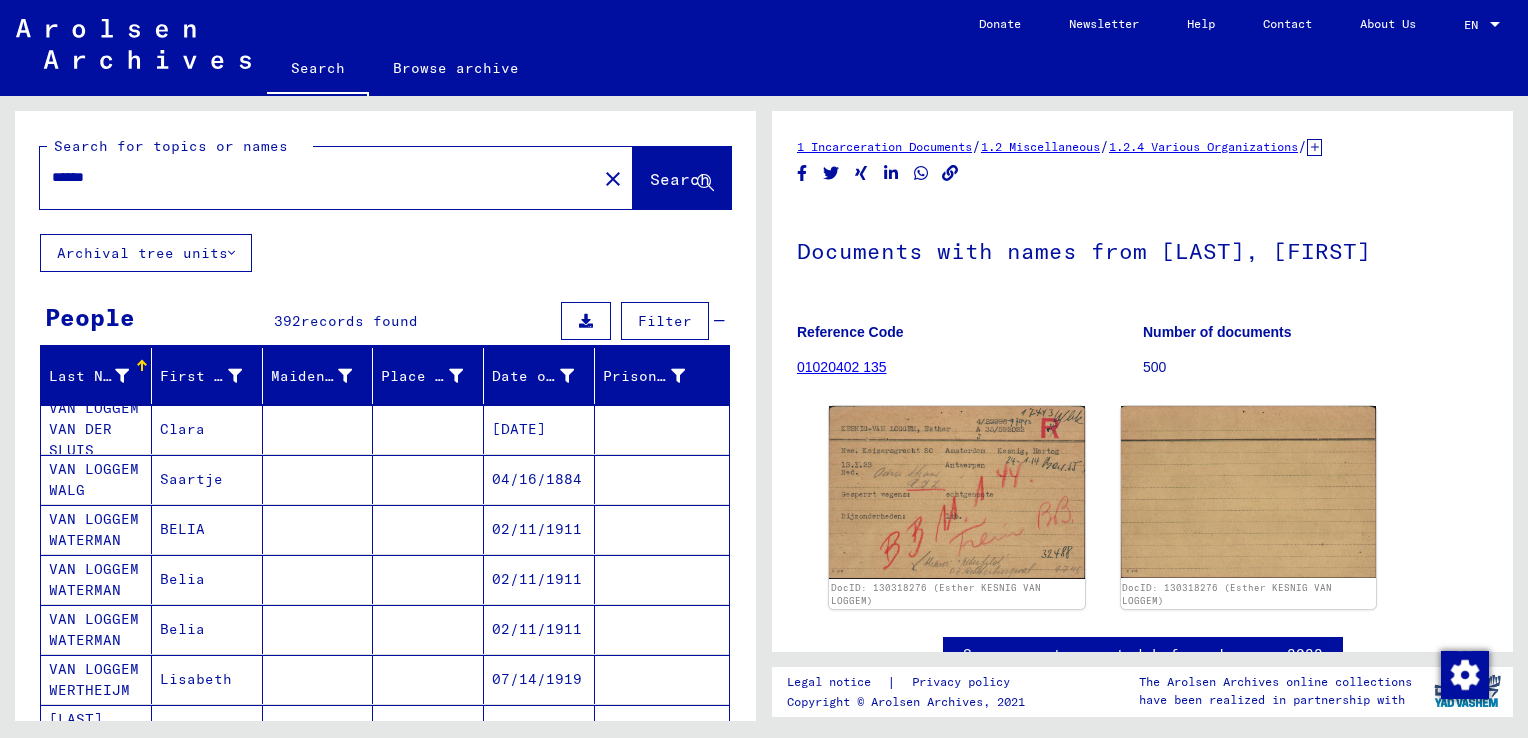 drag, startPoint x: 124, startPoint y: 171, endPoint x: -4, endPoint y: 169, distance: 128.01562 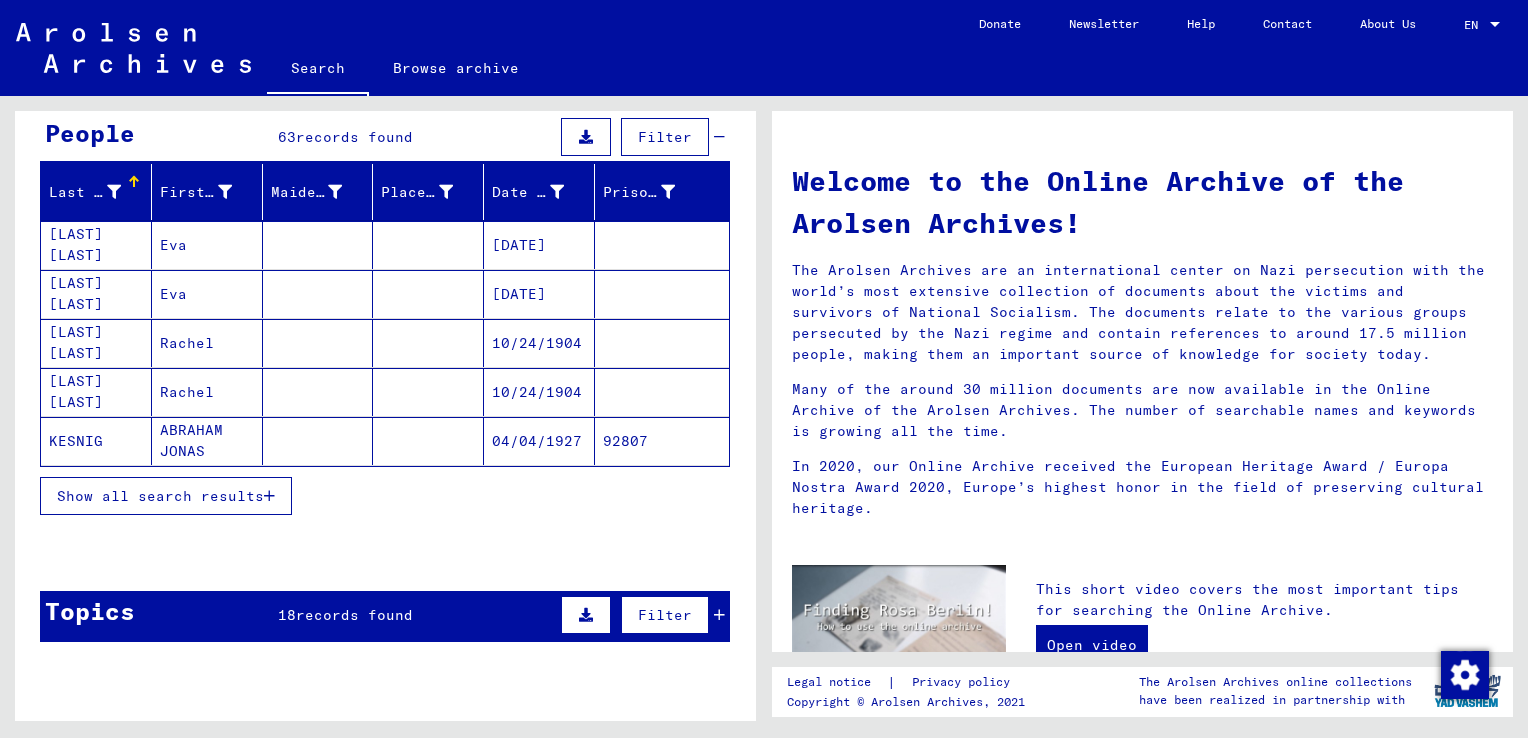 scroll, scrollTop: 205, scrollLeft: 0, axis: vertical 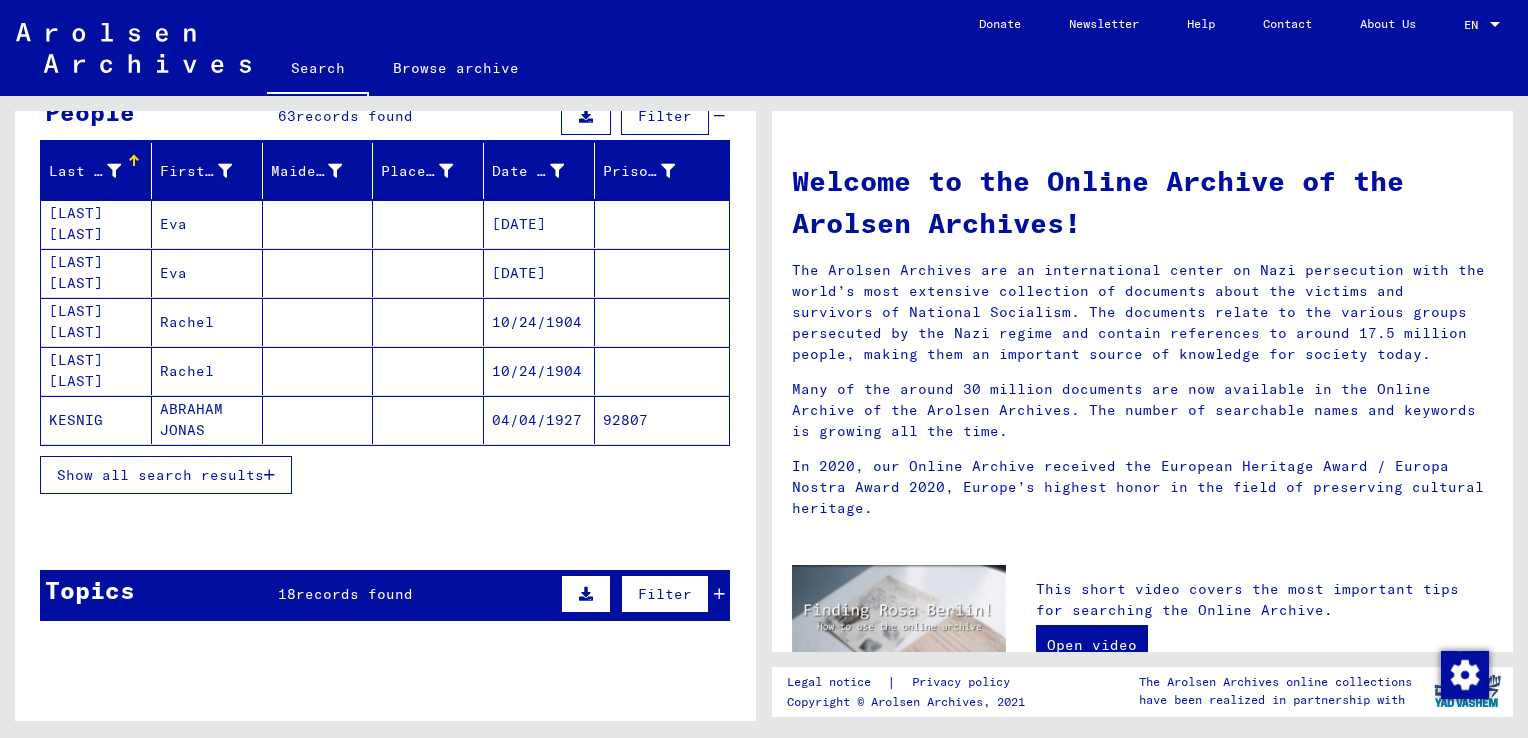 click on "Show all search results" at bounding box center [160, 475] 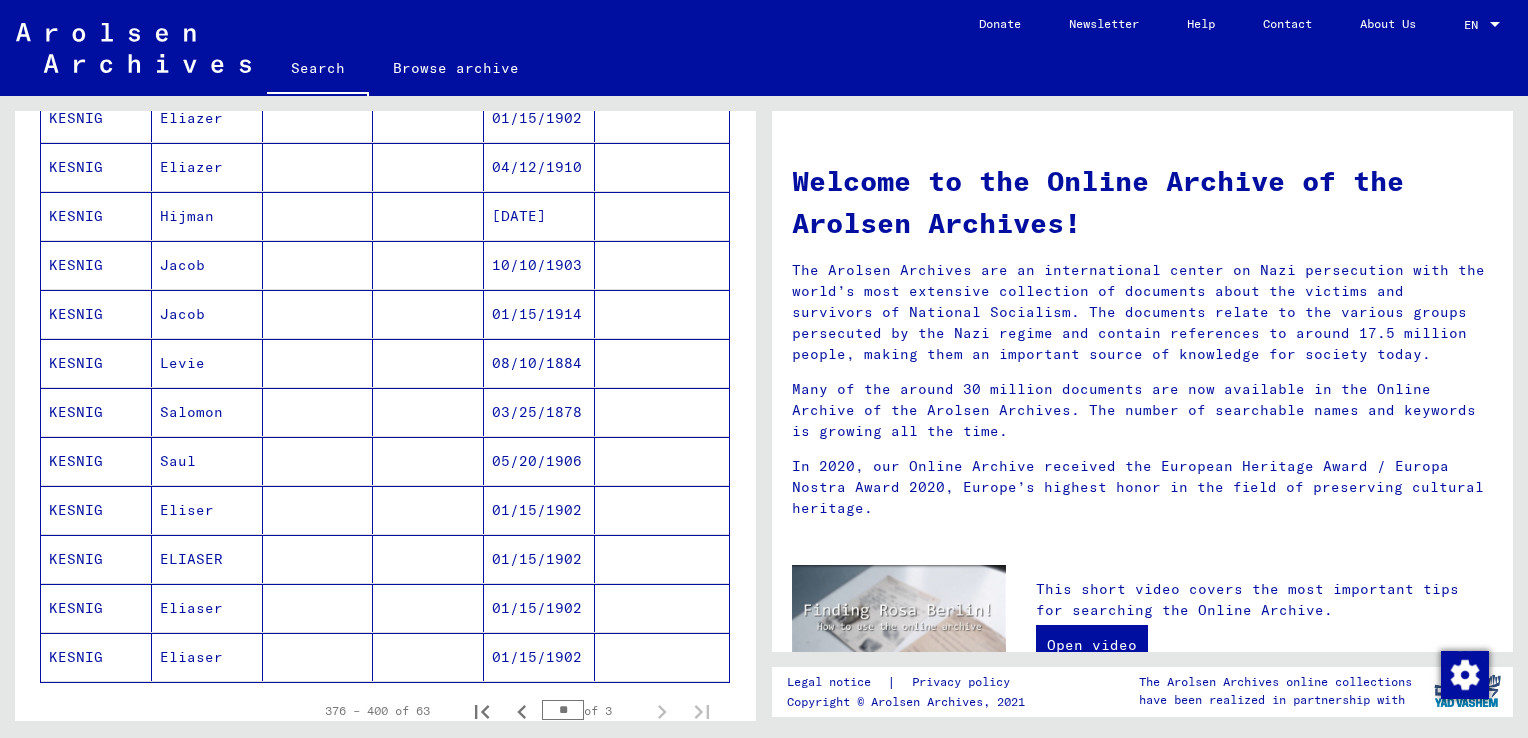 scroll, scrollTop: 954, scrollLeft: 0, axis: vertical 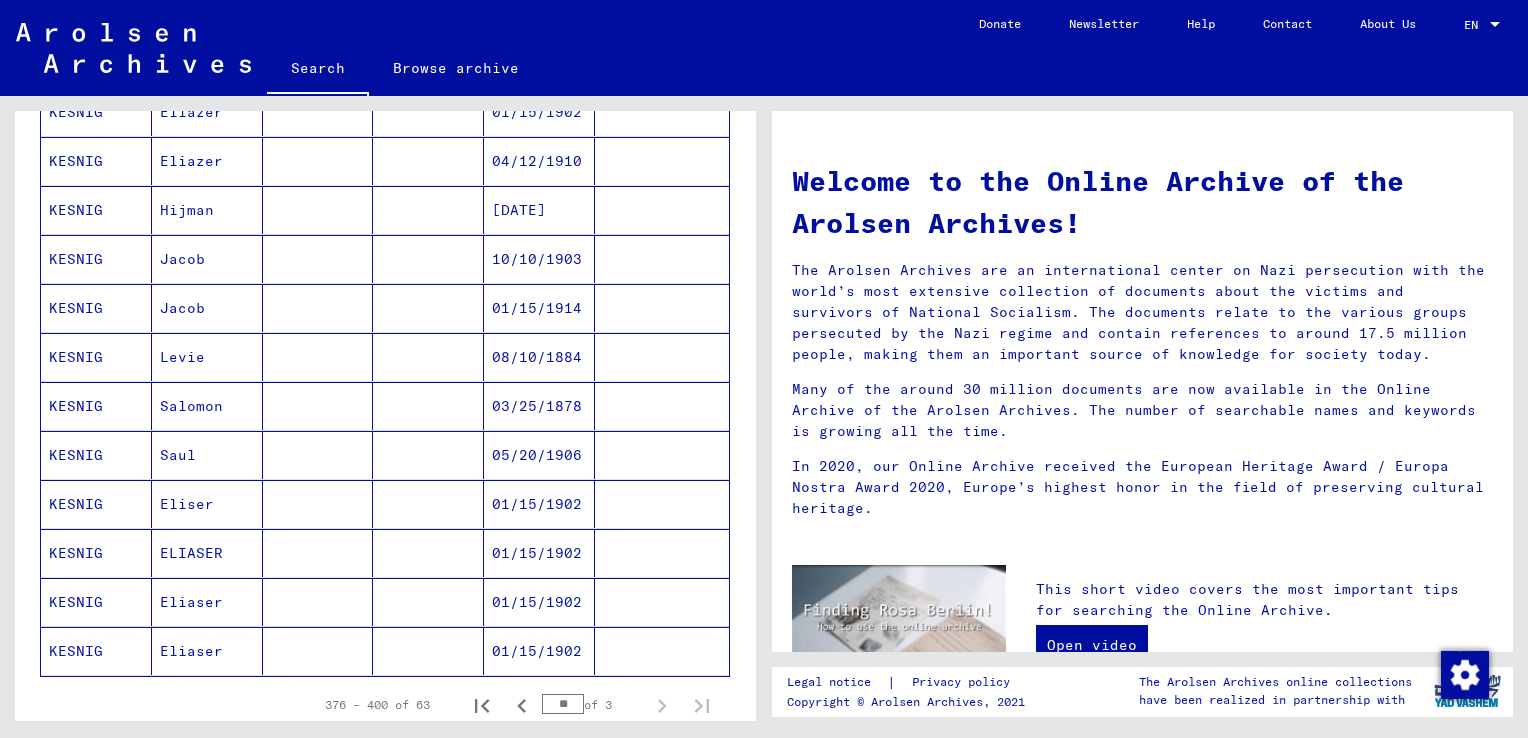 click on "03/25/1878" at bounding box center [539, 455] 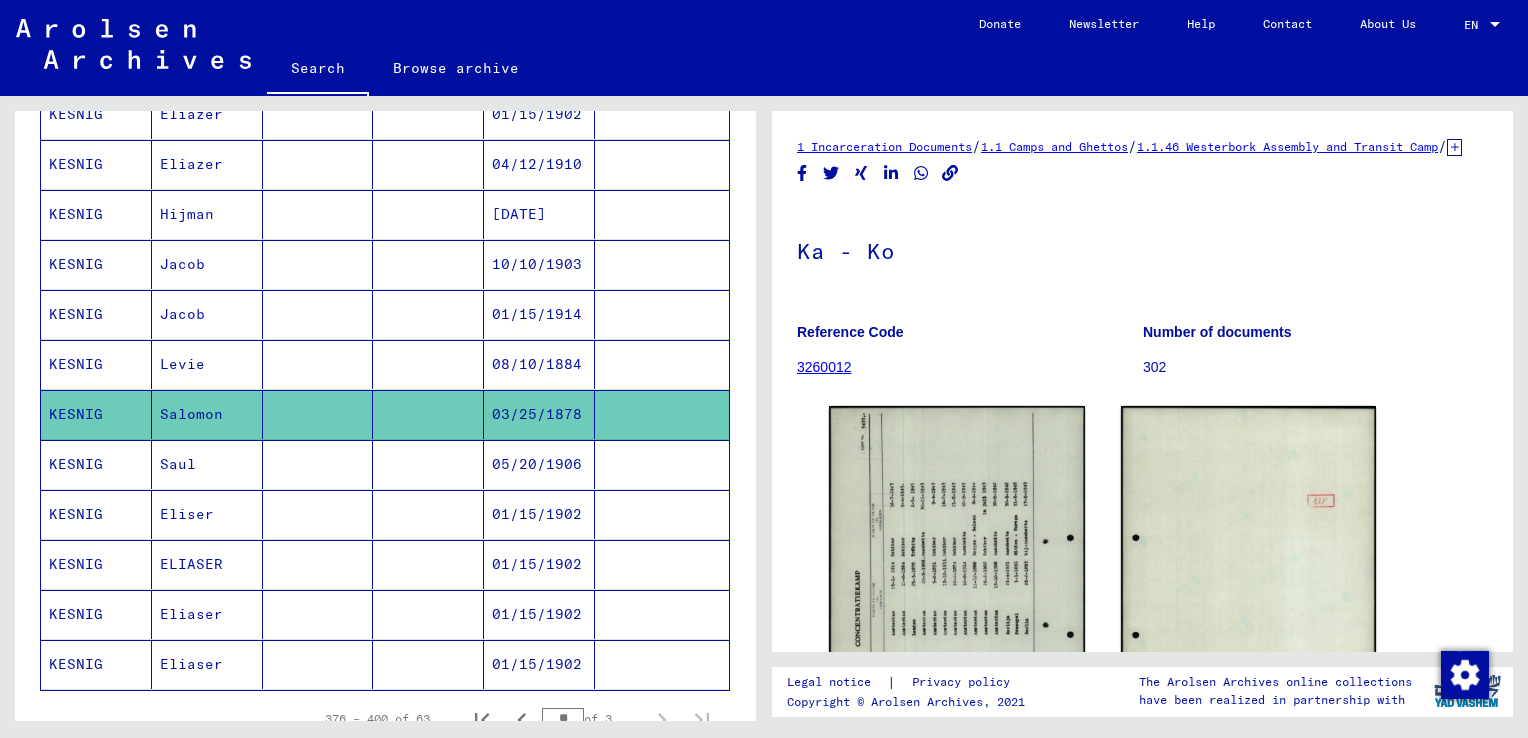scroll, scrollTop: 0, scrollLeft: 0, axis: both 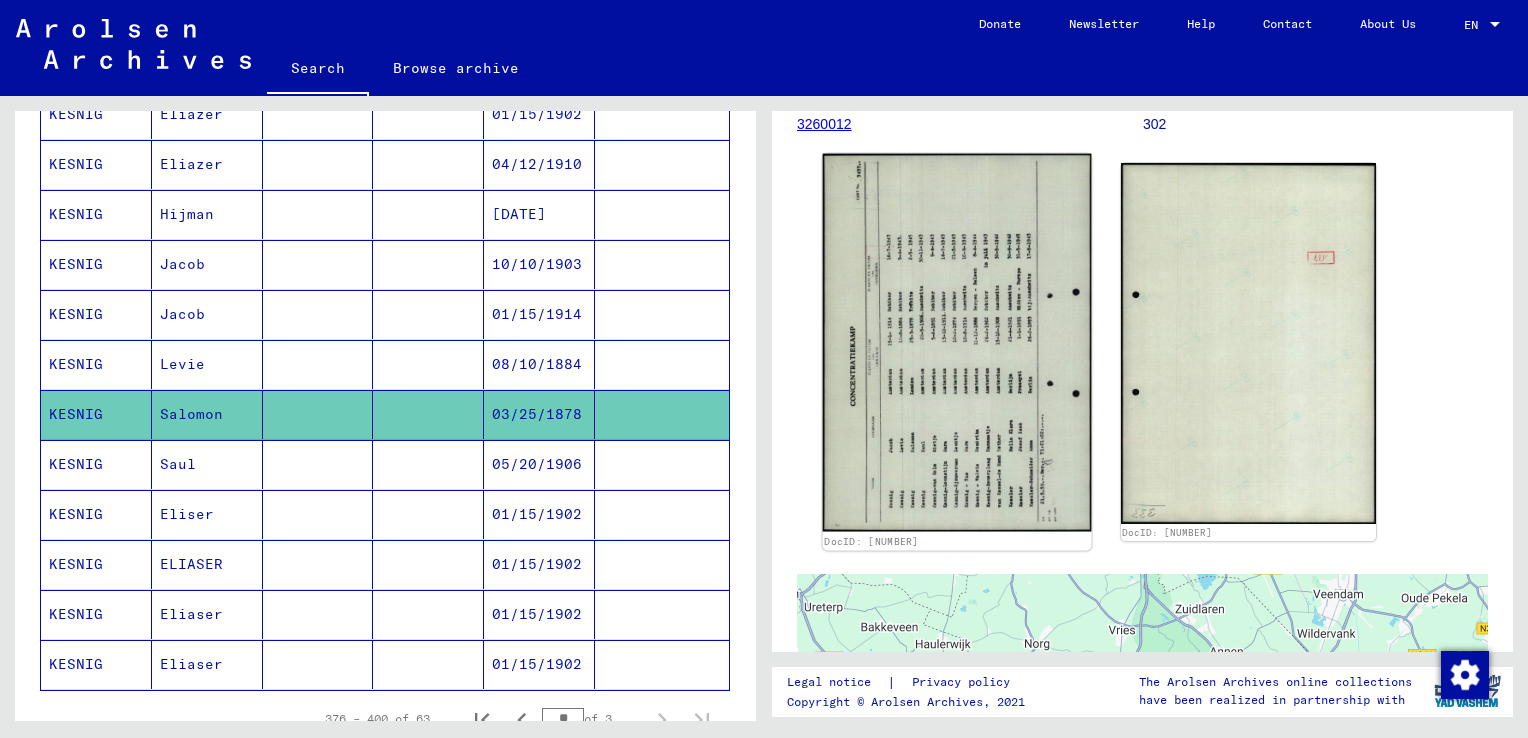 click 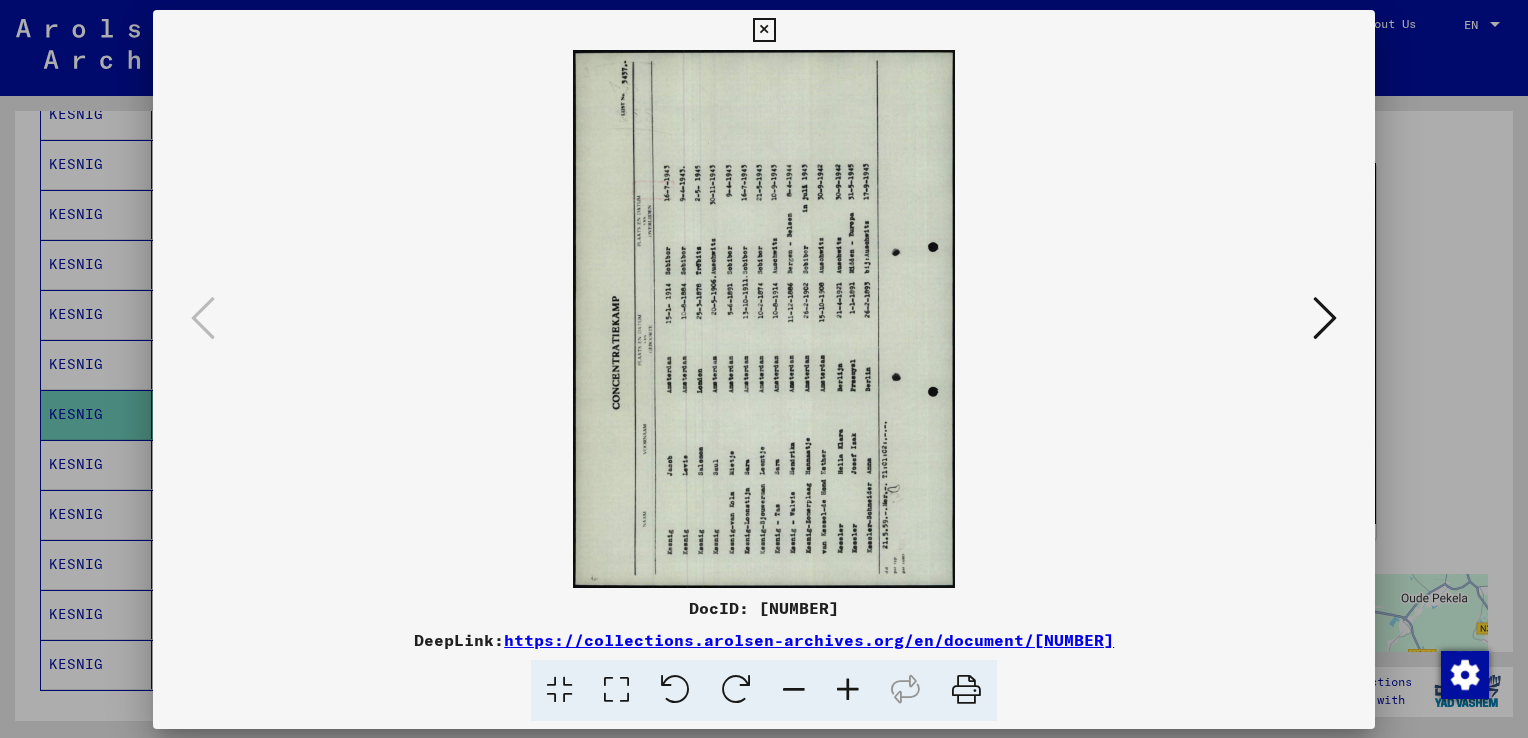 click at bounding box center [764, 319] 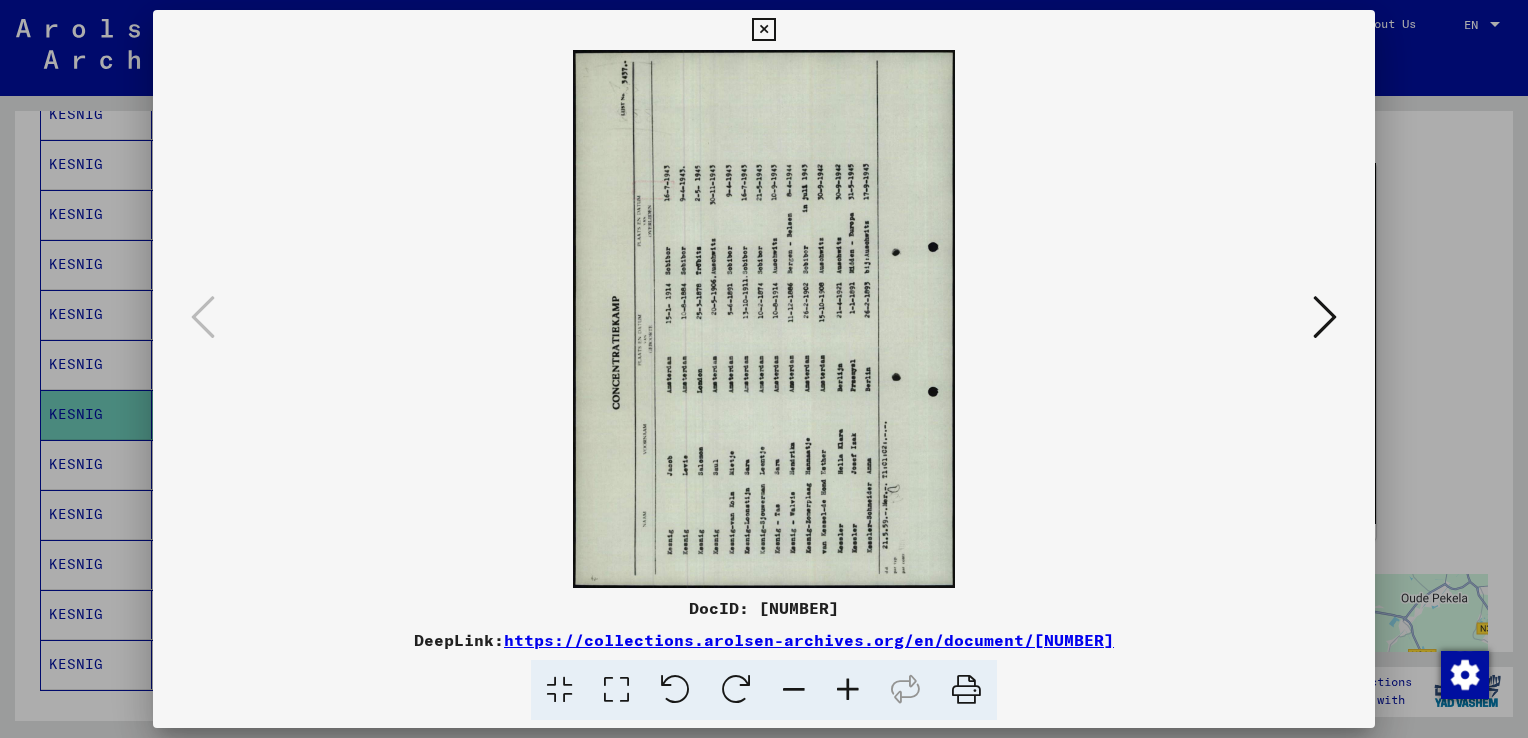 click at bounding box center [736, 690] 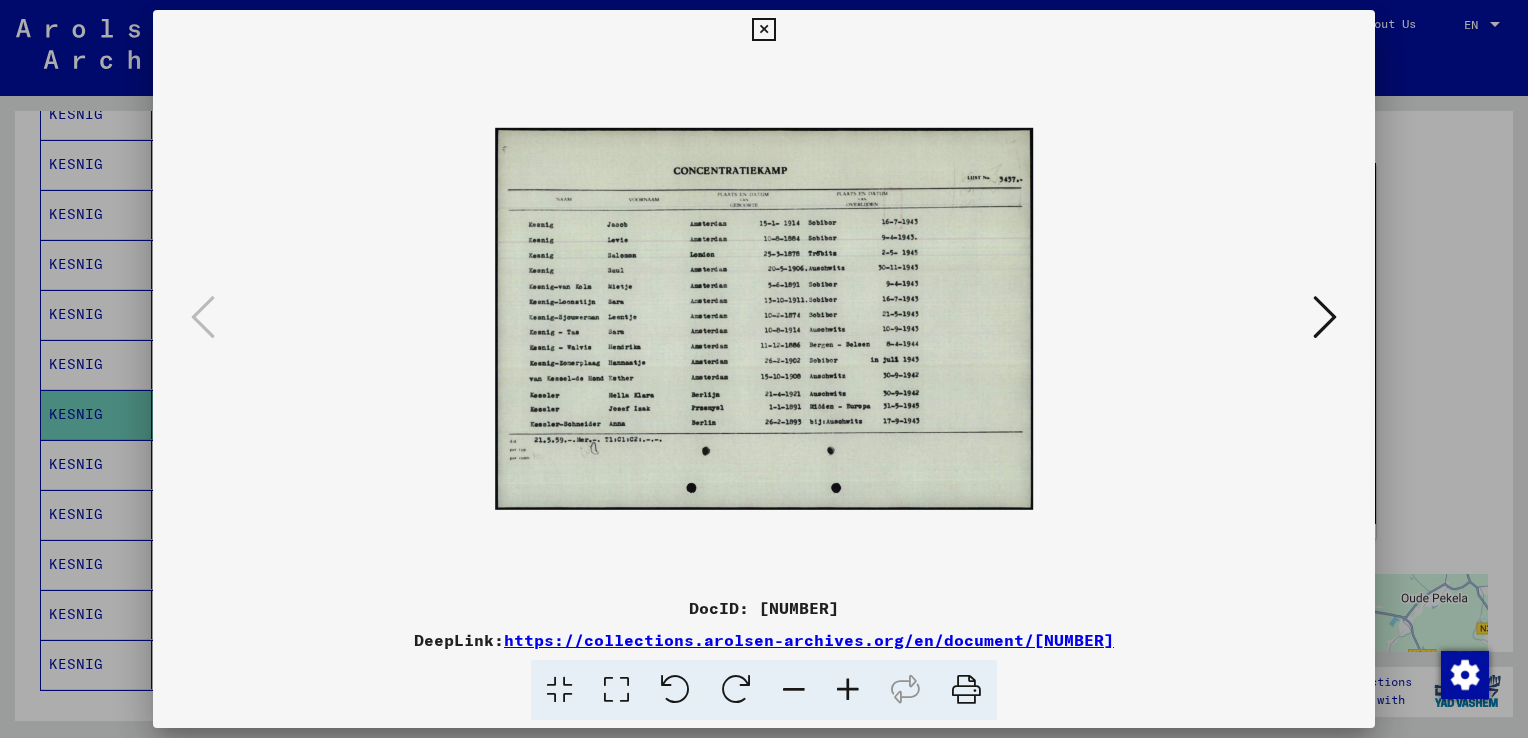 click at bounding box center (848, 690) 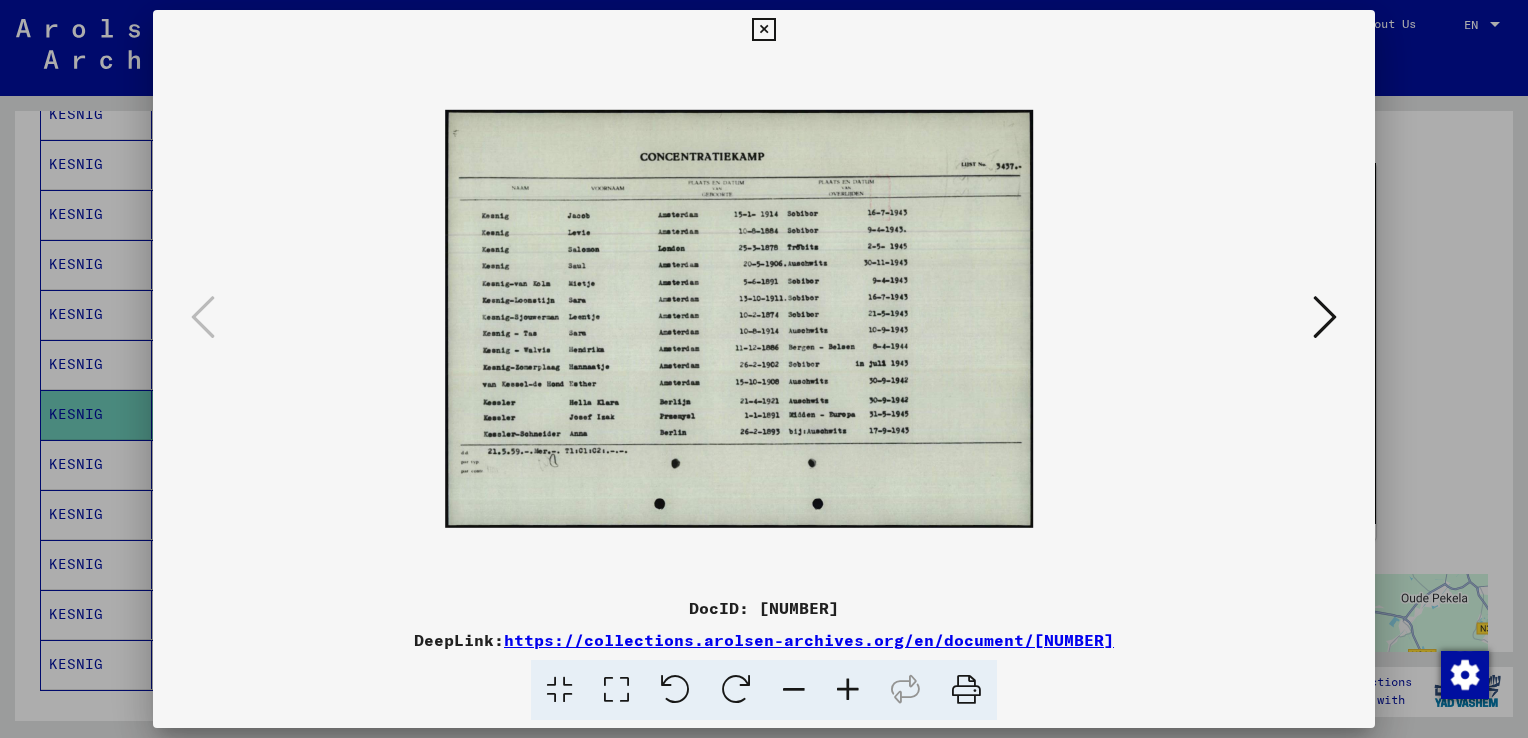 click at bounding box center [848, 690] 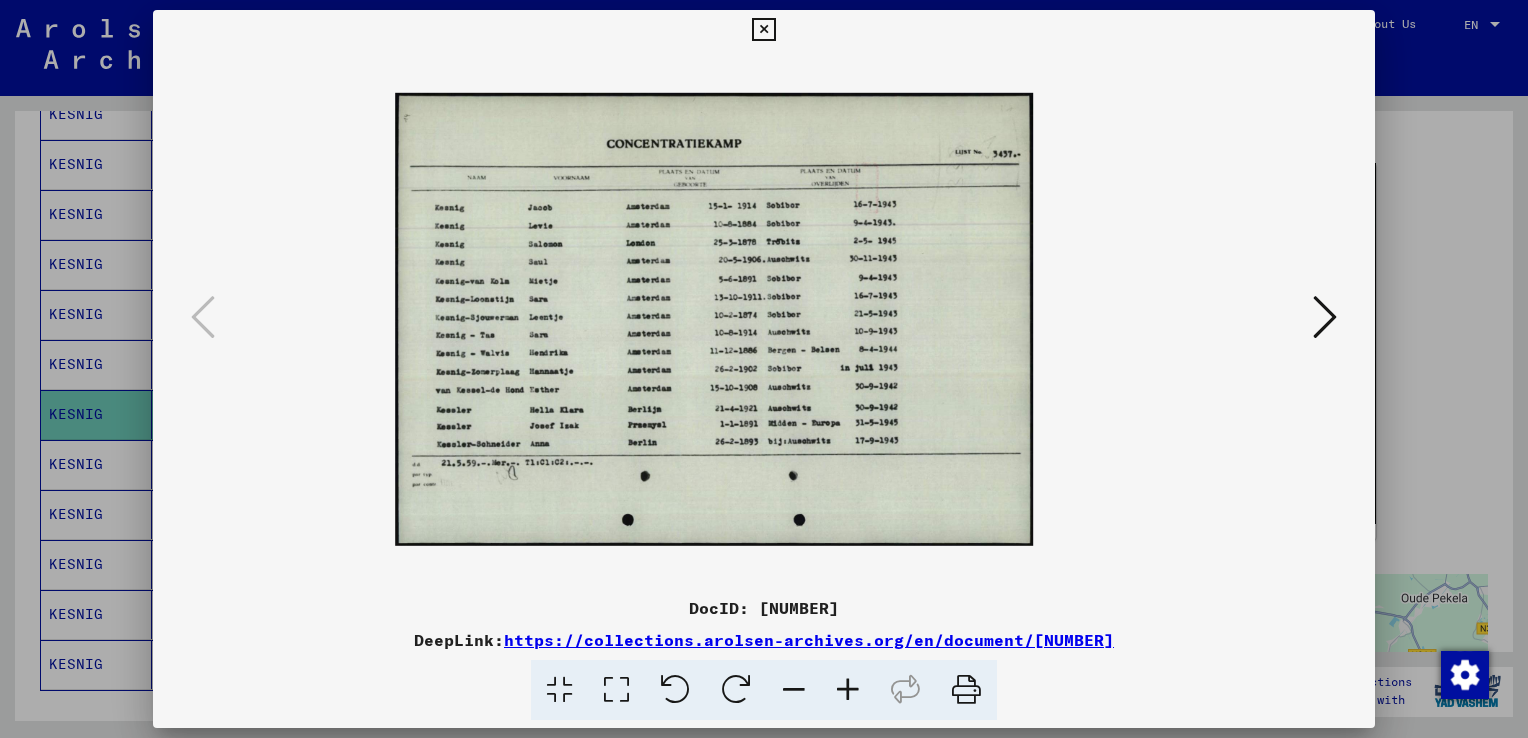 click at bounding box center (848, 690) 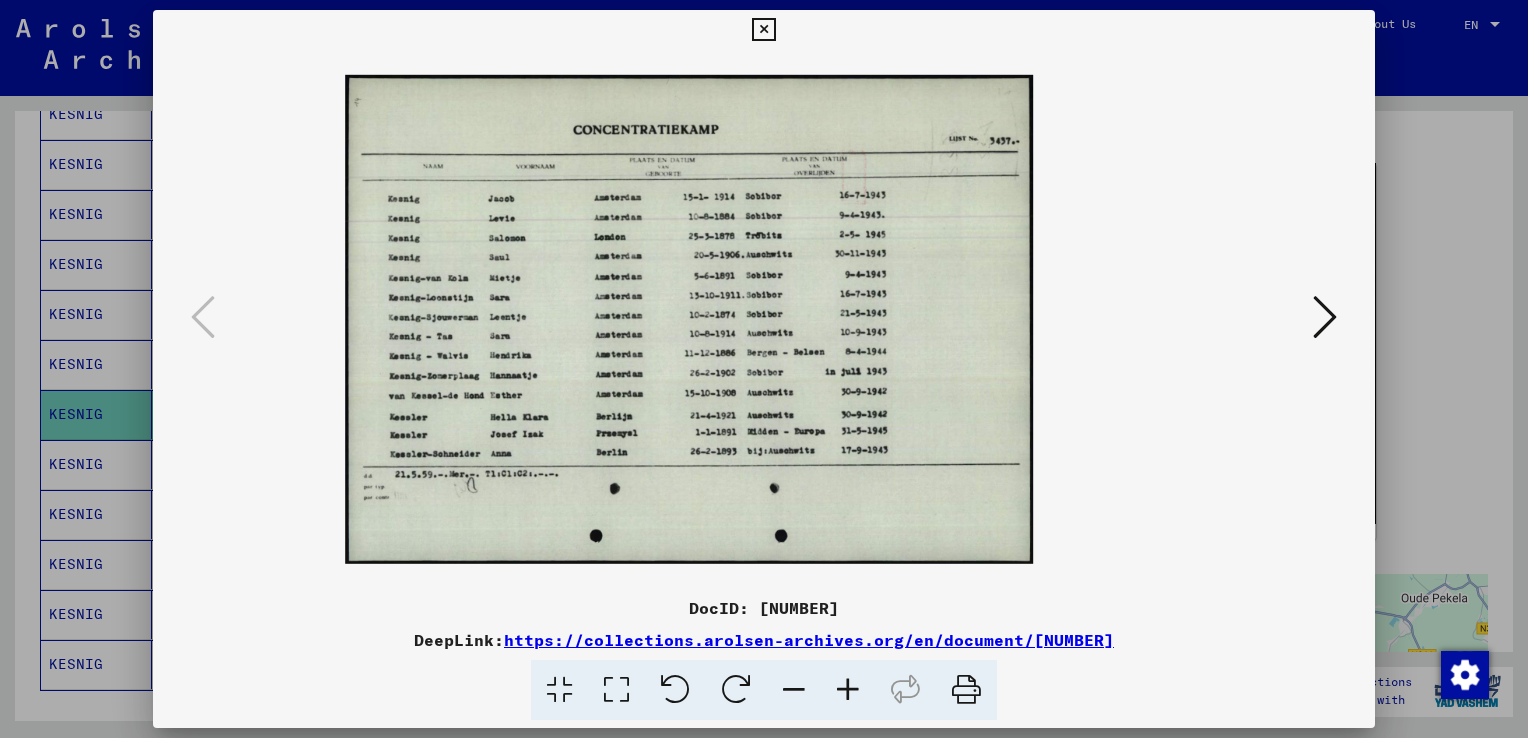 click at bounding box center [848, 690] 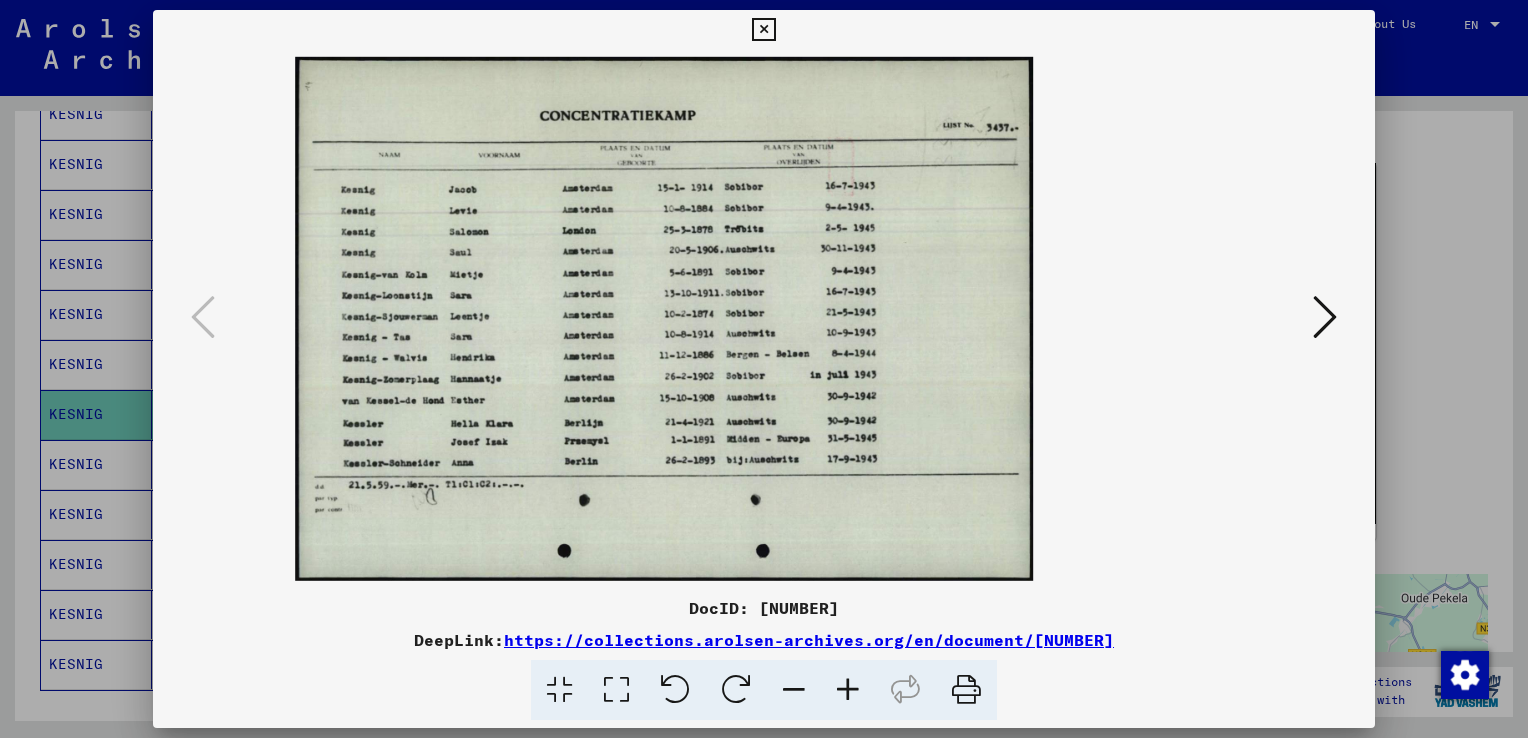 click at bounding box center [848, 690] 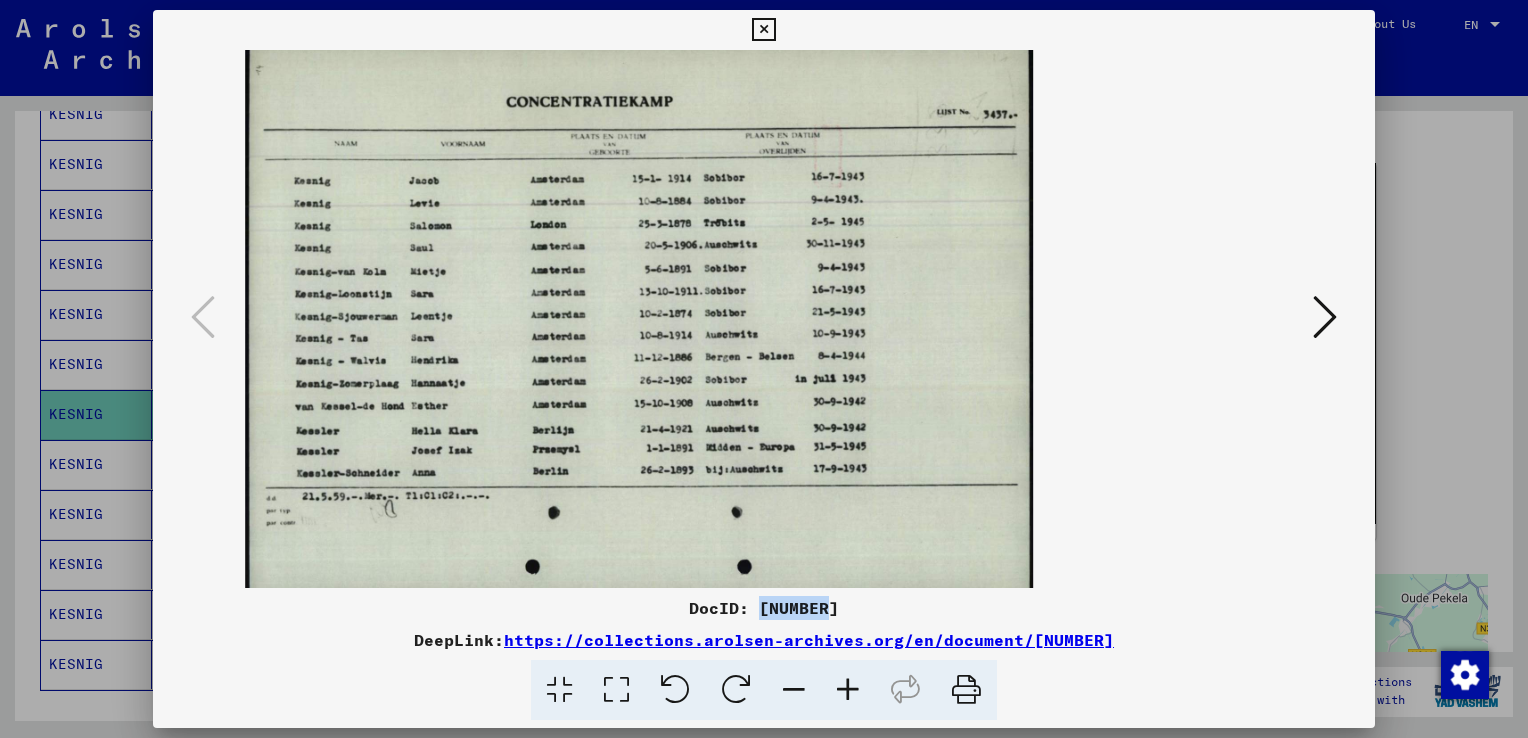 drag, startPoint x: 765, startPoint y: 606, endPoint x: 840, endPoint y: 608, distance: 75.026665 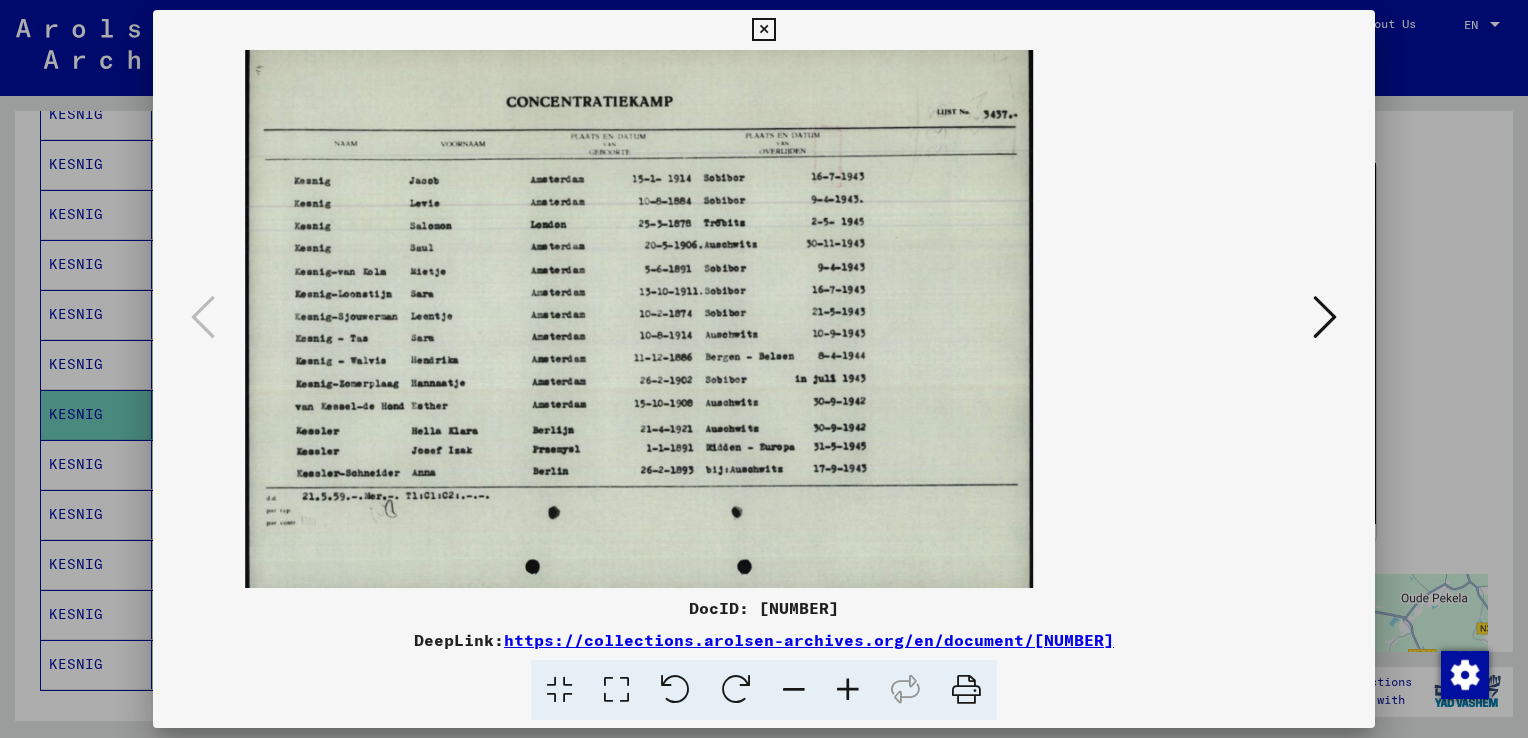 click at bounding box center (848, 690) 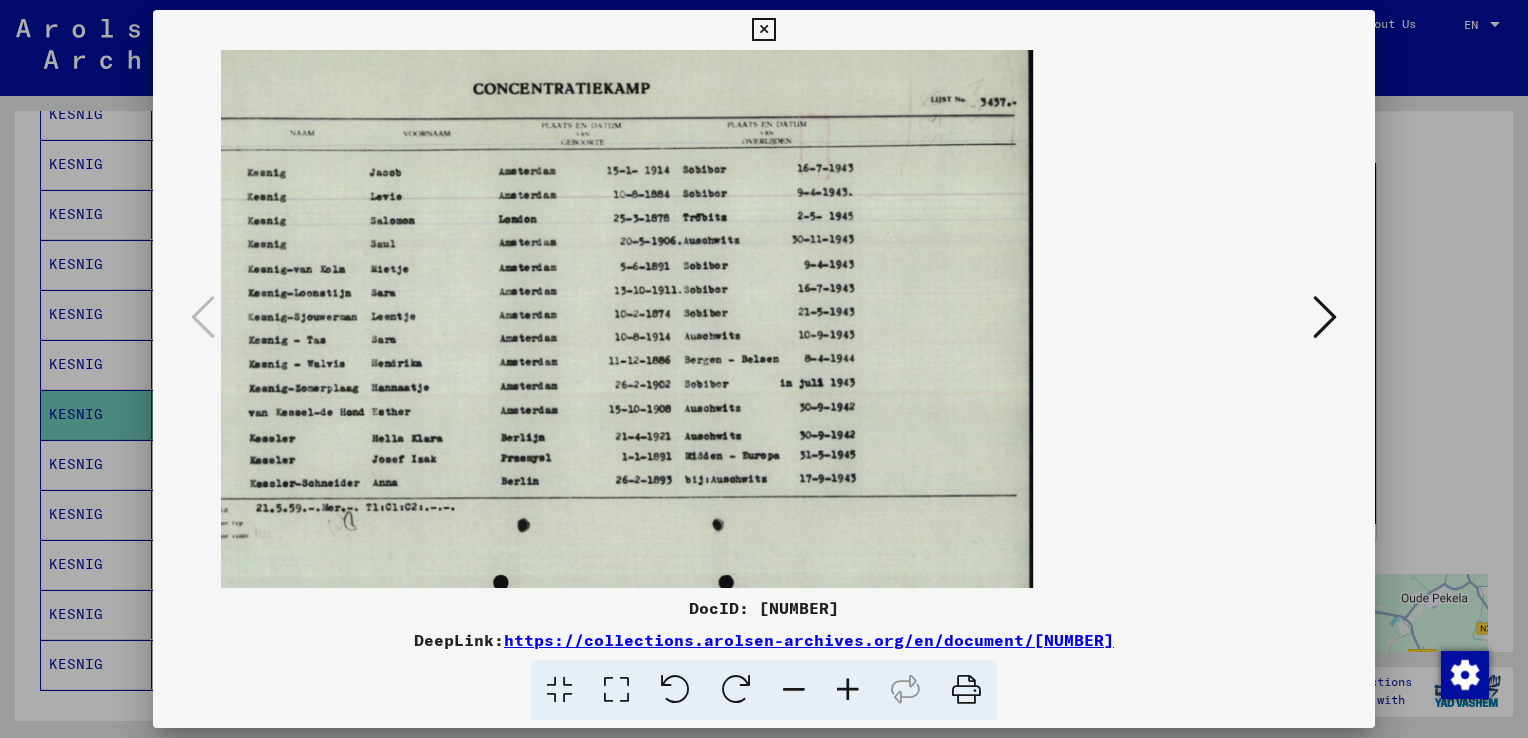 click at bounding box center [848, 690] 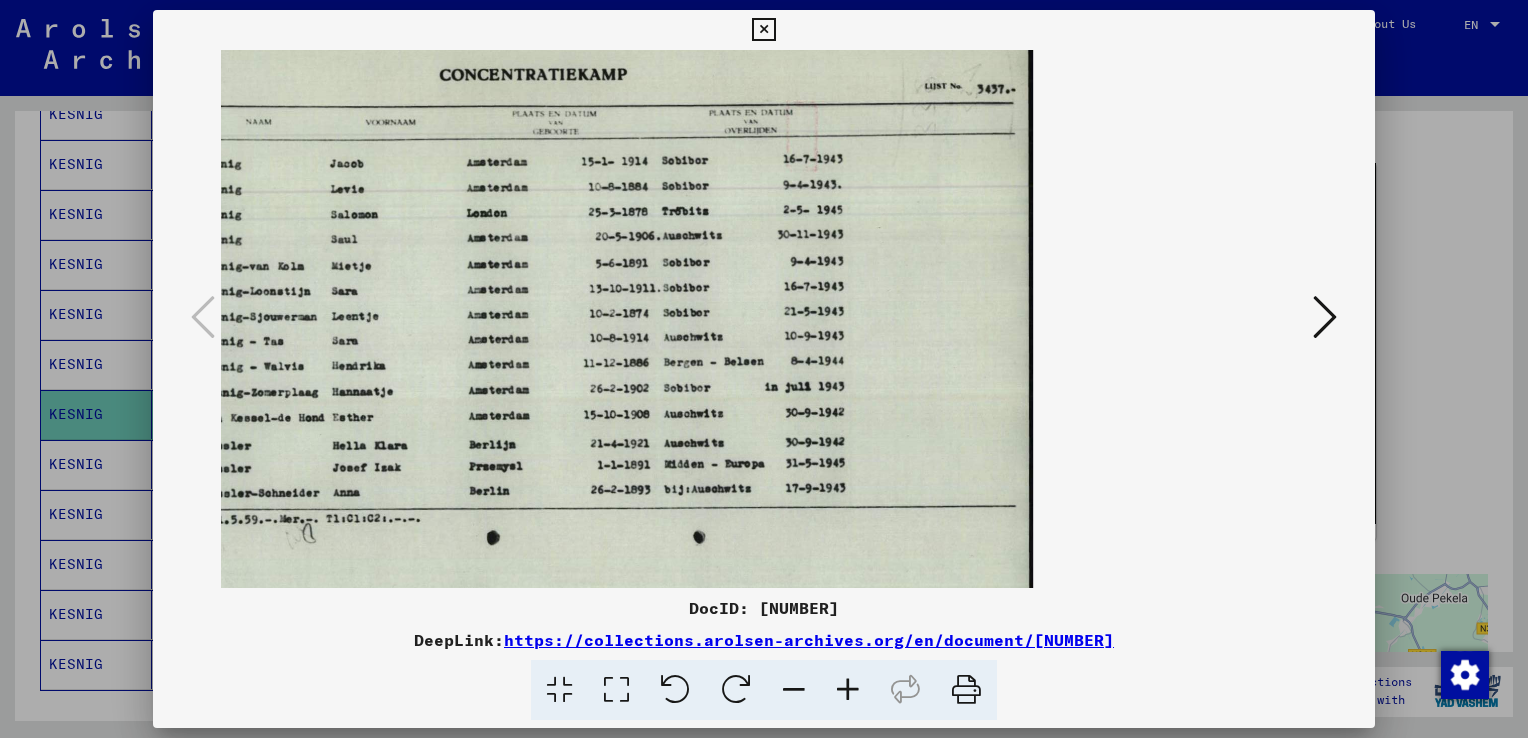 click at bounding box center [848, 690] 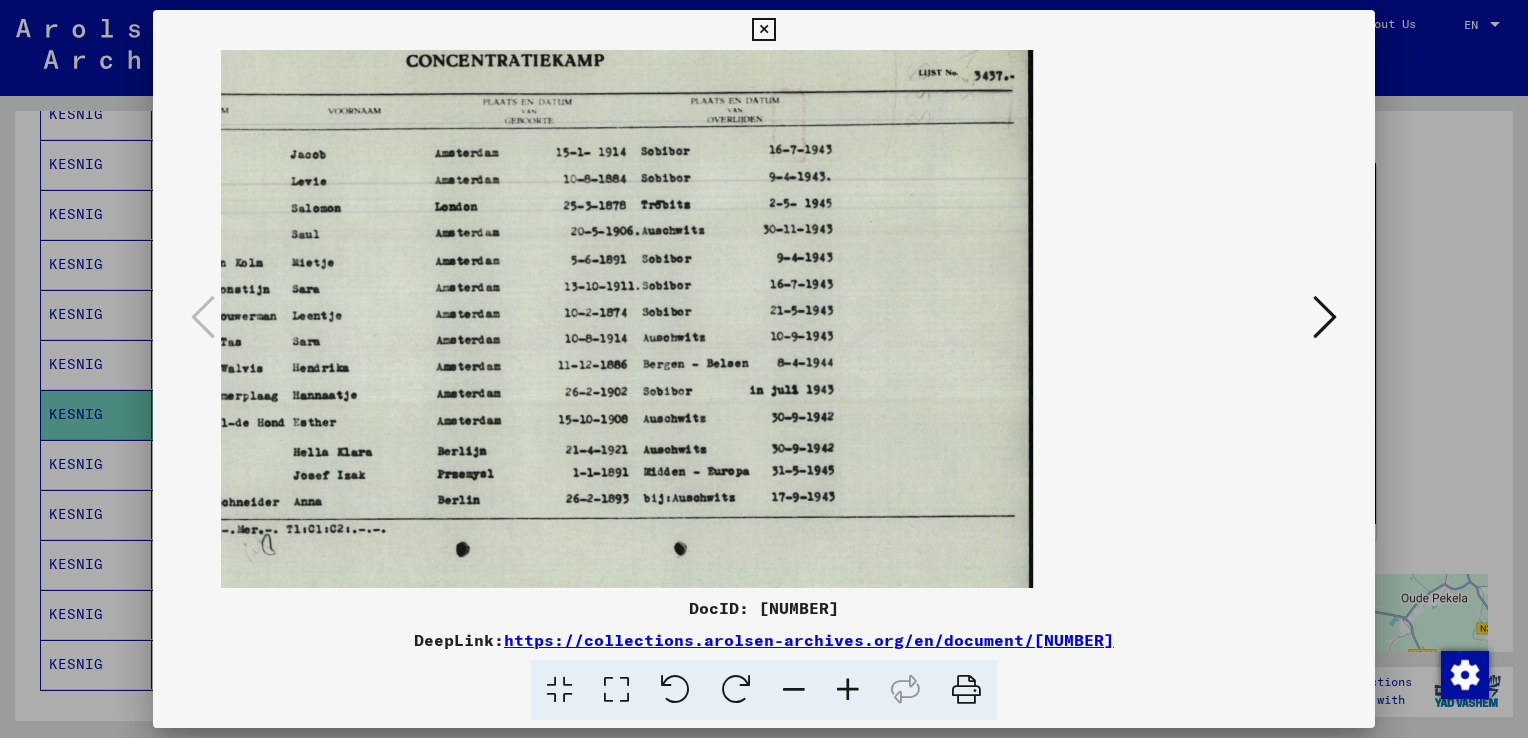 click at bounding box center [848, 690] 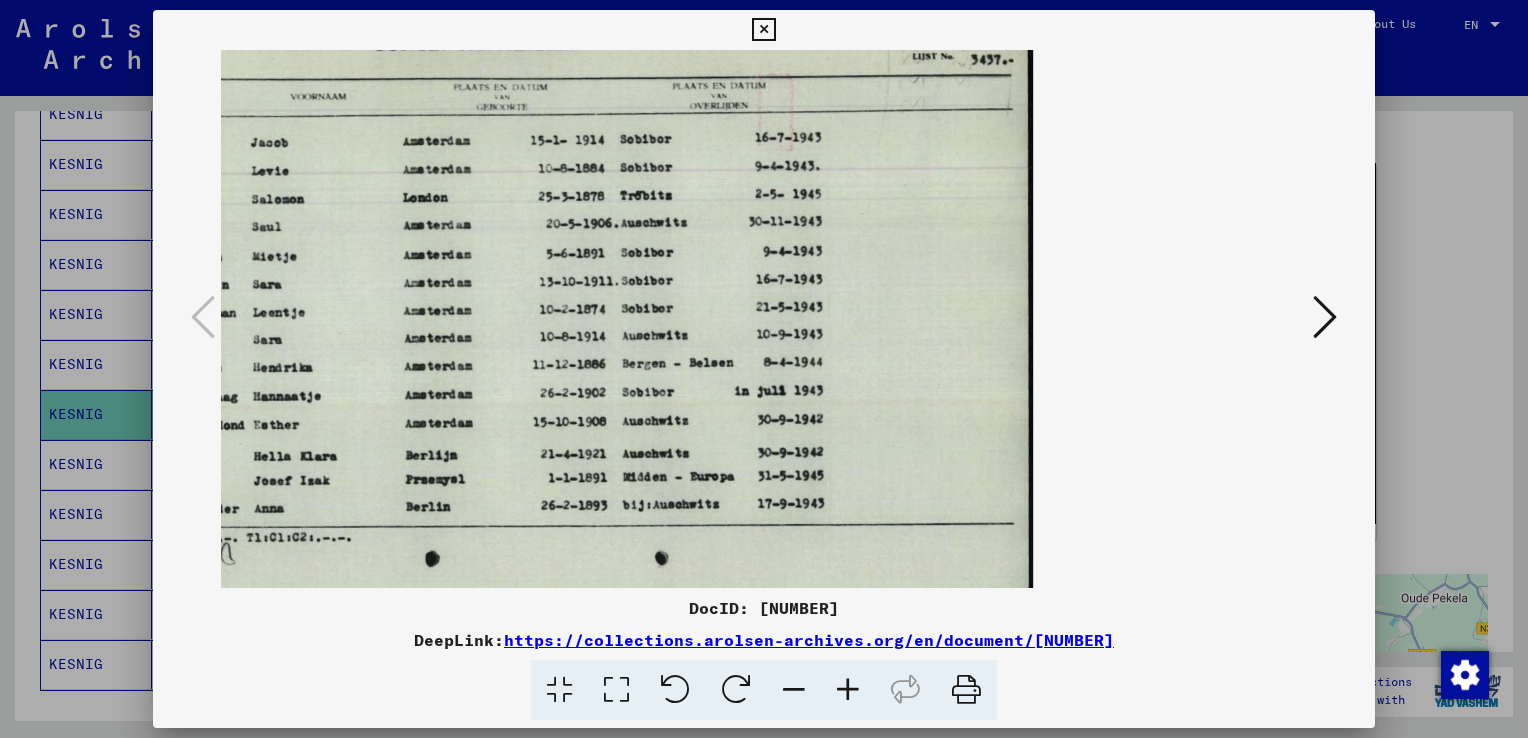 scroll, scrollTop: 0, scrollLeft: 0, axis: both 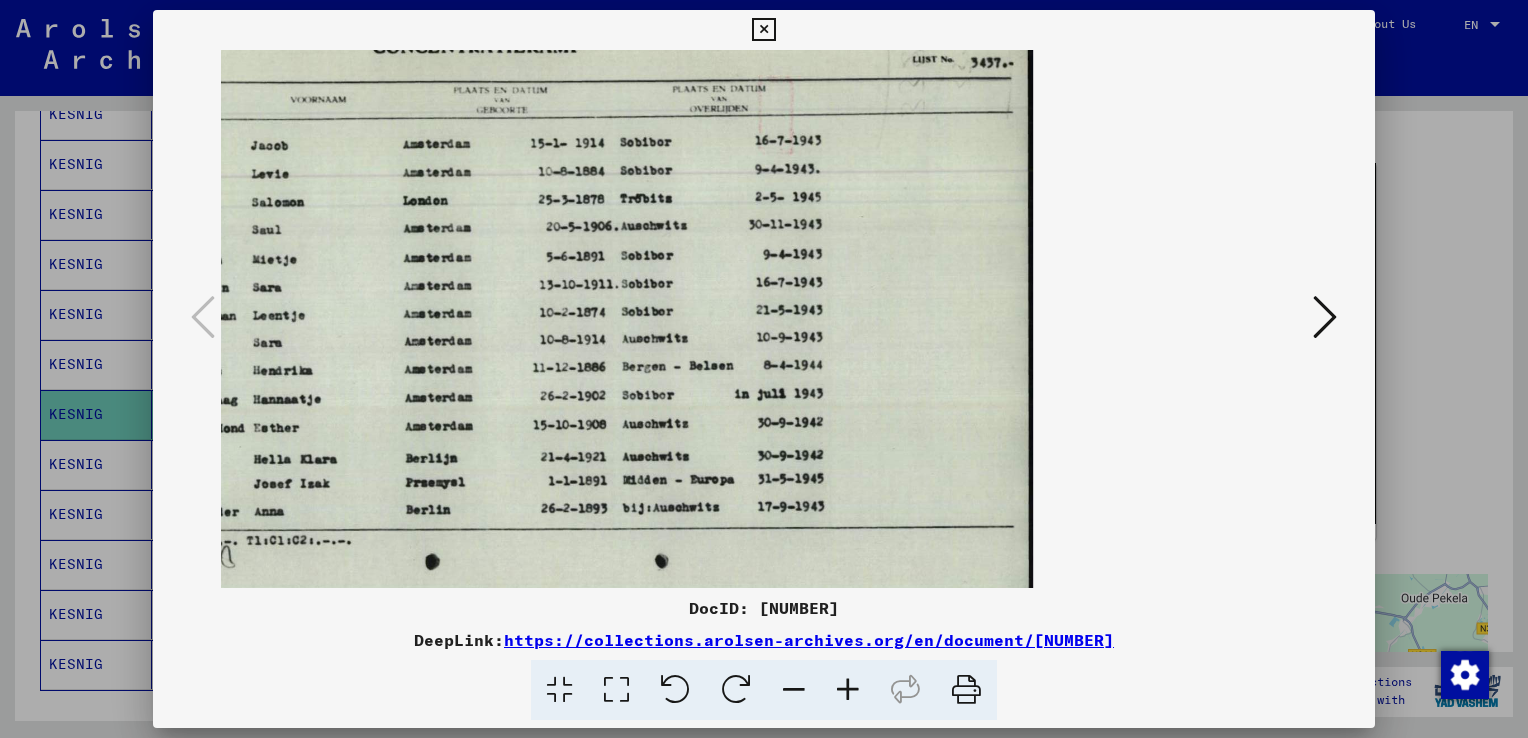 drag, startPoint x: 585, startPoint y: 354, endPoint x: 808, endPoint y: 354, distance: 223 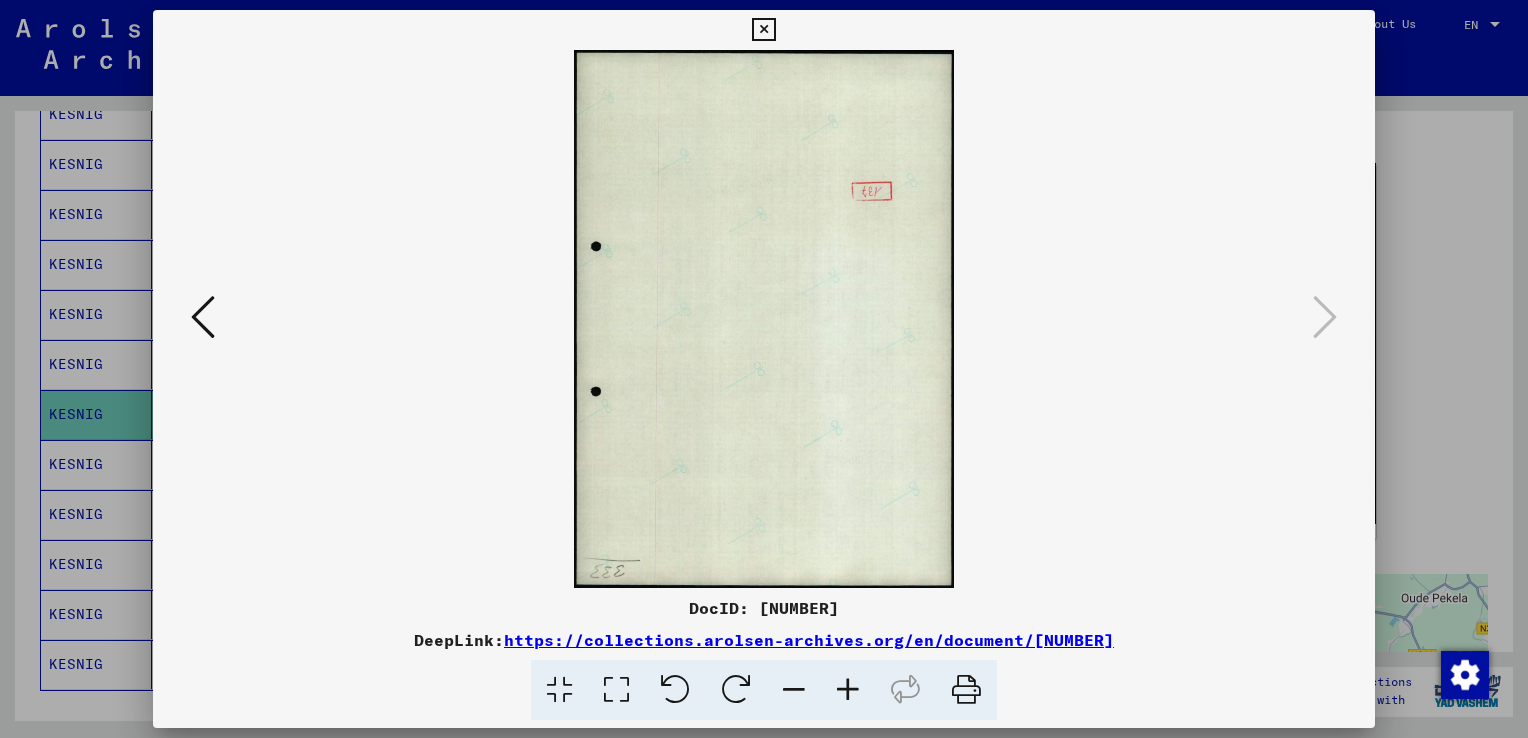 click at bounding box center [763, 30] 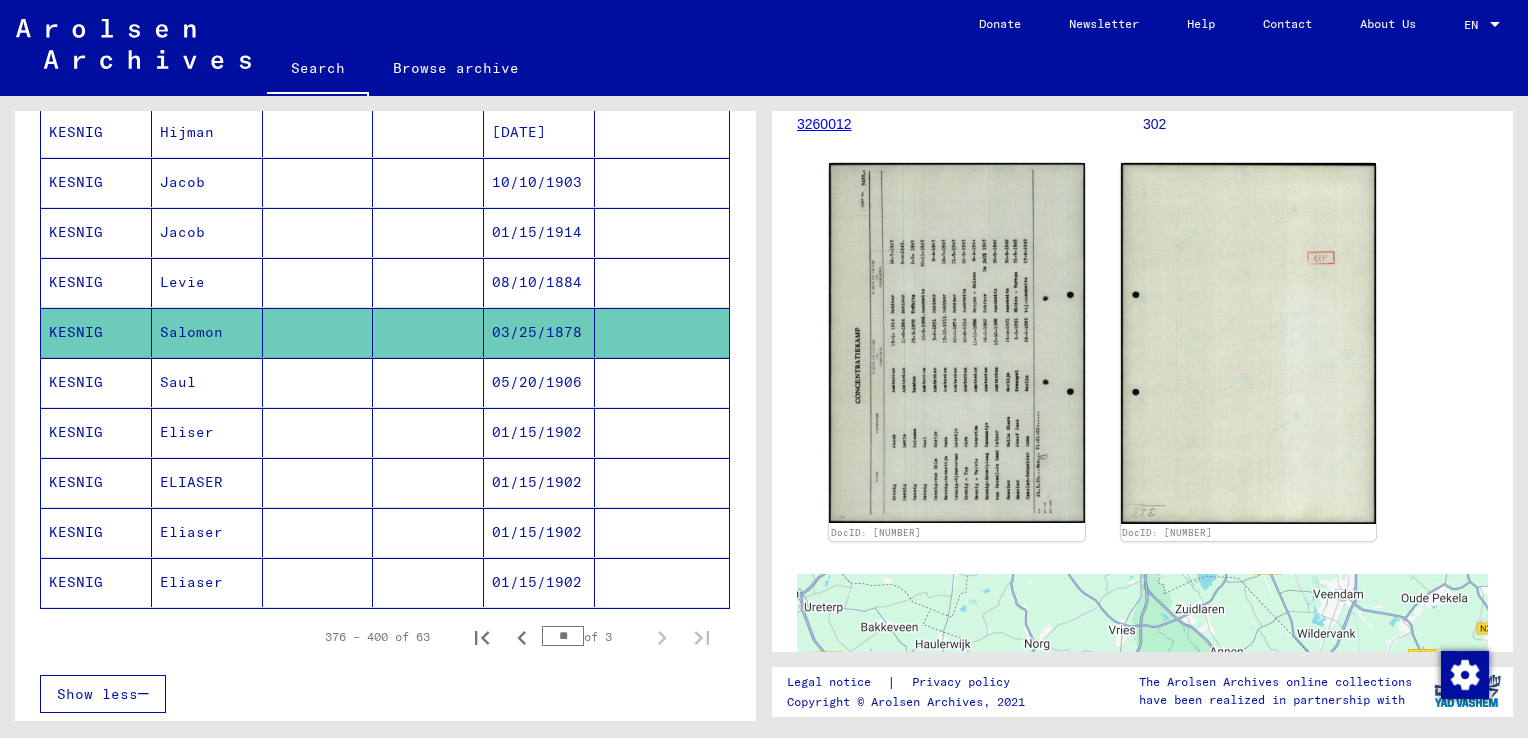 scroll, scrollTop: 1101, scrollLeft: 0, axis: vertical 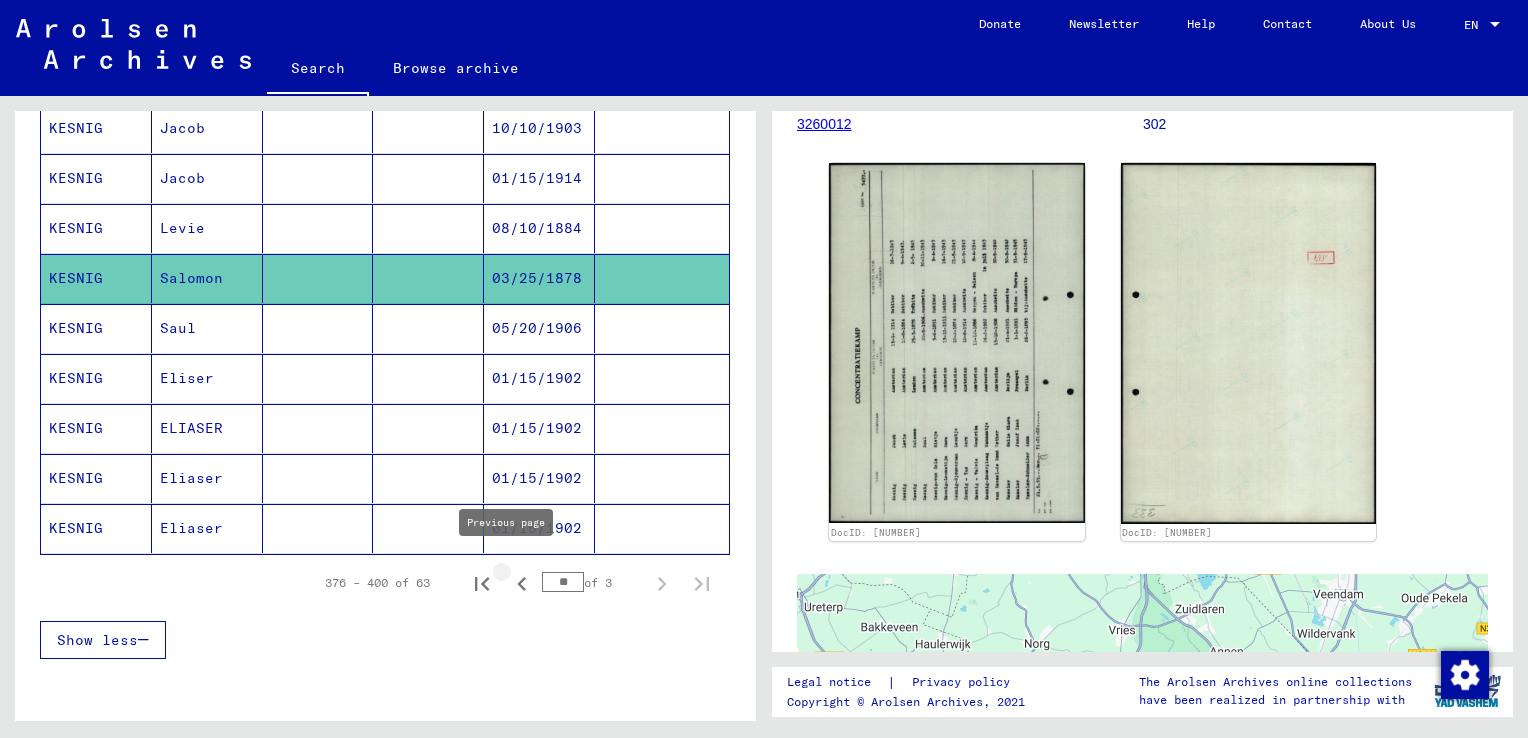 click 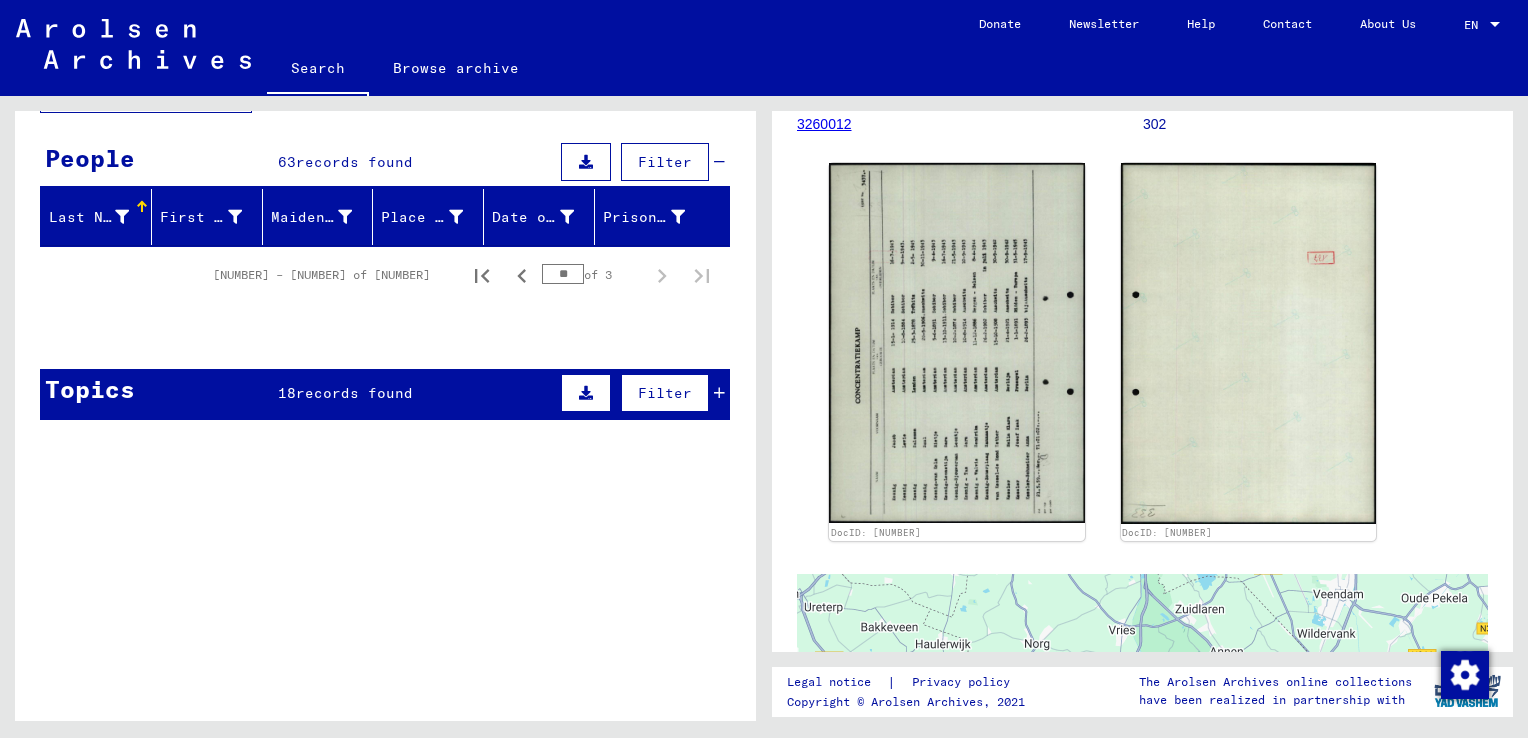 scroll, scrollTop: 0, scrollLeft: 0, axis: both 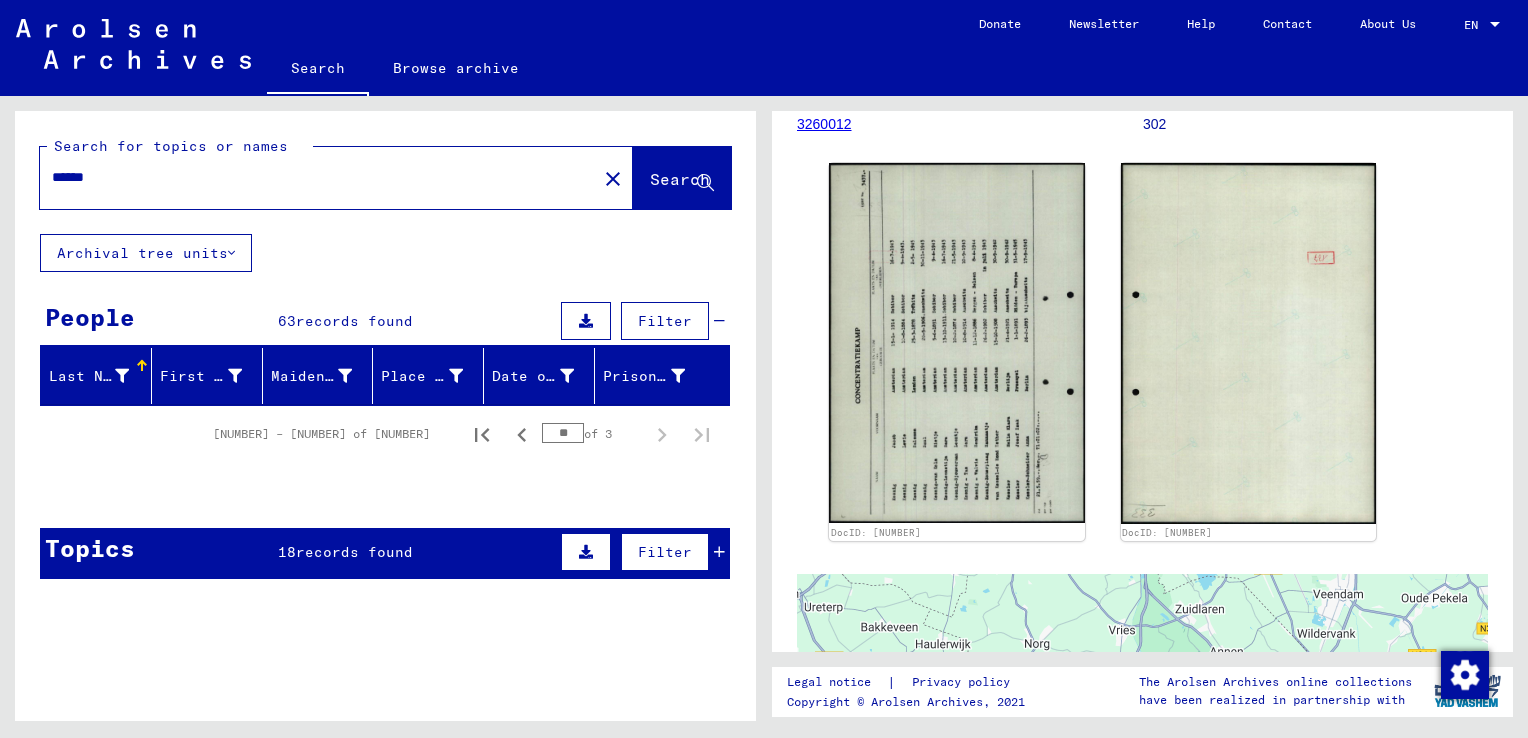 click on "******" at bounding box center [318, 177] 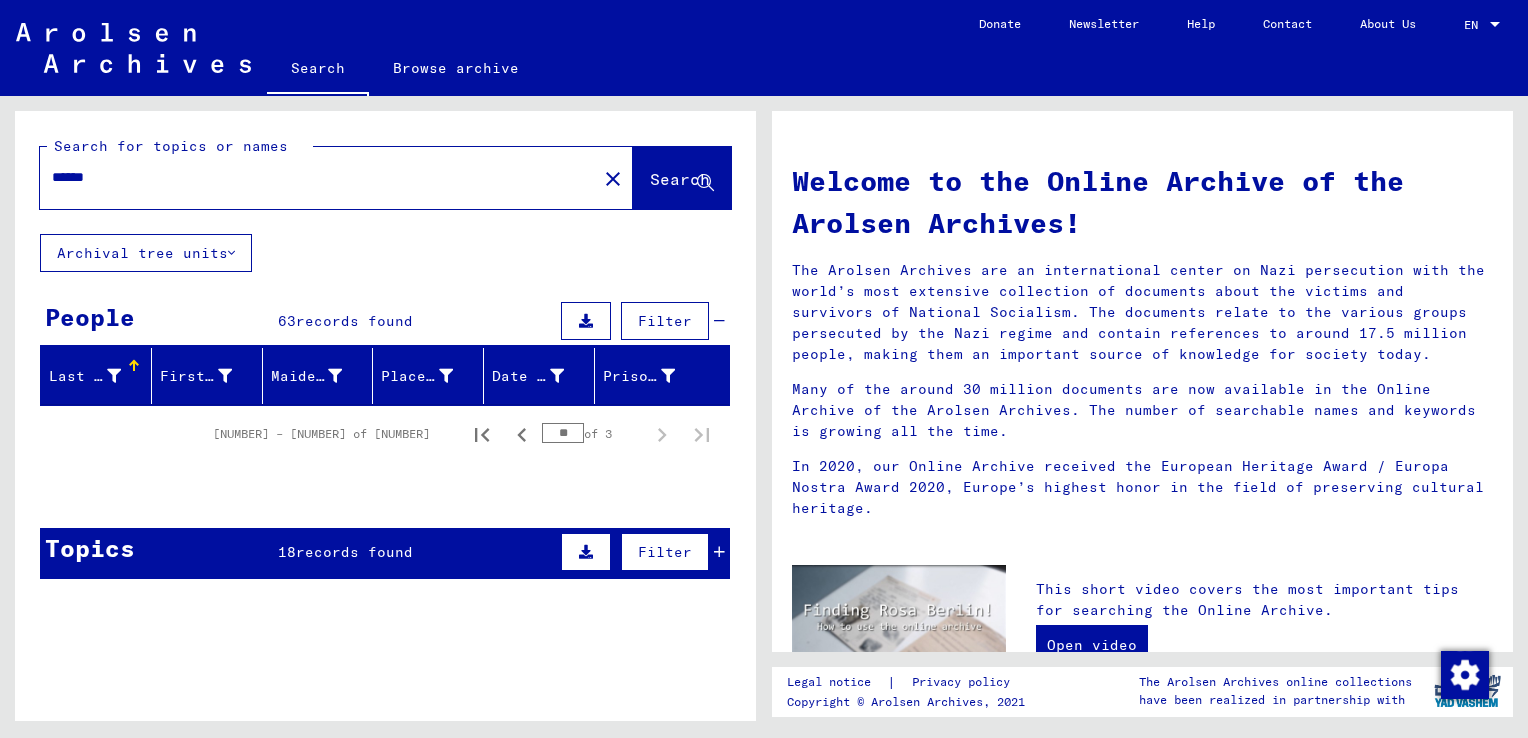 click on "Search" 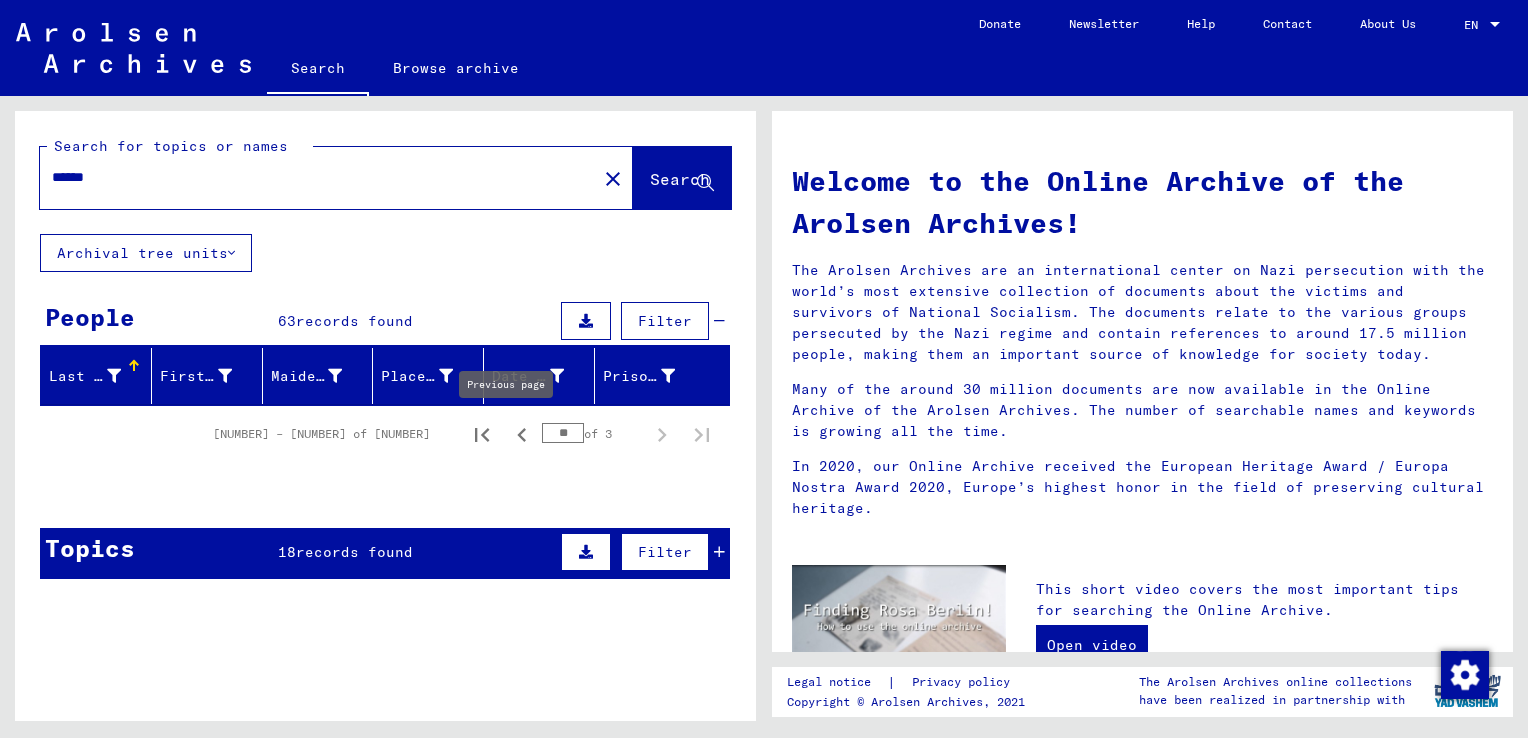 drag, startPoint x: 559, startPoint y: 434, endPoint x: 510, endPoint y: 434, distance: 49 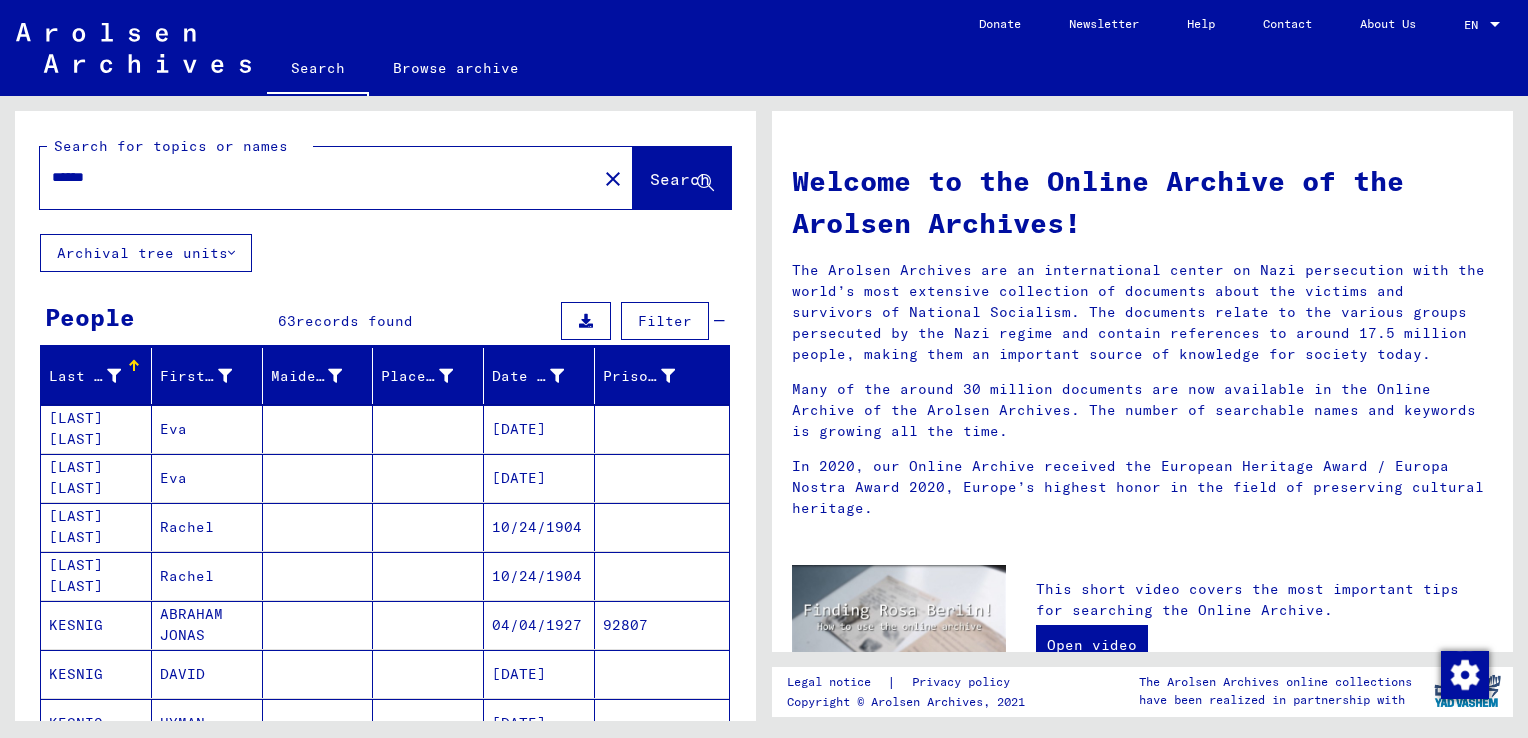 click on "Last Name   First Name   Maiden Name   Place of Birth   Date of Birth   Prisoner #   DRUIF KESNIG   Eva         [DATE]      DRUIF KESNIG   Eva         [DATE]      ENSEL KESNIG   Rachel         [DATE]      ENSEL KESNIG   Rachel         [DATE]      KESNIG   ABRAHAM JONAS         [DATE]   92807   KESNIG   DAVID         [DATE]      KESNIG   HYMAN         [DATE]      KESNIG   JACOB         [DATE]   90475   KESNIG   ELIAZER         [DATE]      KESNIG   Abraham         [DATE]      KESNIG   Abraham Jacob         [DATE]      KESNIG   Benjamin         [DATE]      KESNIG   David         [DATE]      KESNIG   Eliazer         [DATE]      KESNIG   Eliazer         [DATE]      KESNIG   Hijman         [DATE]      KESNIG   Jacob         [DATE]      KESNIG   Jacob         [DATE]      KESNIG   Levie         [DATE]      KESNIG   Salomon         [DATE]      KESNIG   Saul         [DATE]      KESNIG   Eliser         [DATE]      KESNIG   ELIASER" at bounding box center (385, 1017) 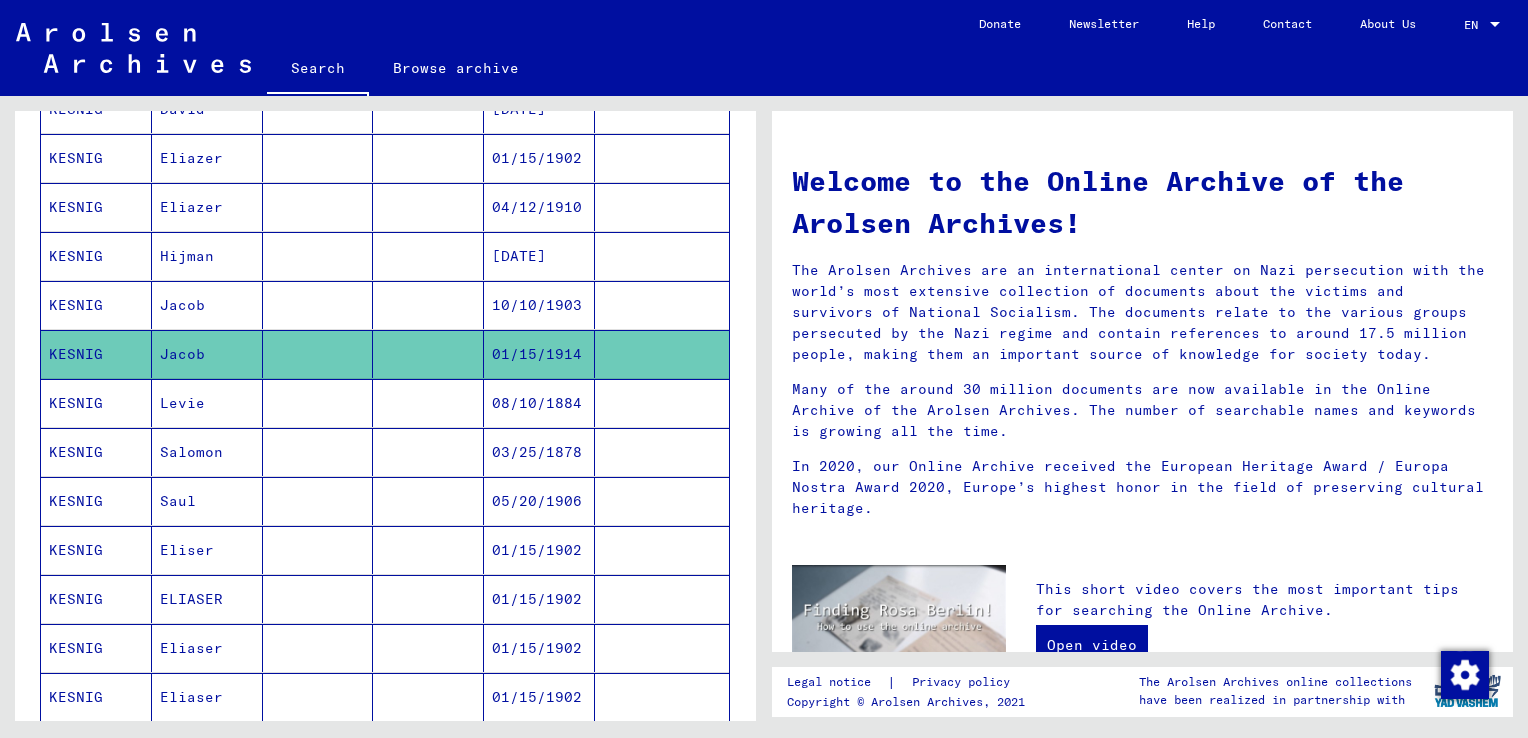 scroll, scrollTop: 984, scrollLeft: 0, axis: vertical 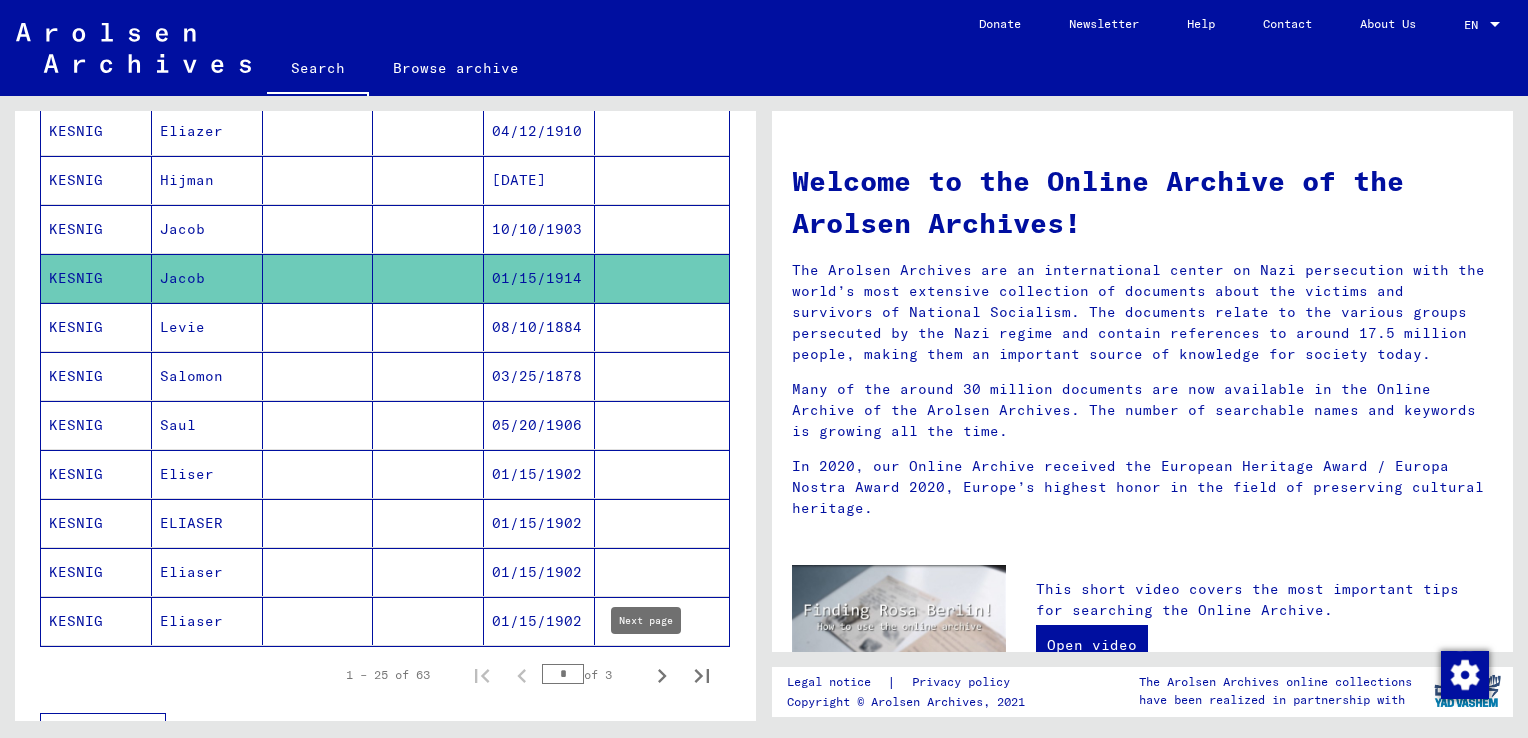 click 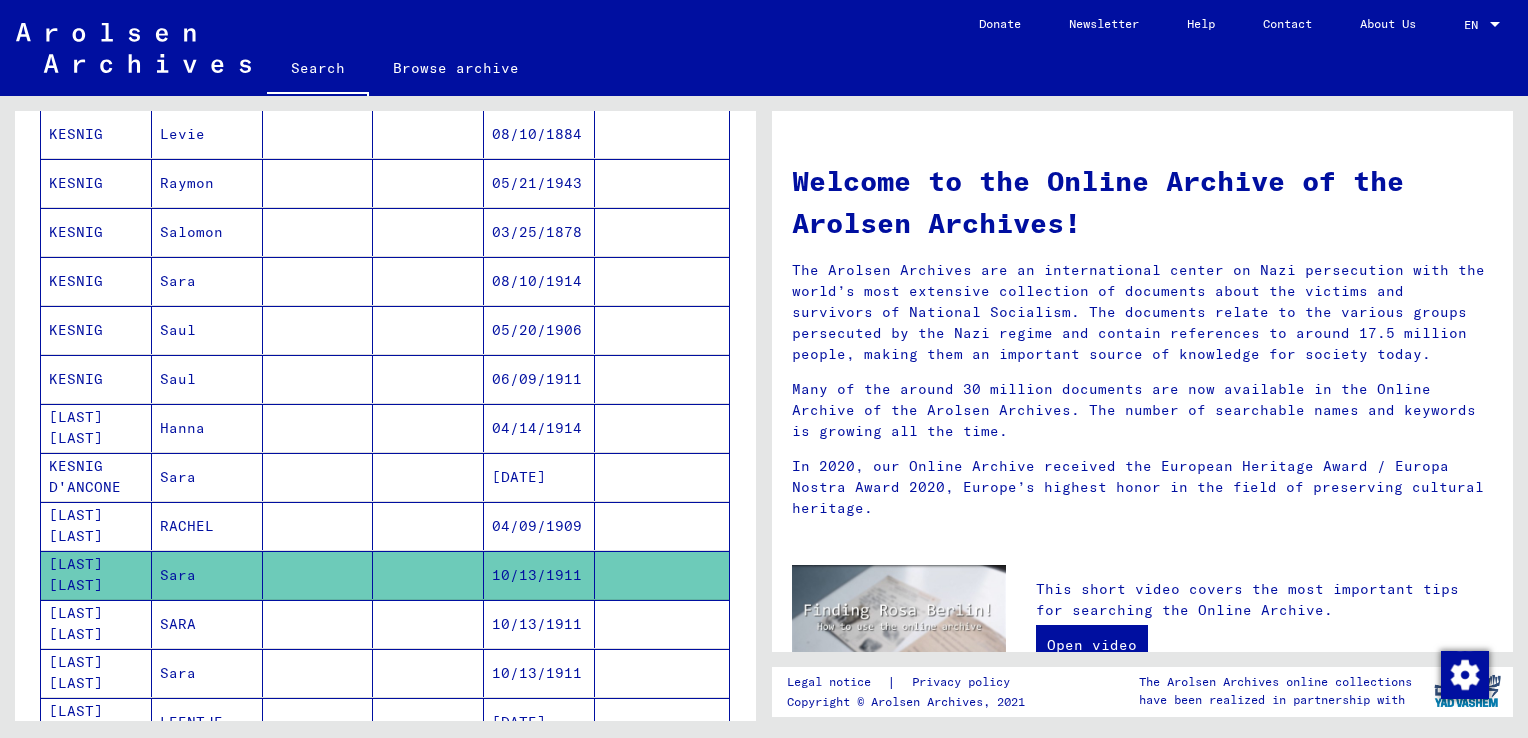 scroll, scrollTop: 779, scrollLeft: 0, axis: vertical 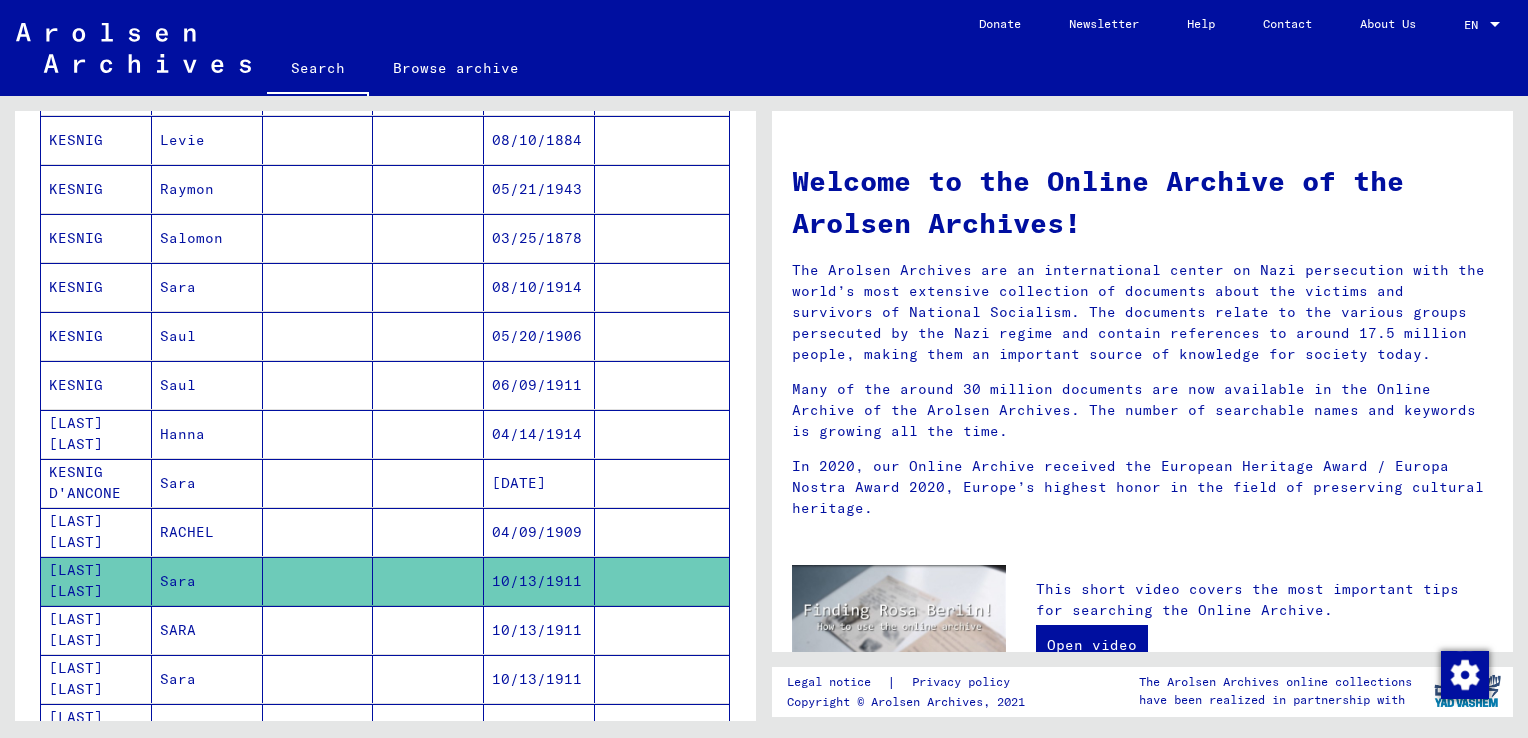 click on "06/09/1911" at bounding box center [539, 434] 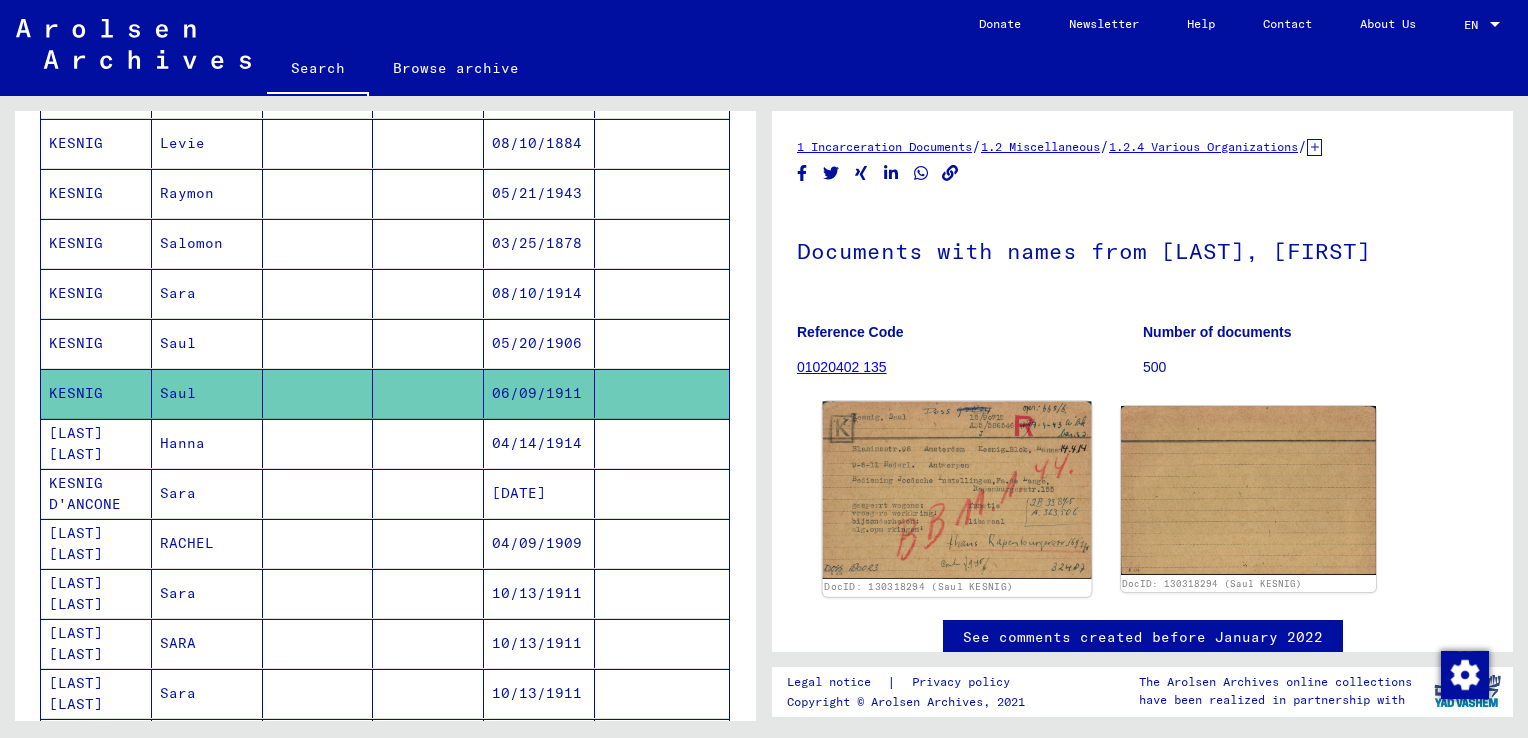 click 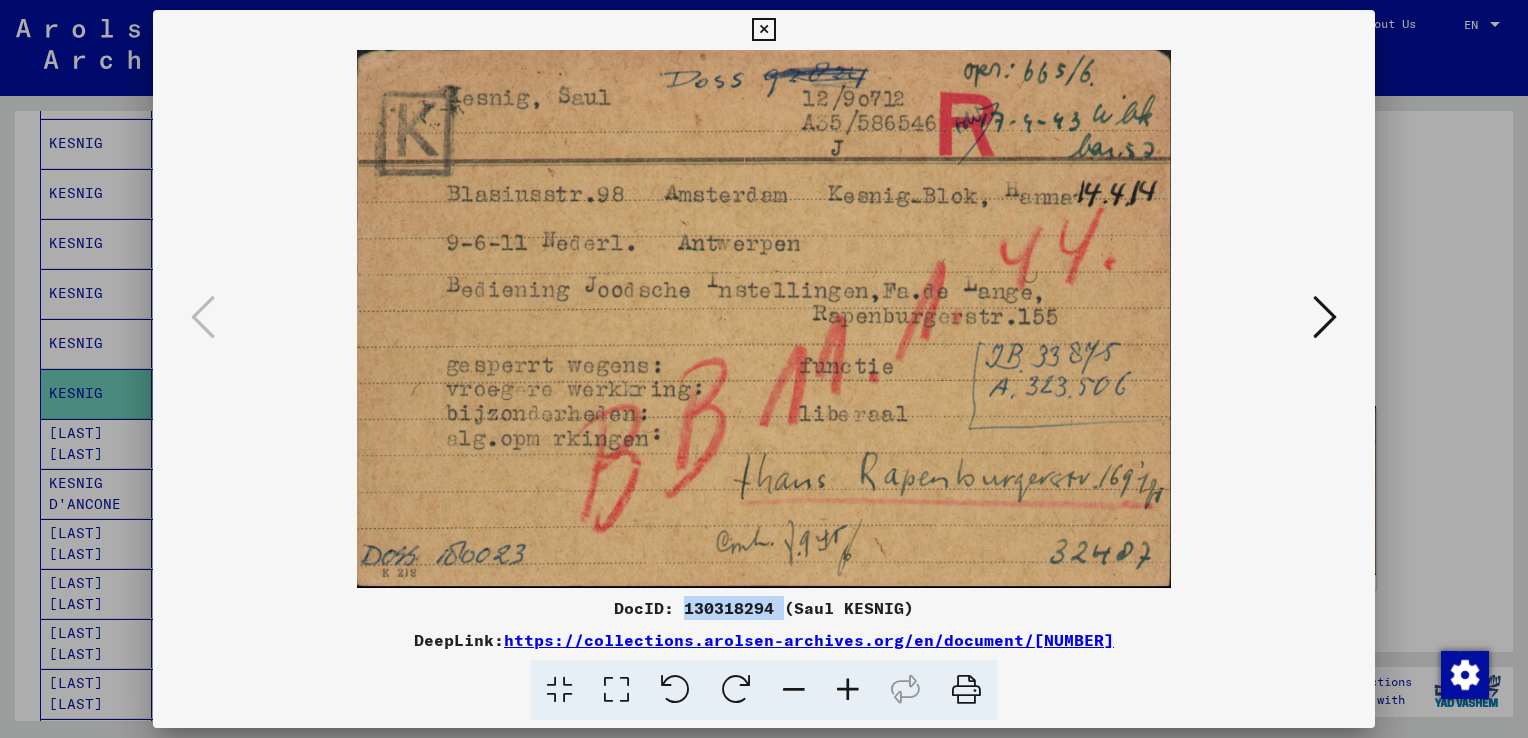 drag, startPoint x: 684, startPoint y: 609, endPoint x: 779, endPoint y: 601, distance: 95.33625 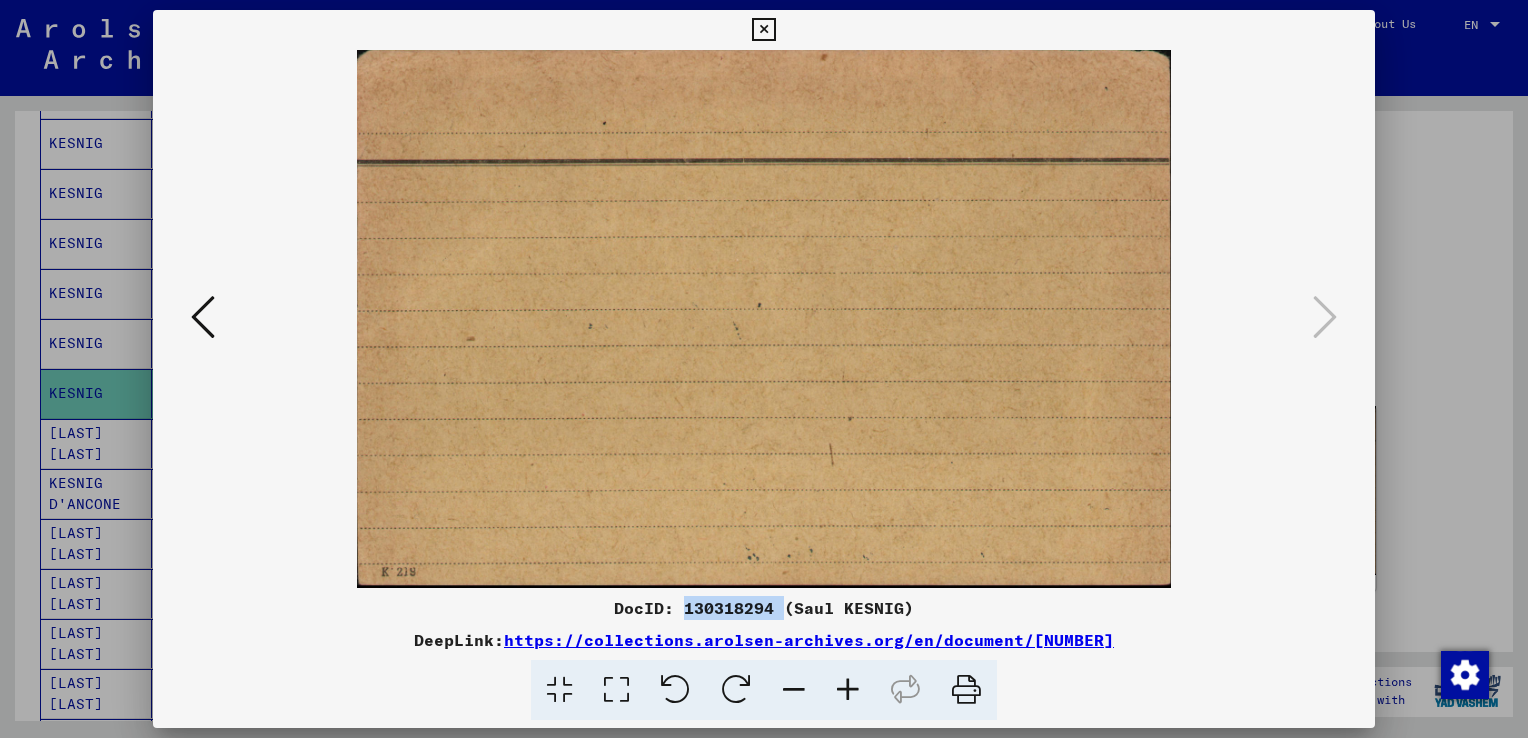 click at bounding box center (763, 30) 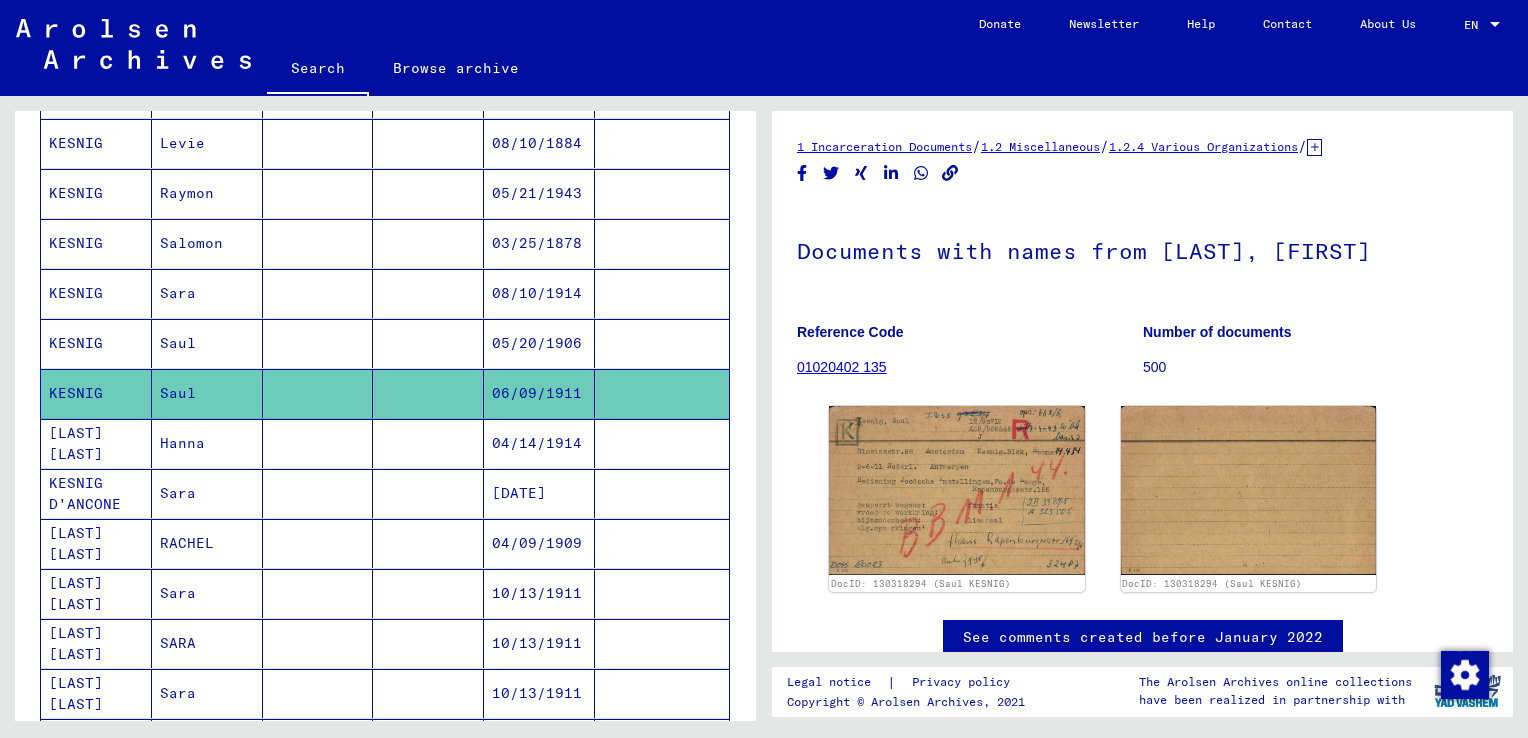 click at bounding box center (318, 493) 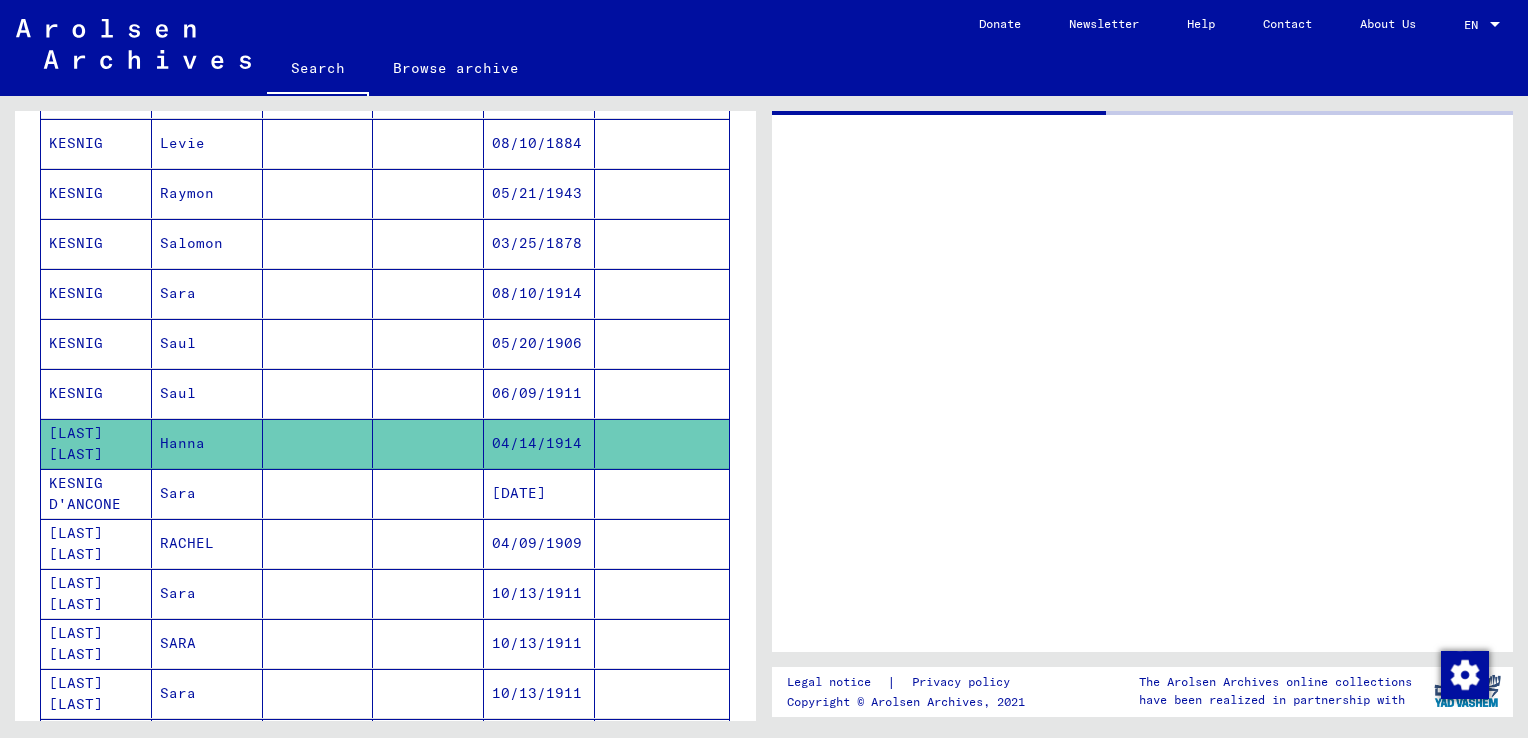 click 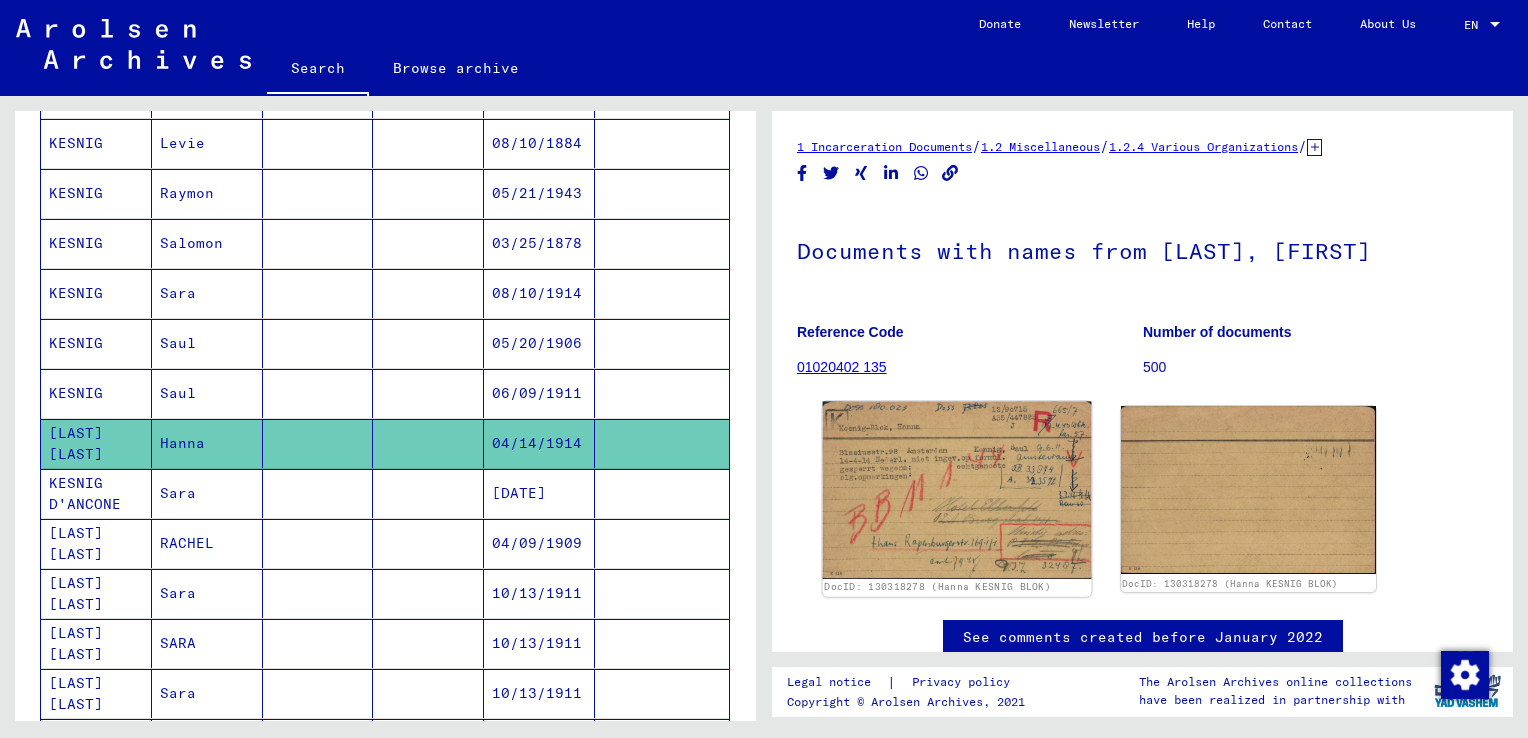 click 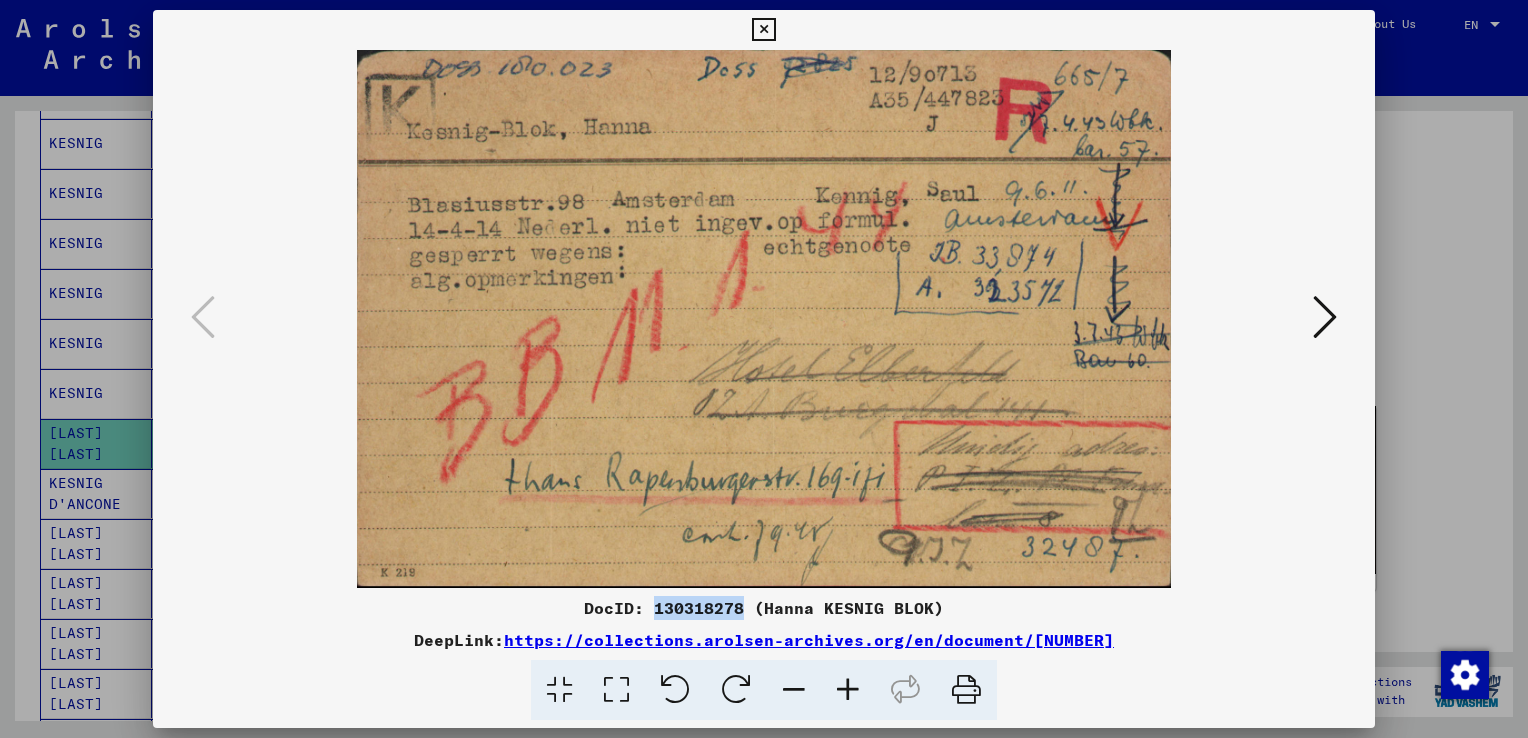 drag, startPoint x: 655, startPoint y: 612, endPoint x: 747, endPoint y: 611, distance: 92.00543 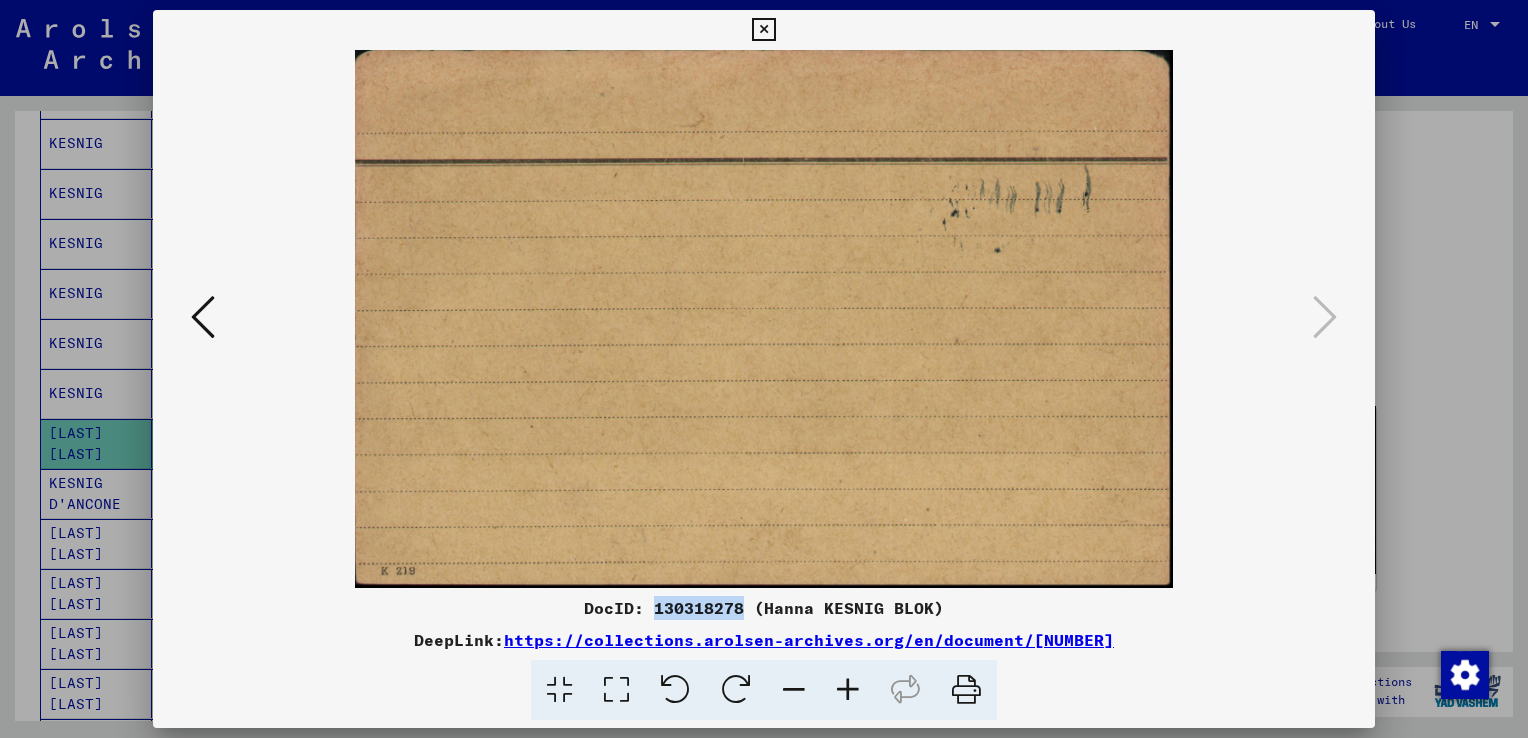 click at bounding box center (203, 317) 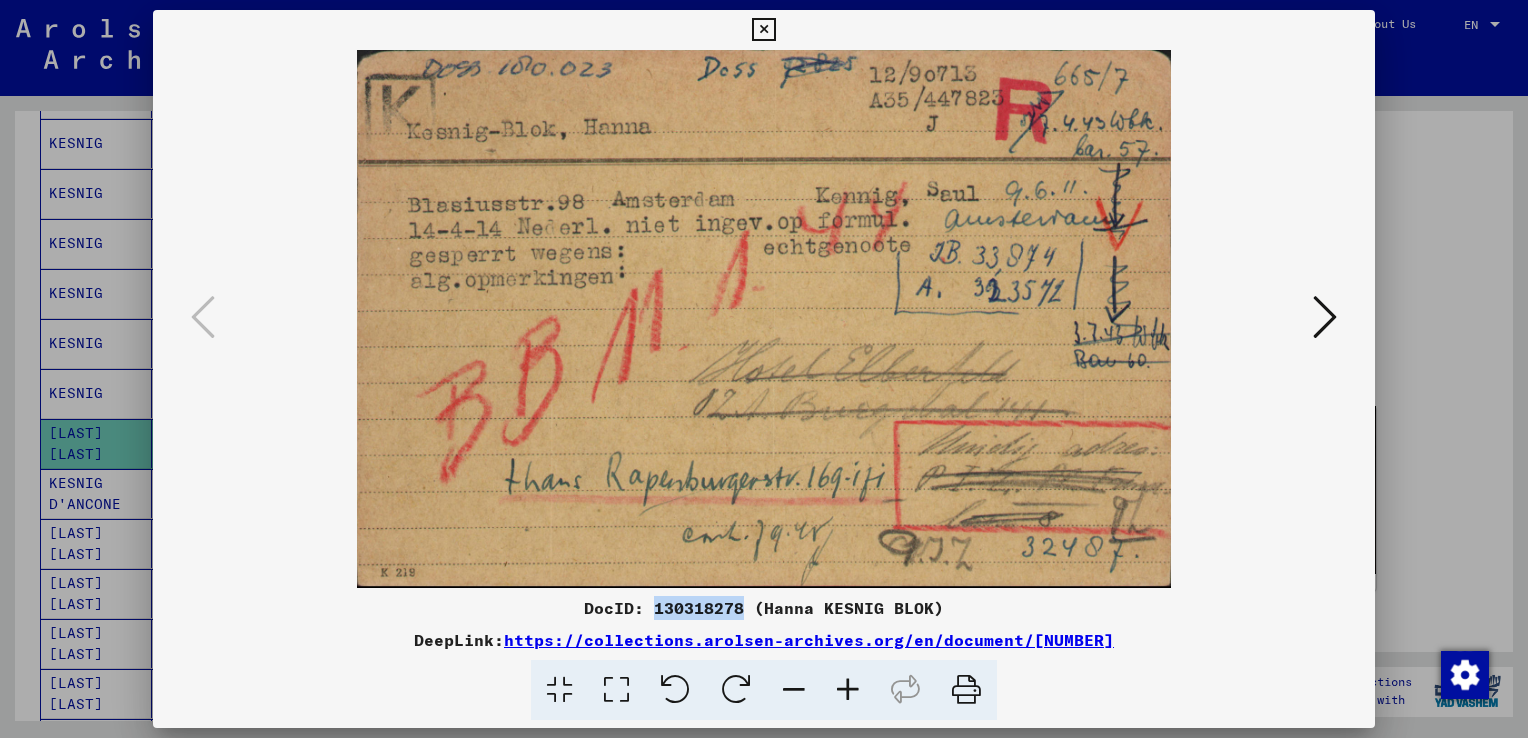 click at bounding box center (763, 30) 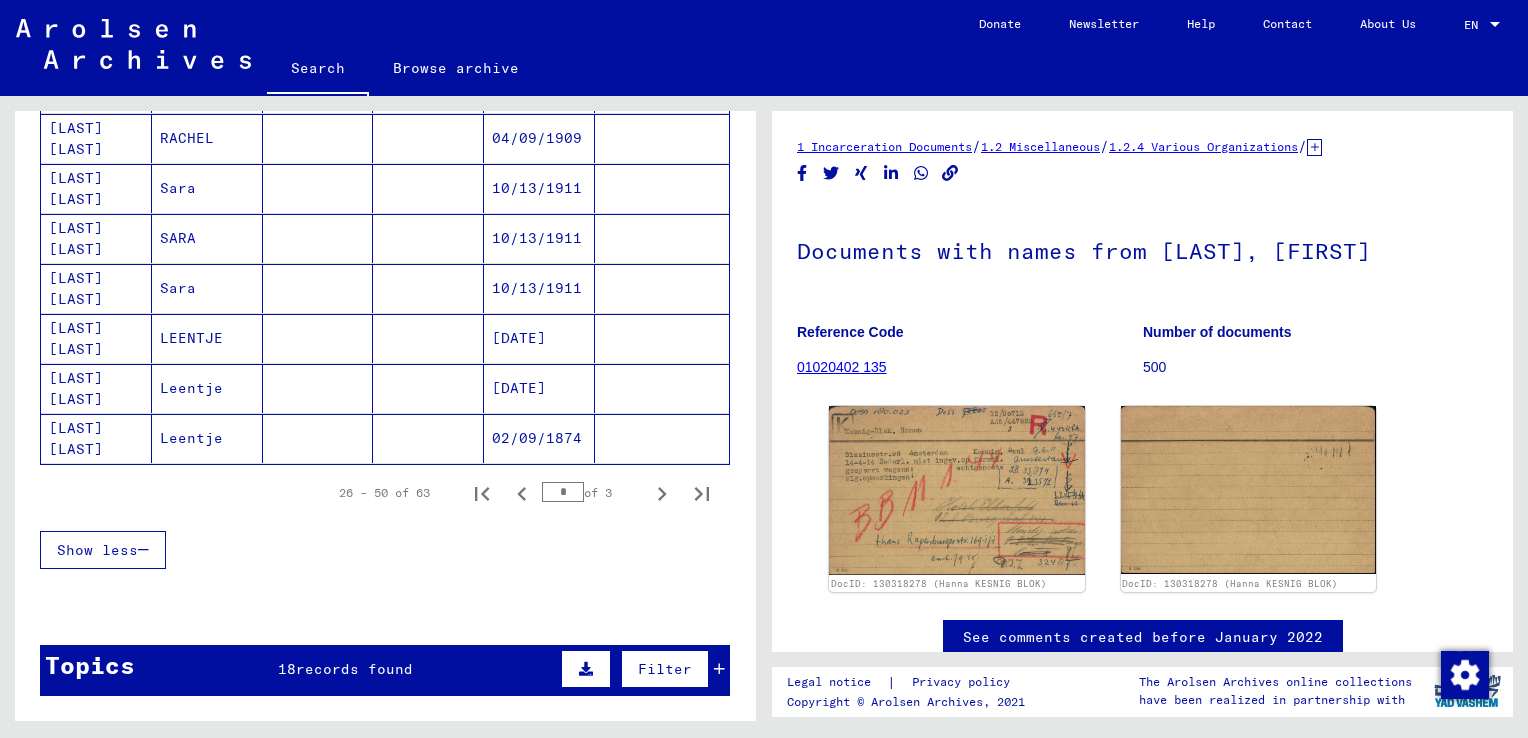 scroll, scrollTop: 1220, scrollLeft: 0, axis: vertical 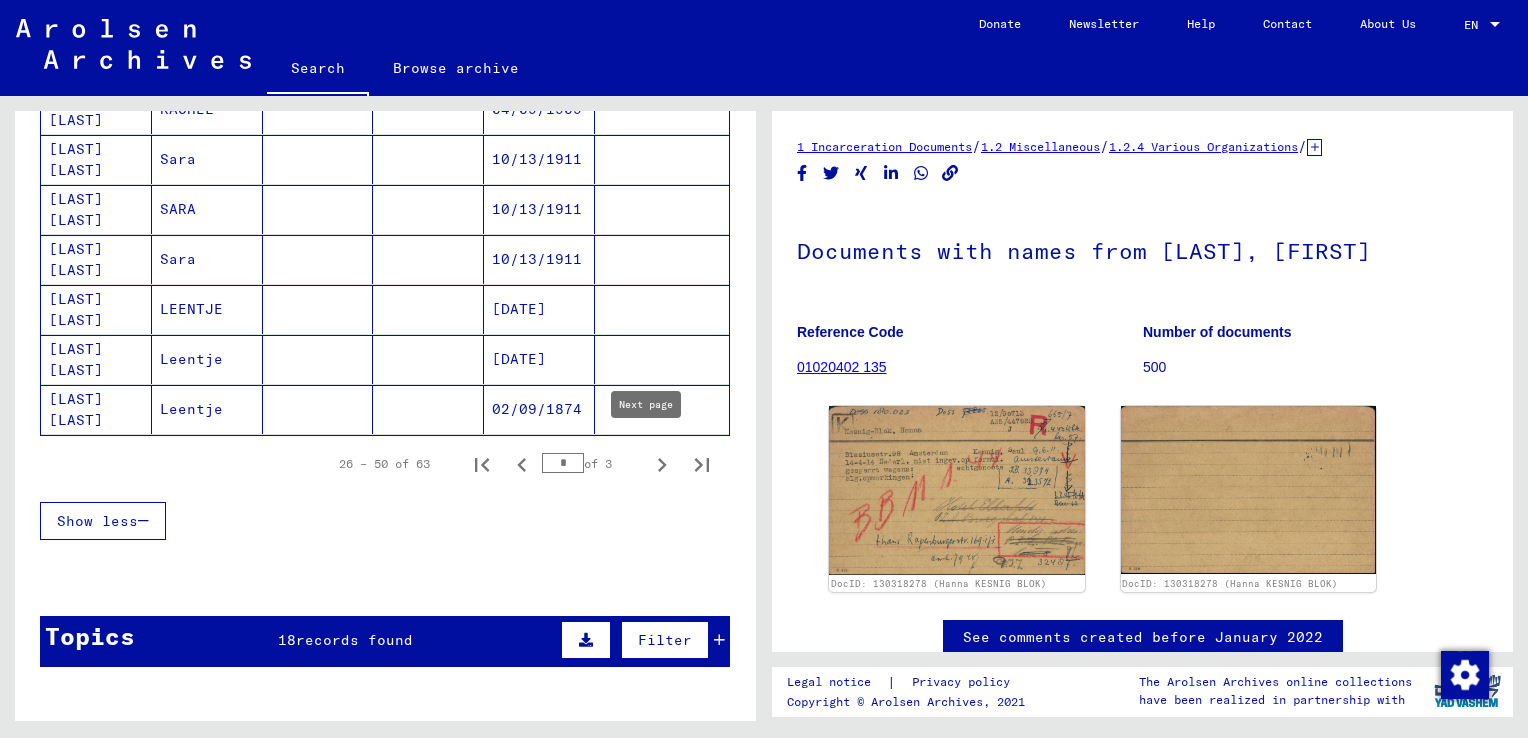 click 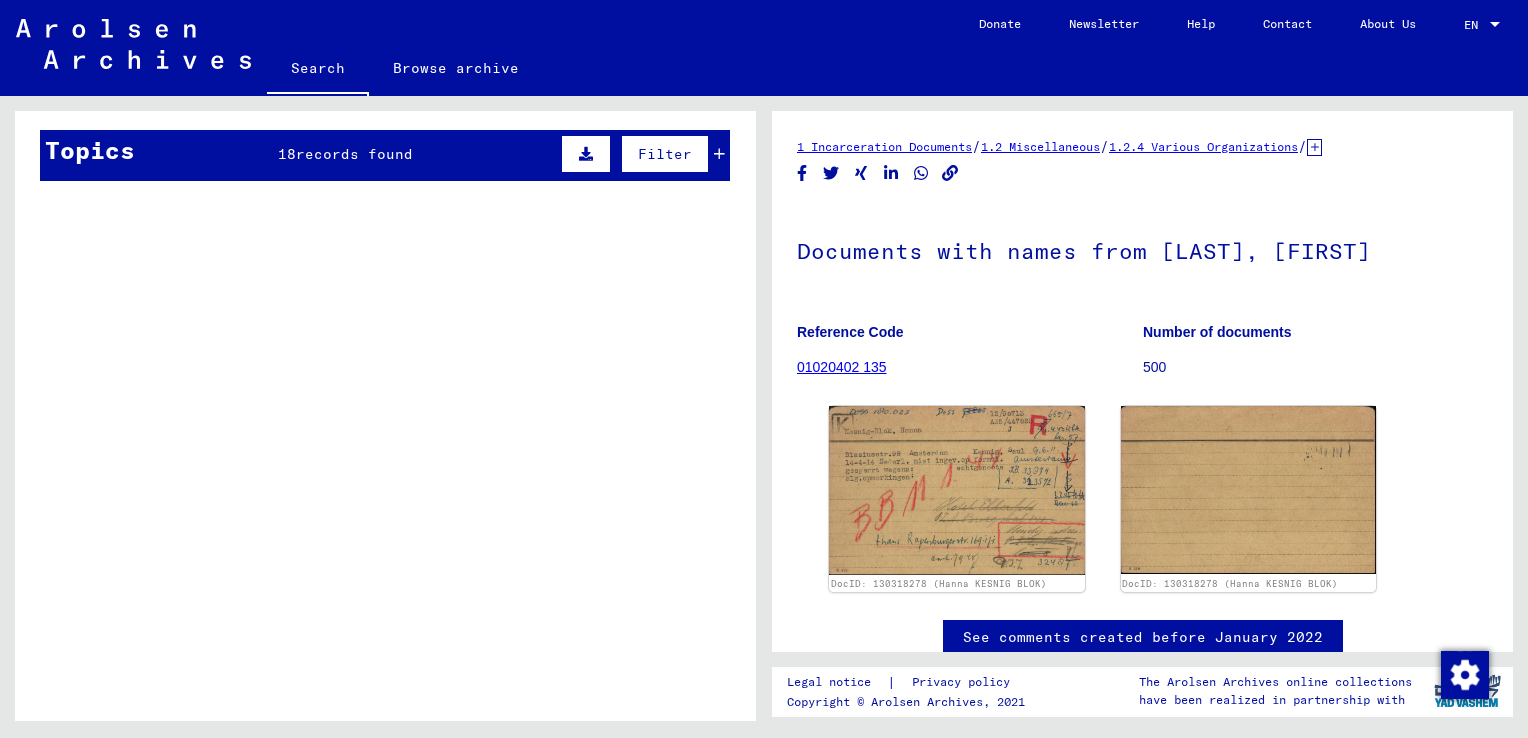 scroll, scrollTop: 1094, scrollLeft: 0, axis: vertical 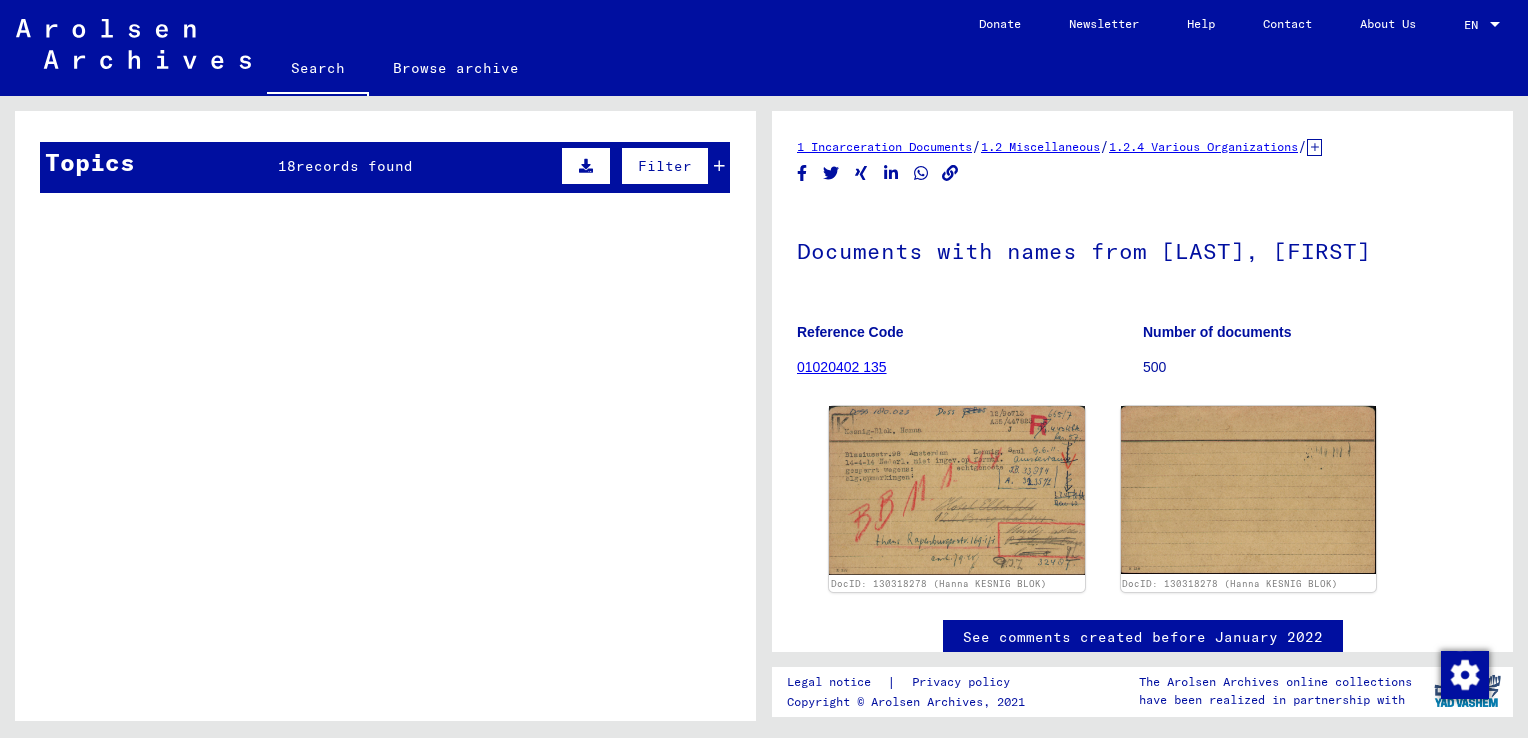 drag, startPoint x: 739, startPoint y: 586, endPoint x: 748, endPoint y: 265, distance: 321.12613 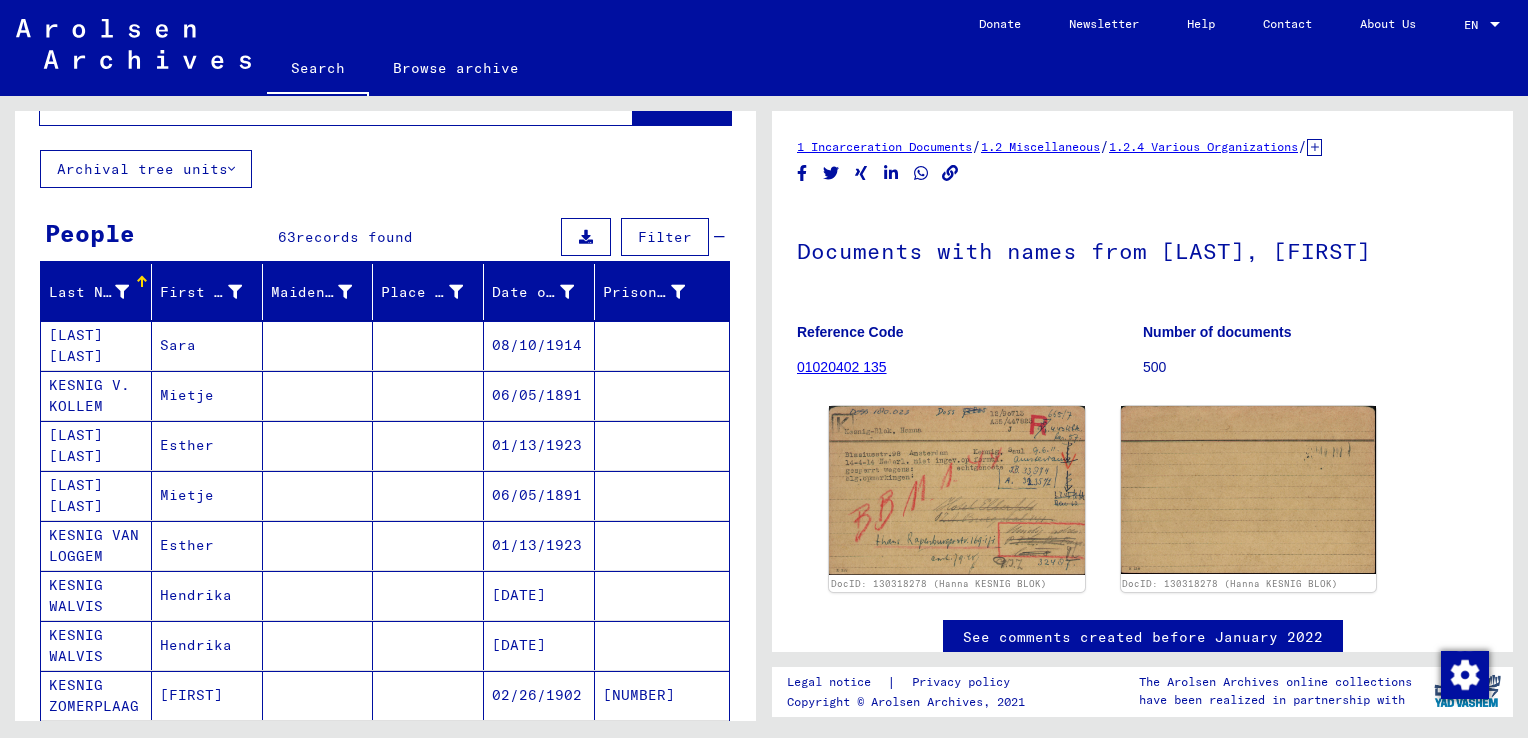 scroll, scrollTop: 87, scrollLeft: 0, axis: vertical 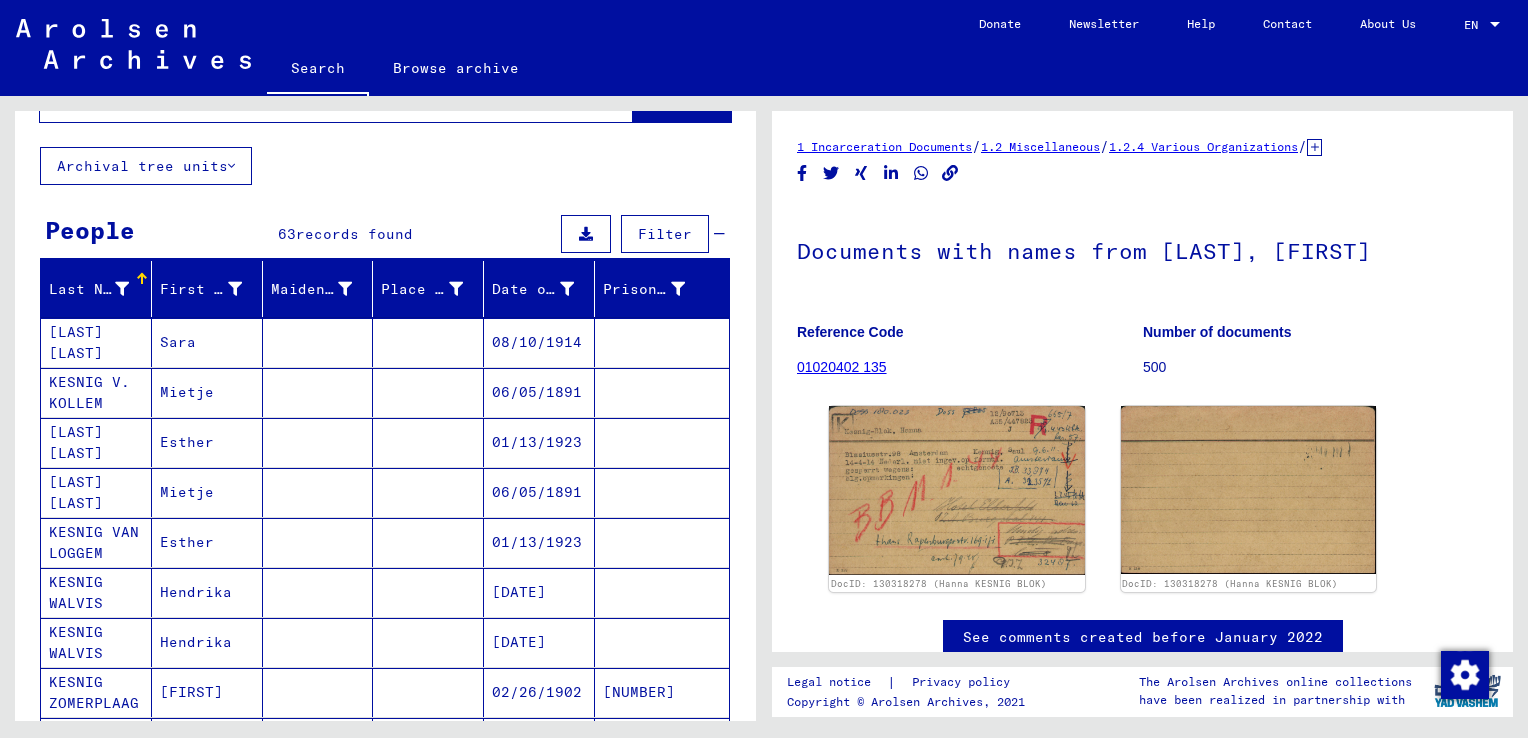 click on "01/13/1923" at bounding box center (539, 592) 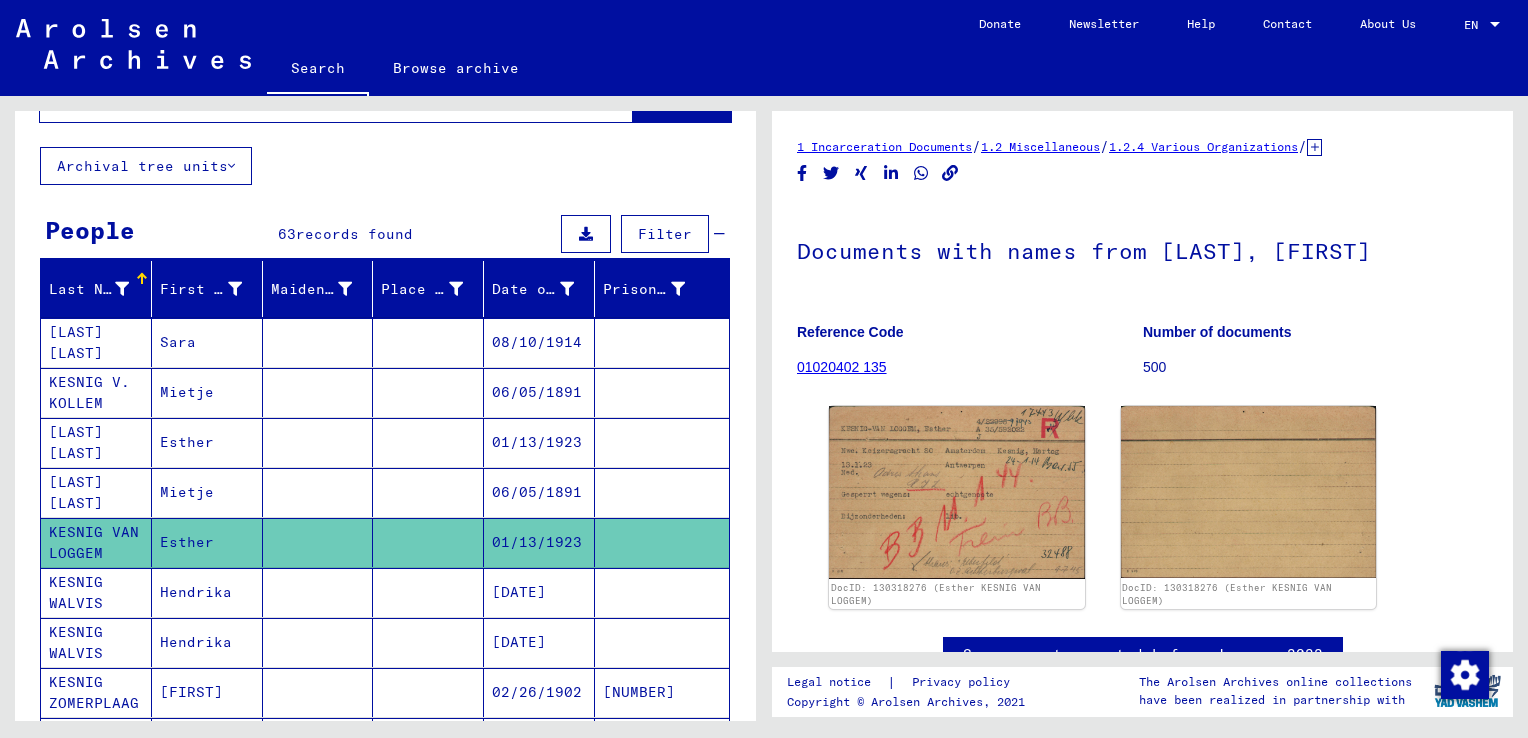 scroll, scrollTop: 0, scrollLeft: 0, axis: both 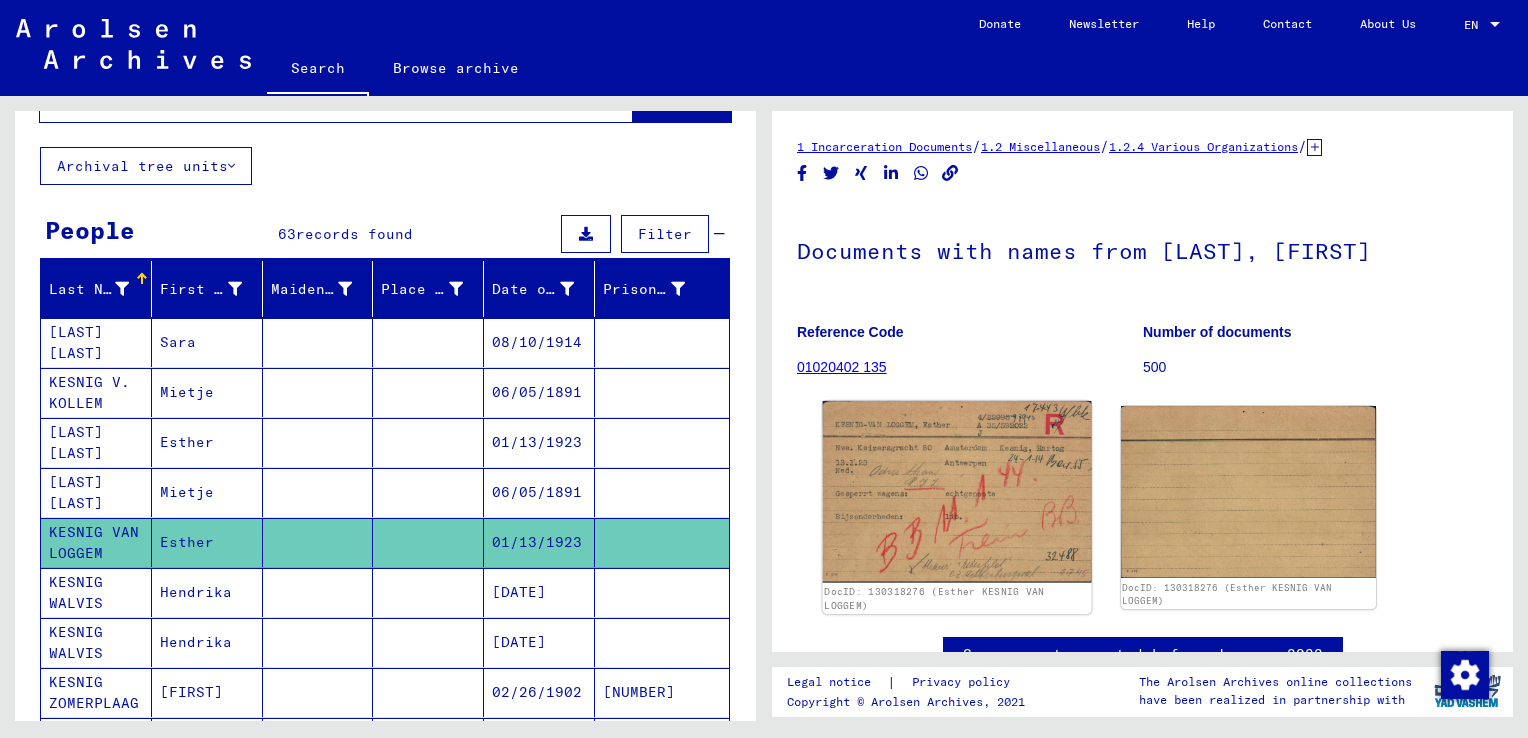 click 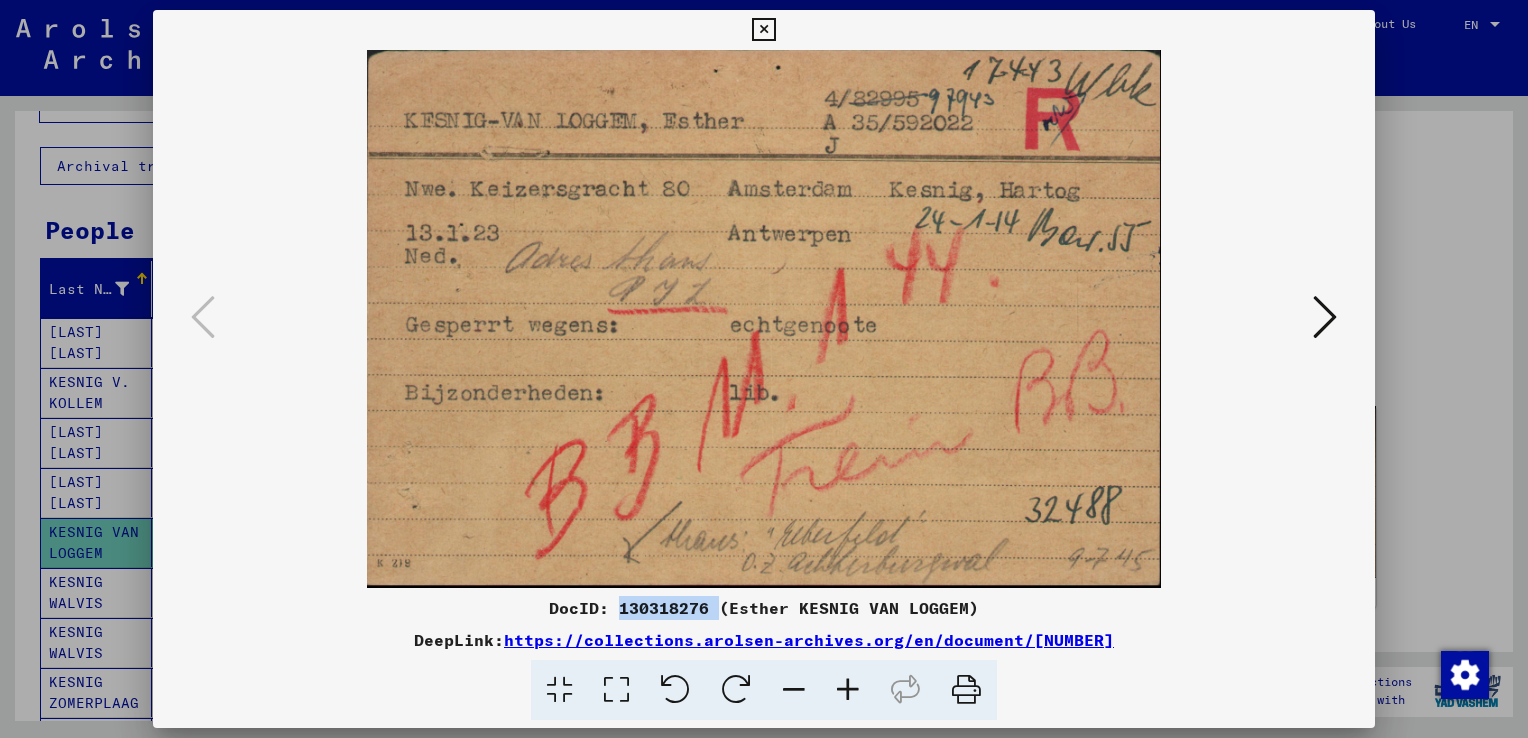 drag, startPoint x: 618, startPoint y: 607, endPoint x: 716, endPoint y: 604, distance: 98.045906 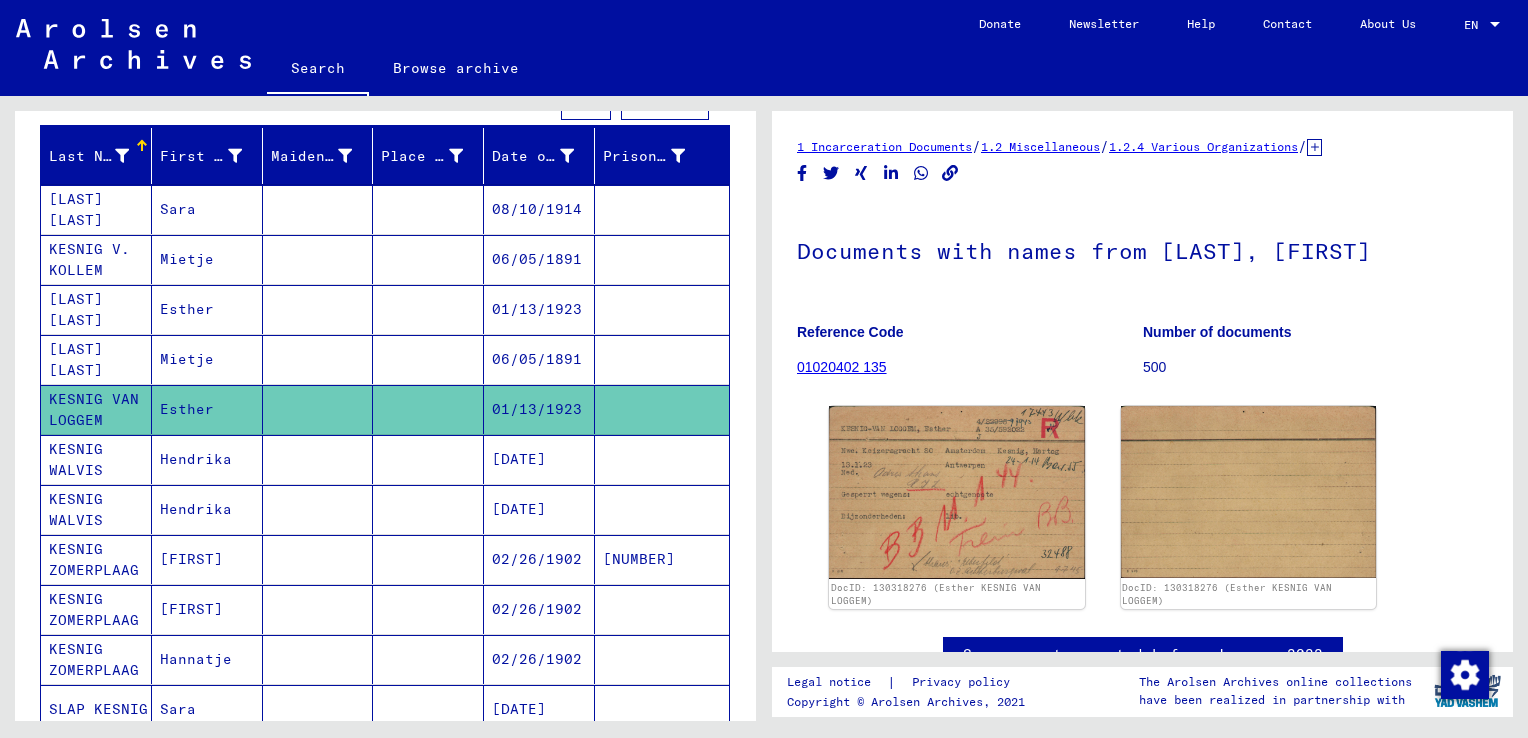 scroll, scrollTop: 230, scrollLeft: 0, axis: vertical 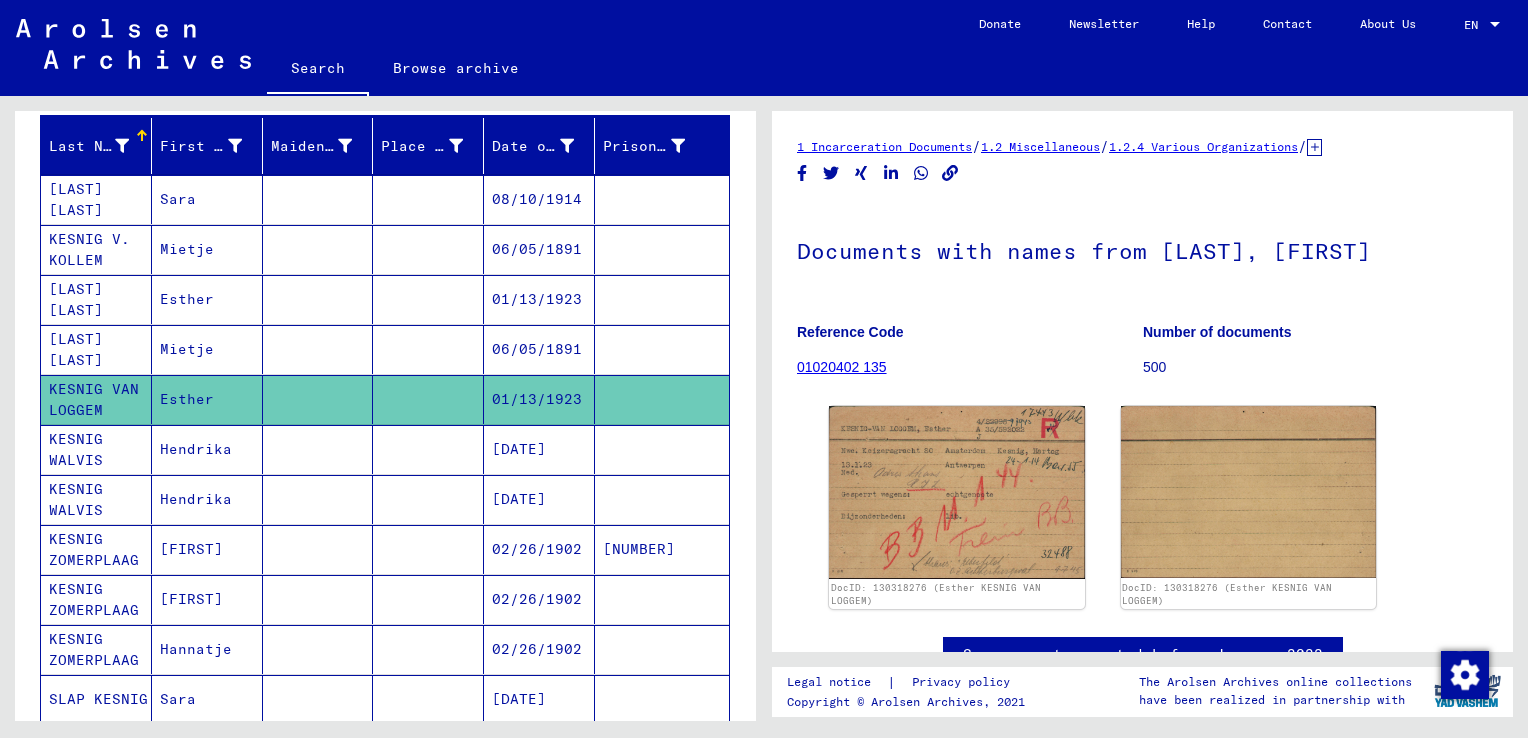 click on "[DATE]" at bounding box center (539, 499) 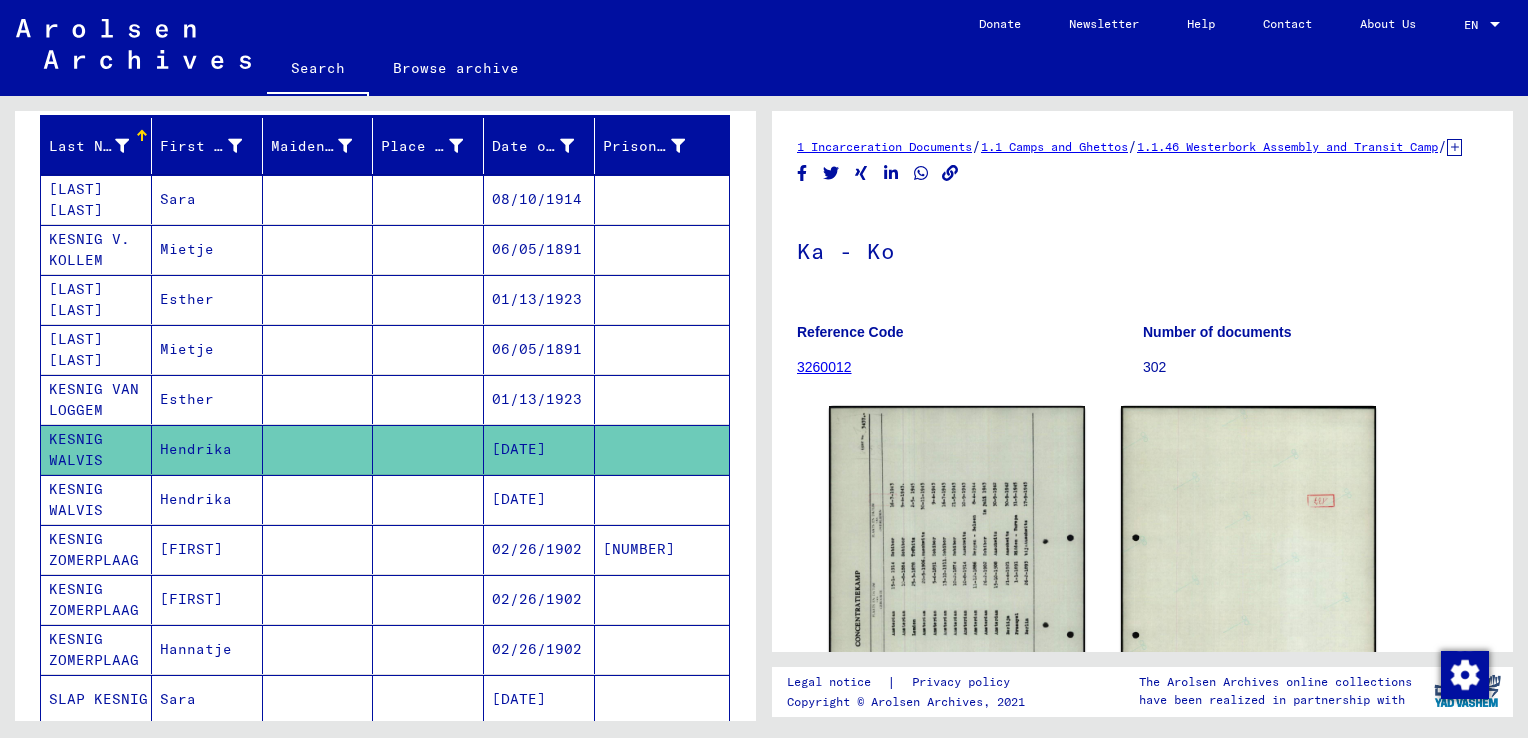 scroll, scrollTop: 0, scrollLeft: 0, axis: both 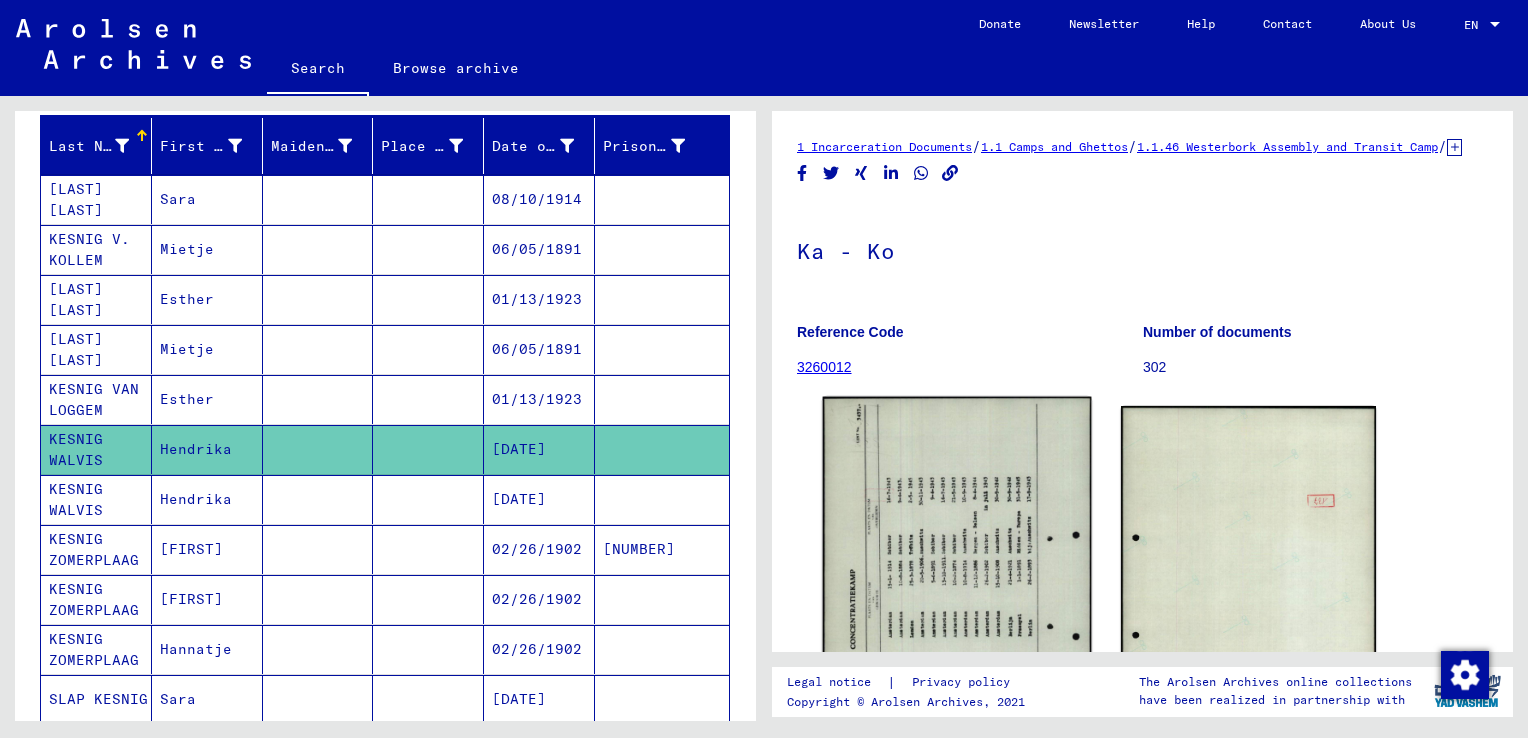 click 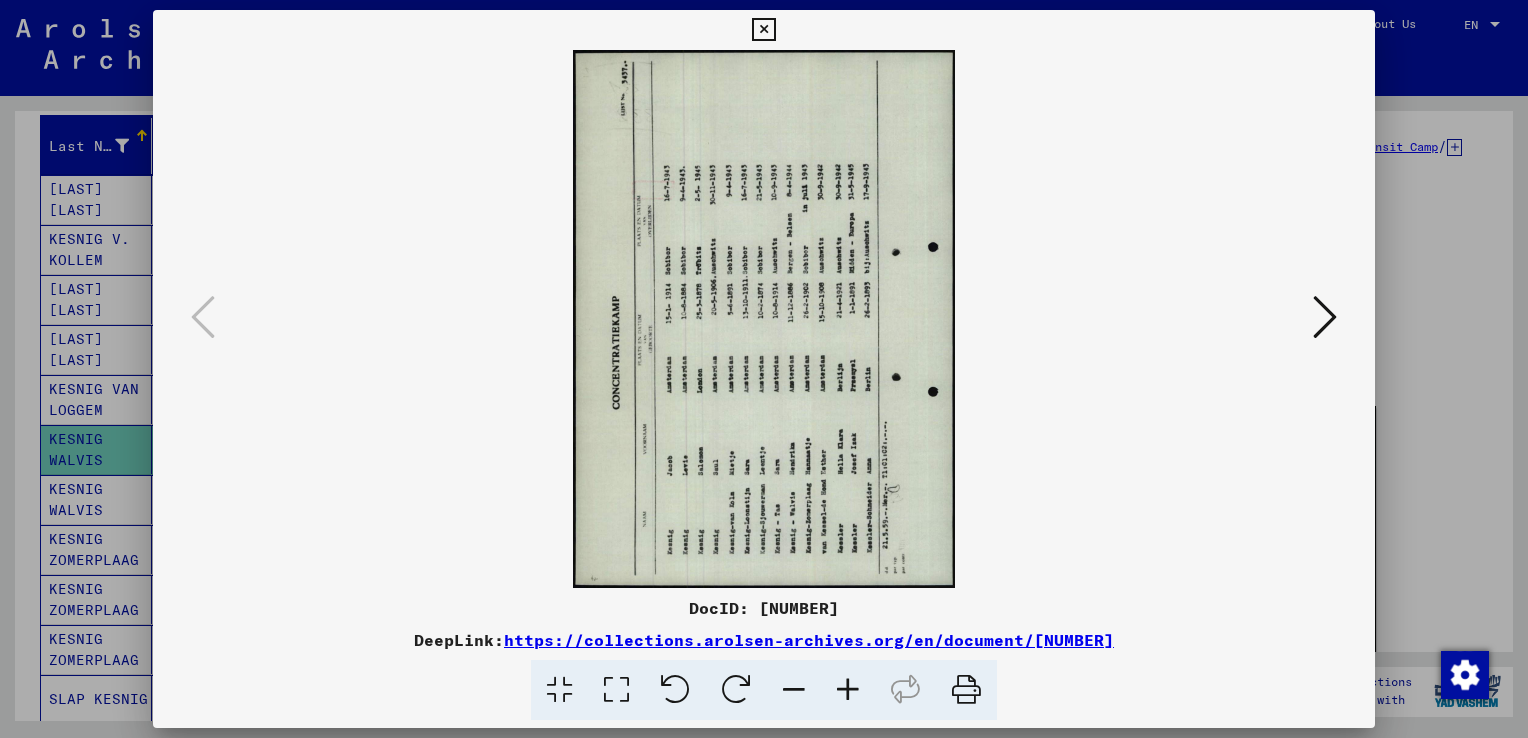 click at bounding box center [736, 690] 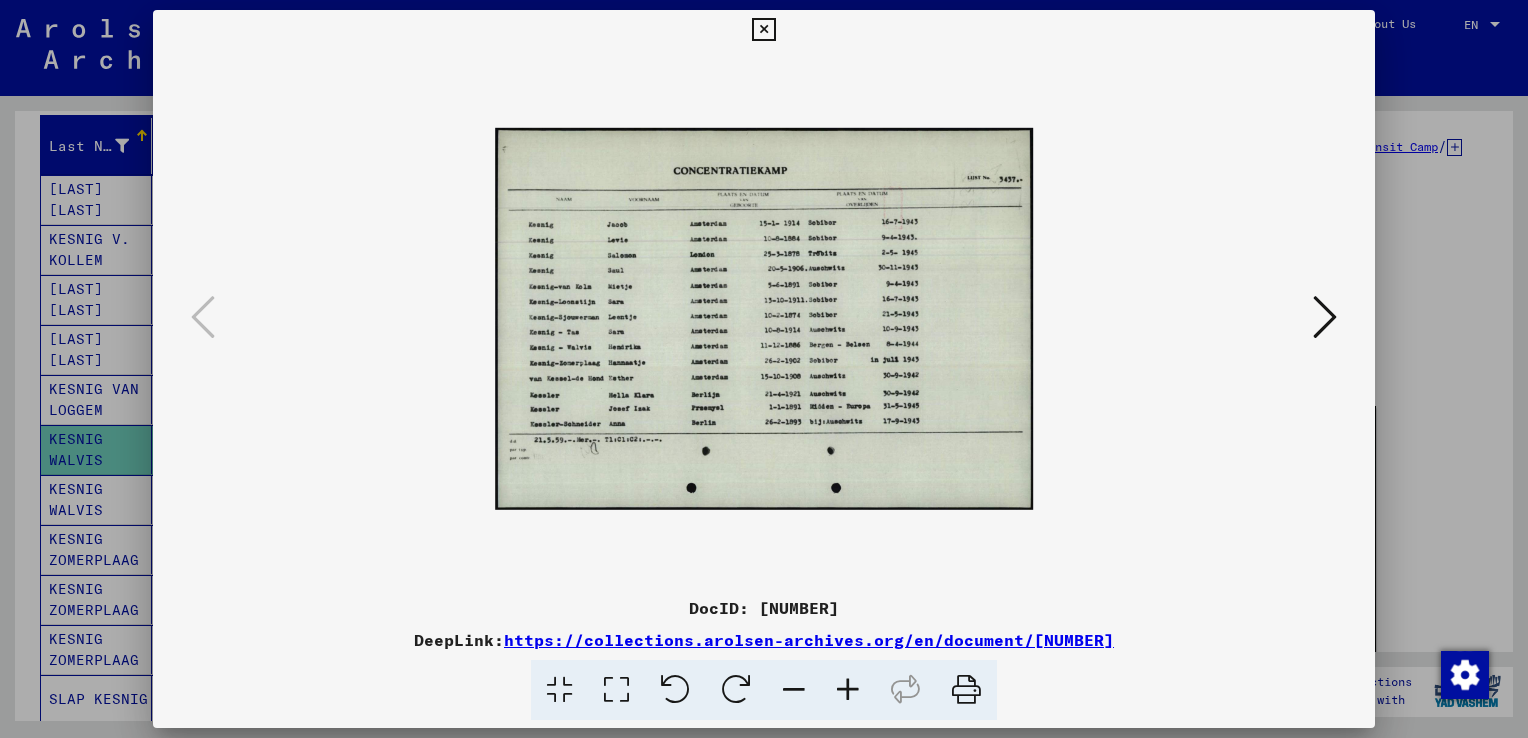 click at bounding box center (848, 690) 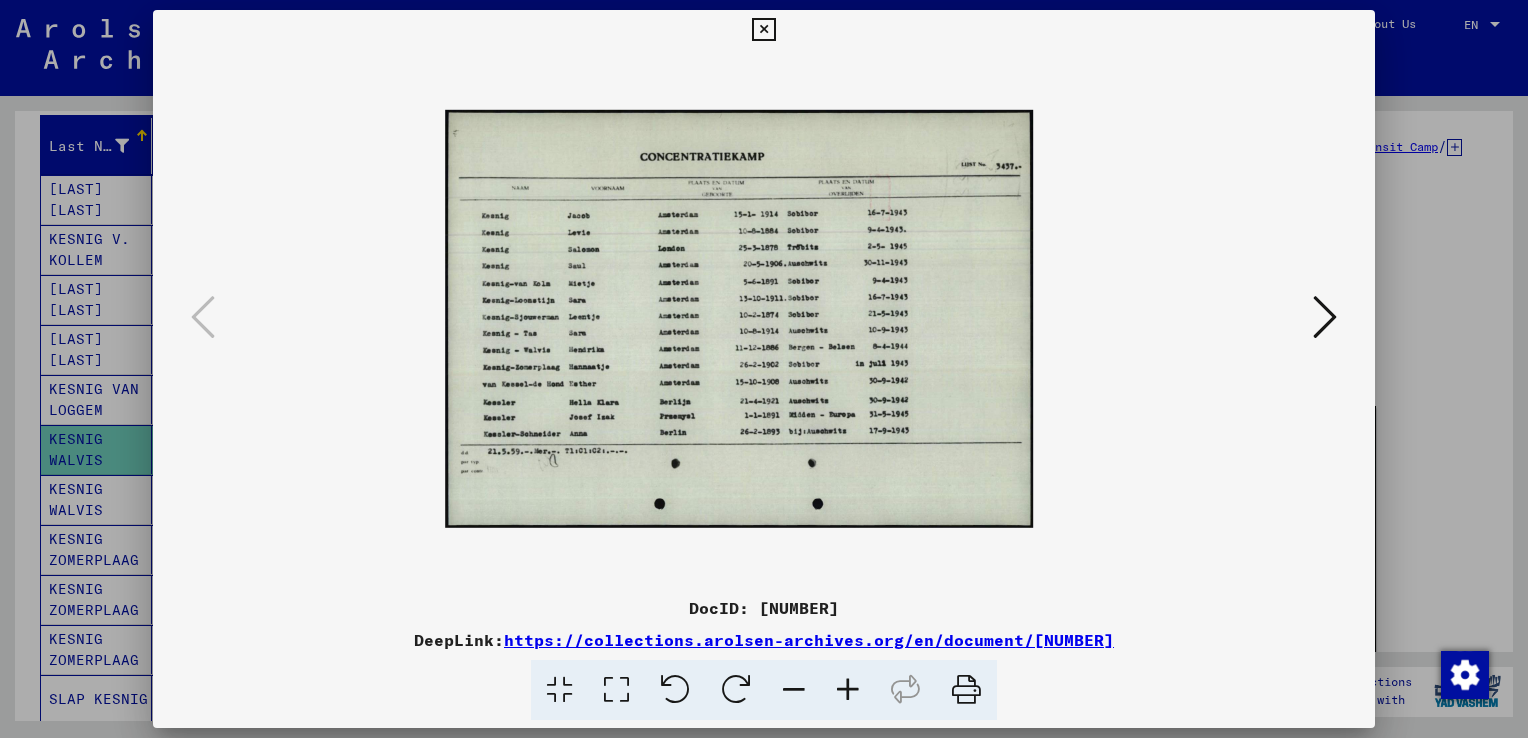 click at bounding box center [848, 690] 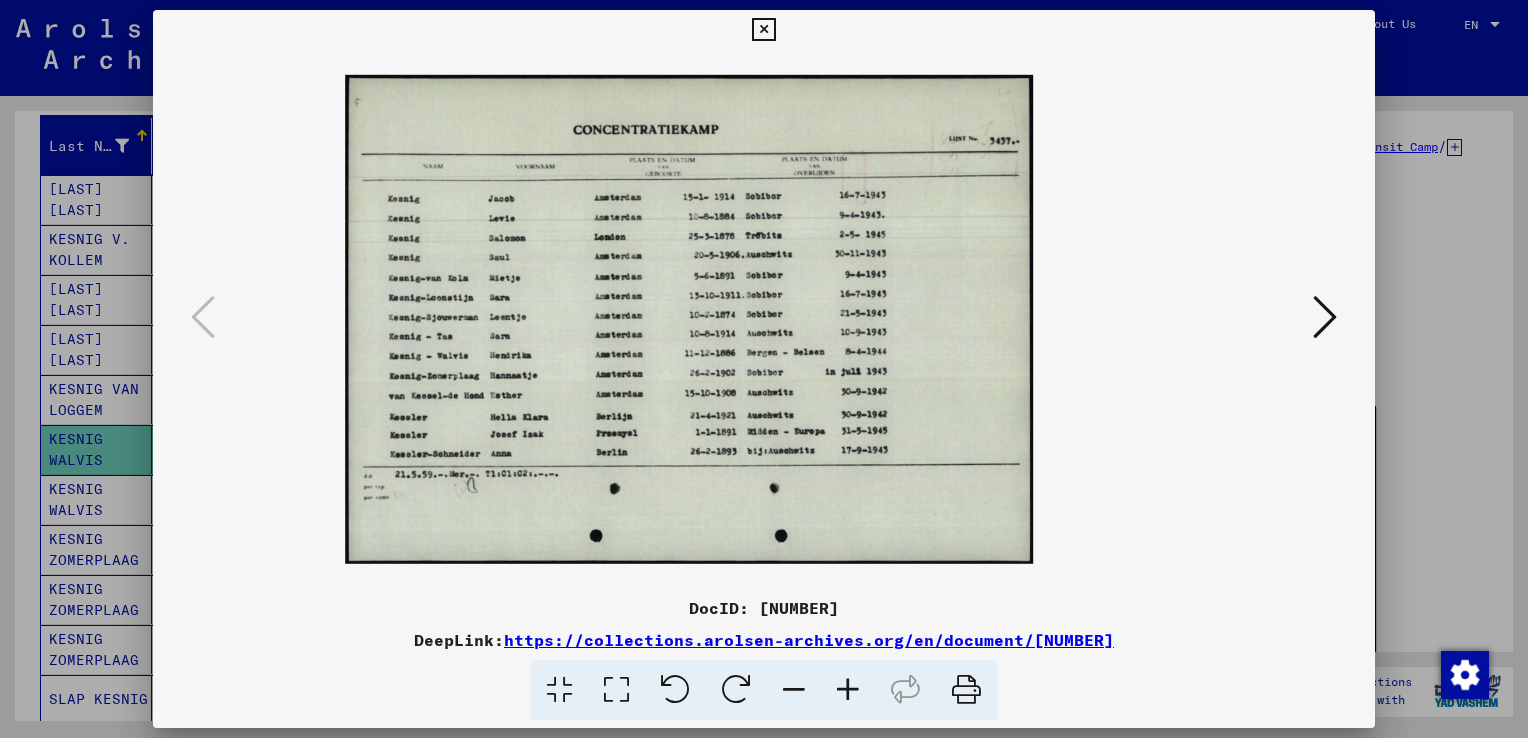 click at bounding box center (848, 690) 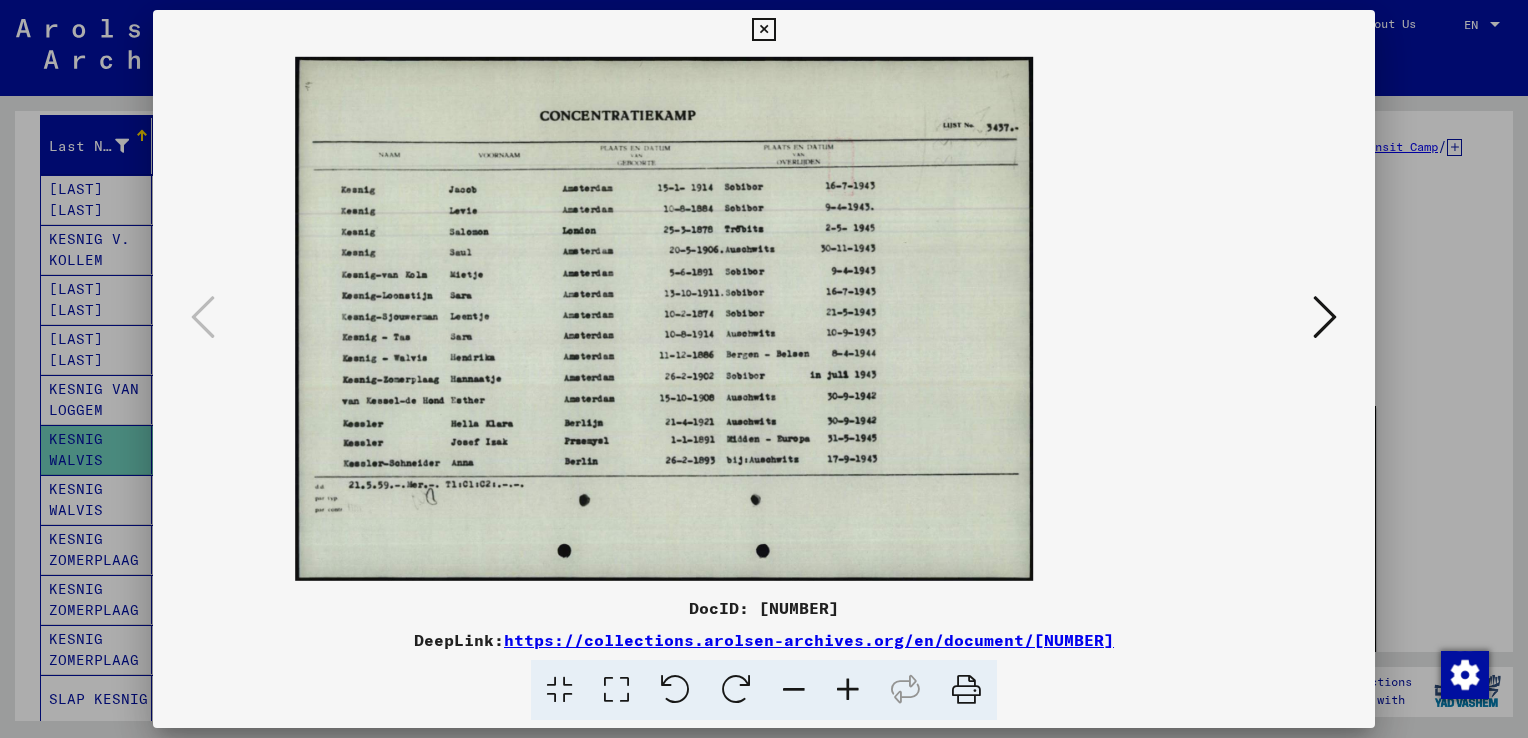 click at bounding box center (848, 690) 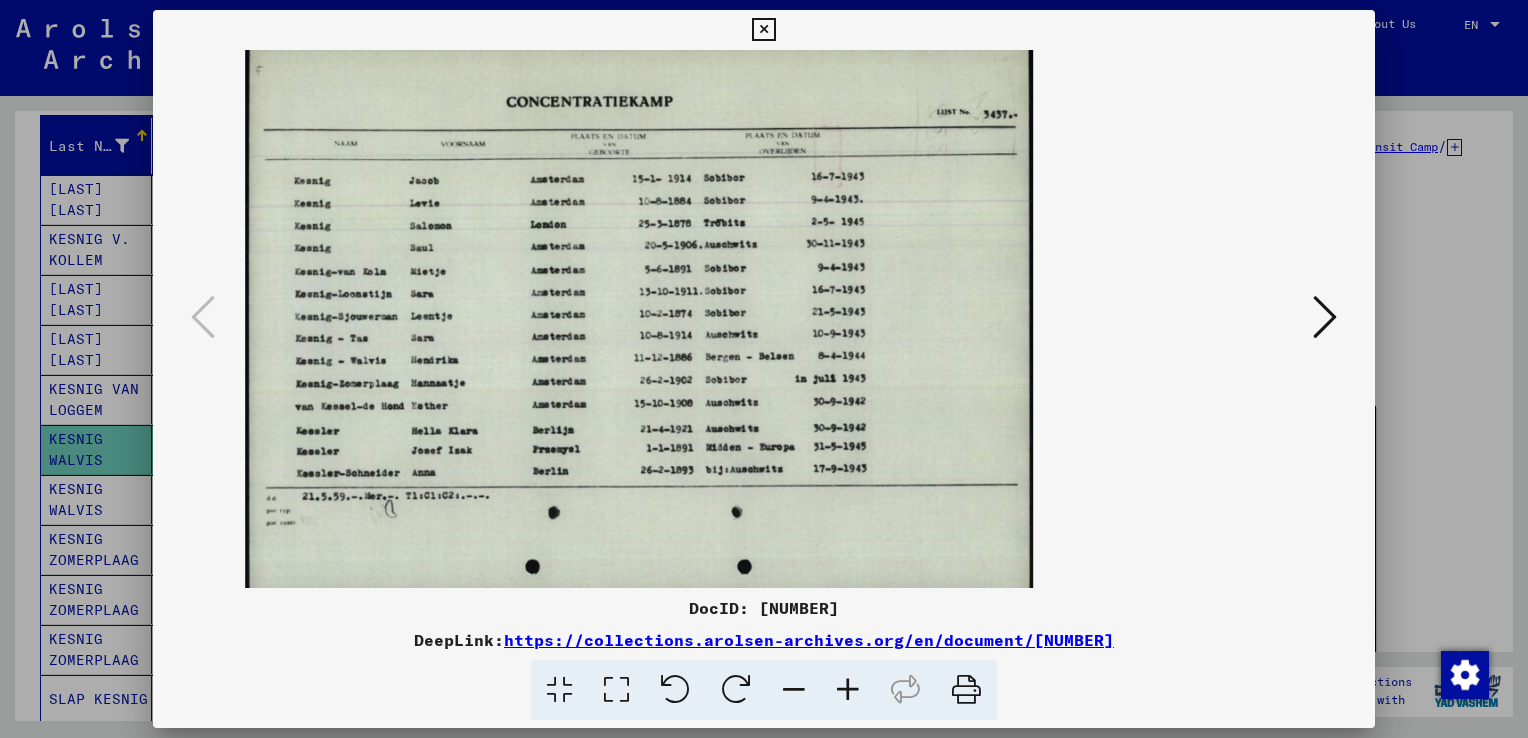 click at bounding box center [848, 690] 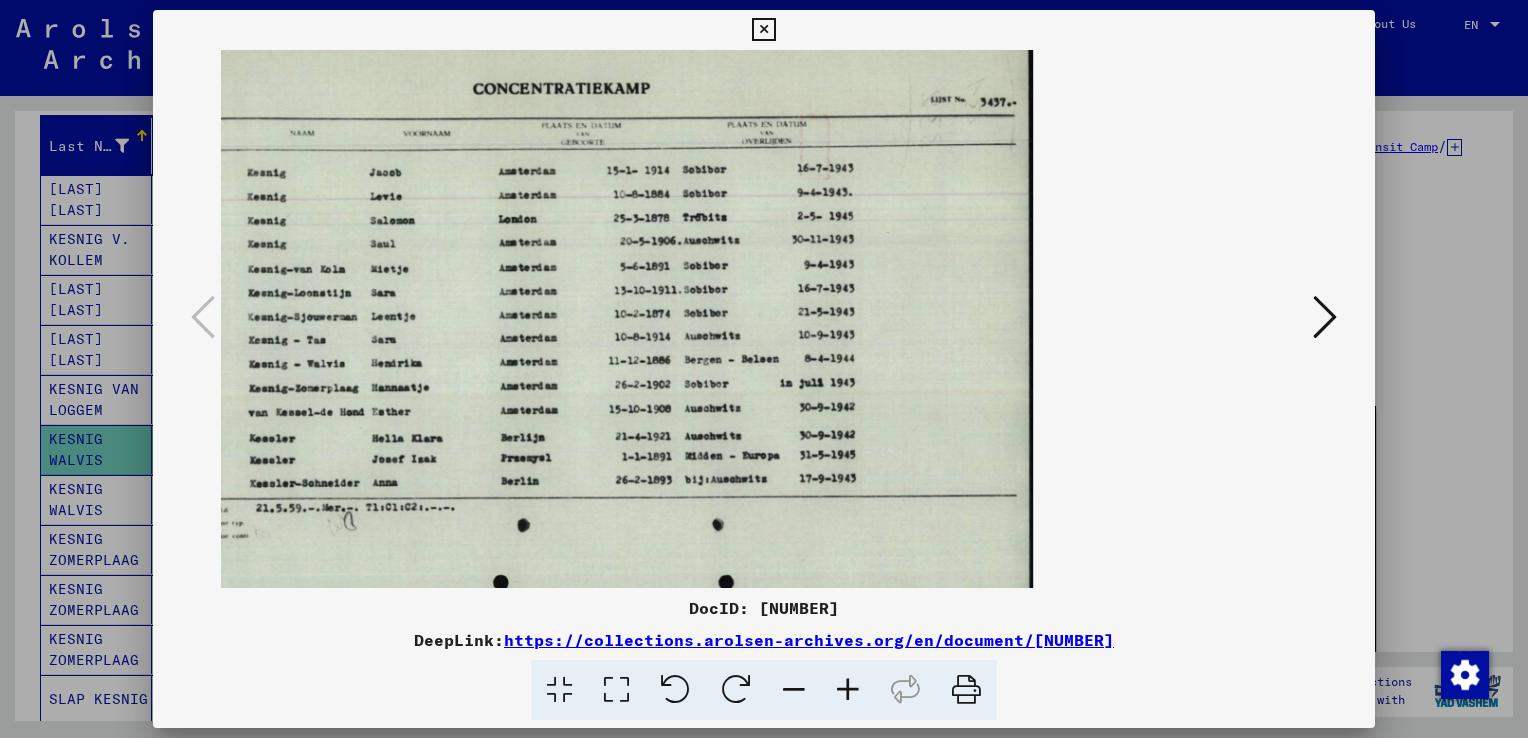 click at bounding box center (763, 30) 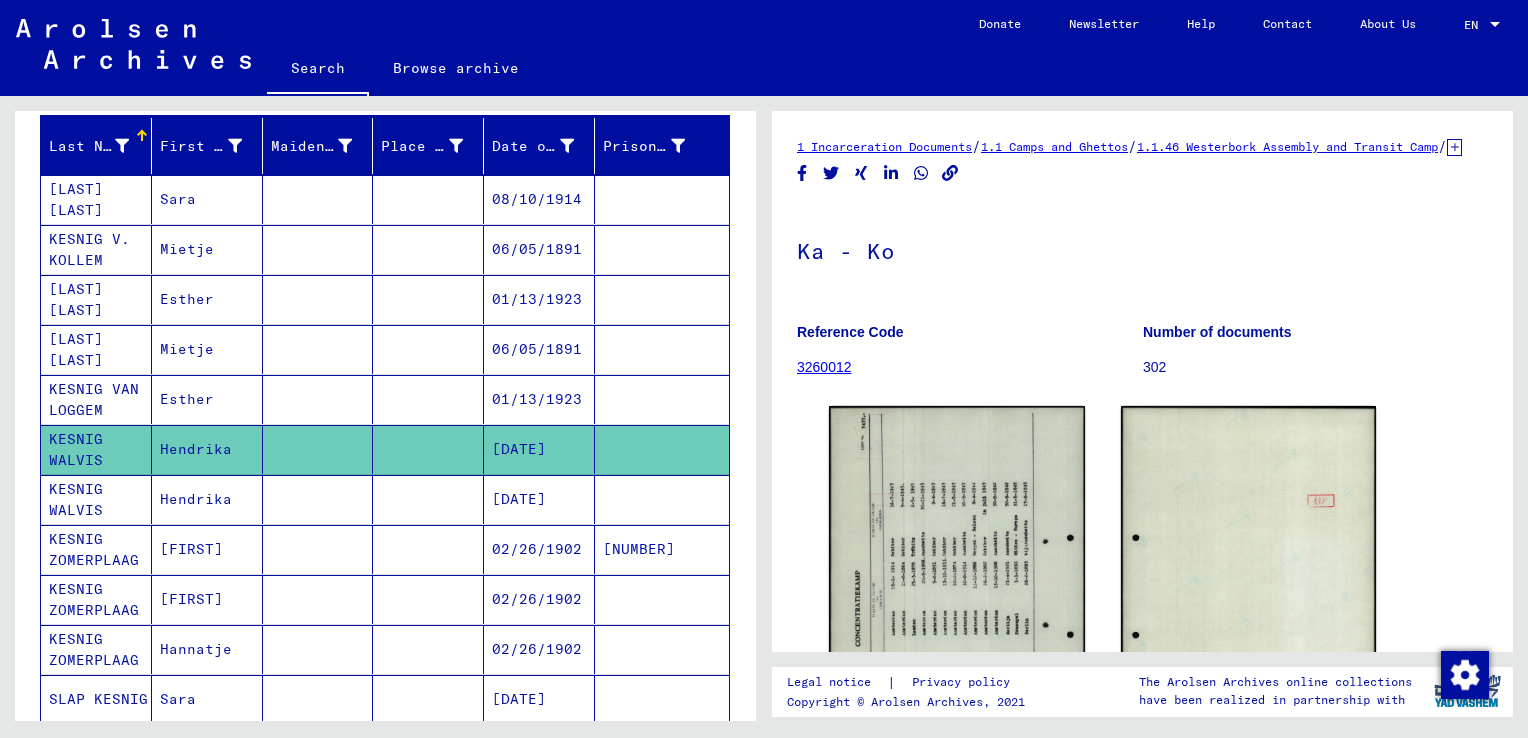 click on "[DATE]" at bounding box center (539, 549) 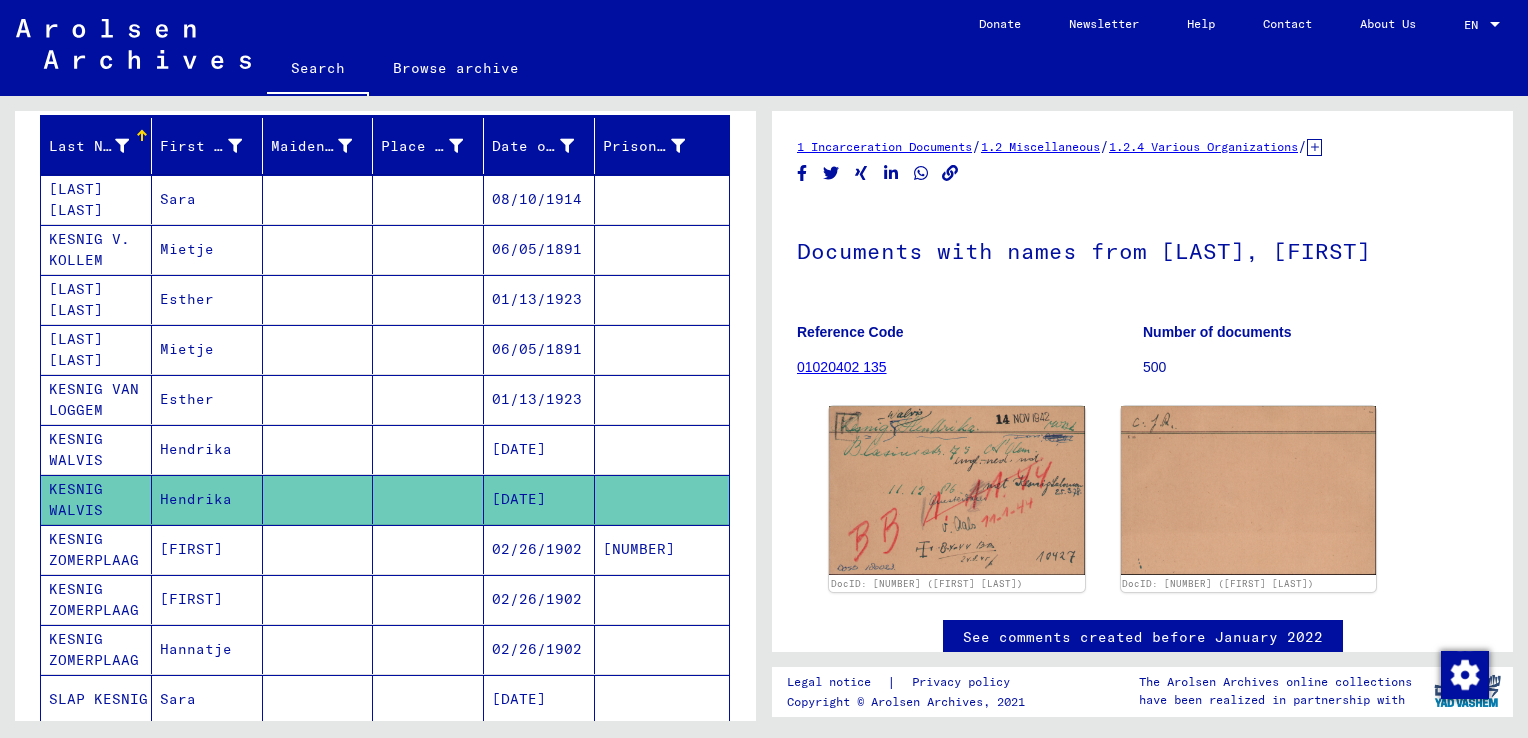 scroll, scrollTop: 0, scrollLeft: 0, axis: both 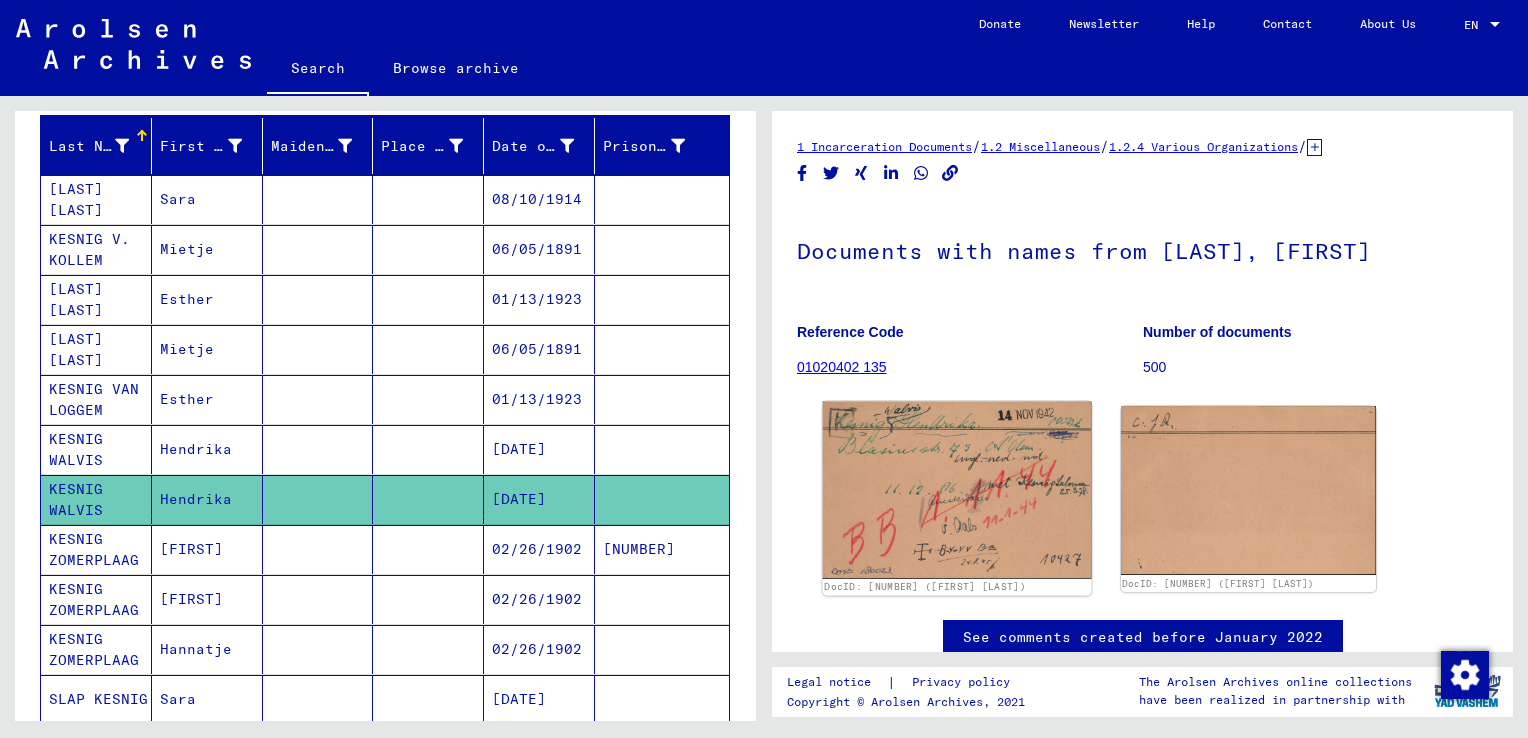 click 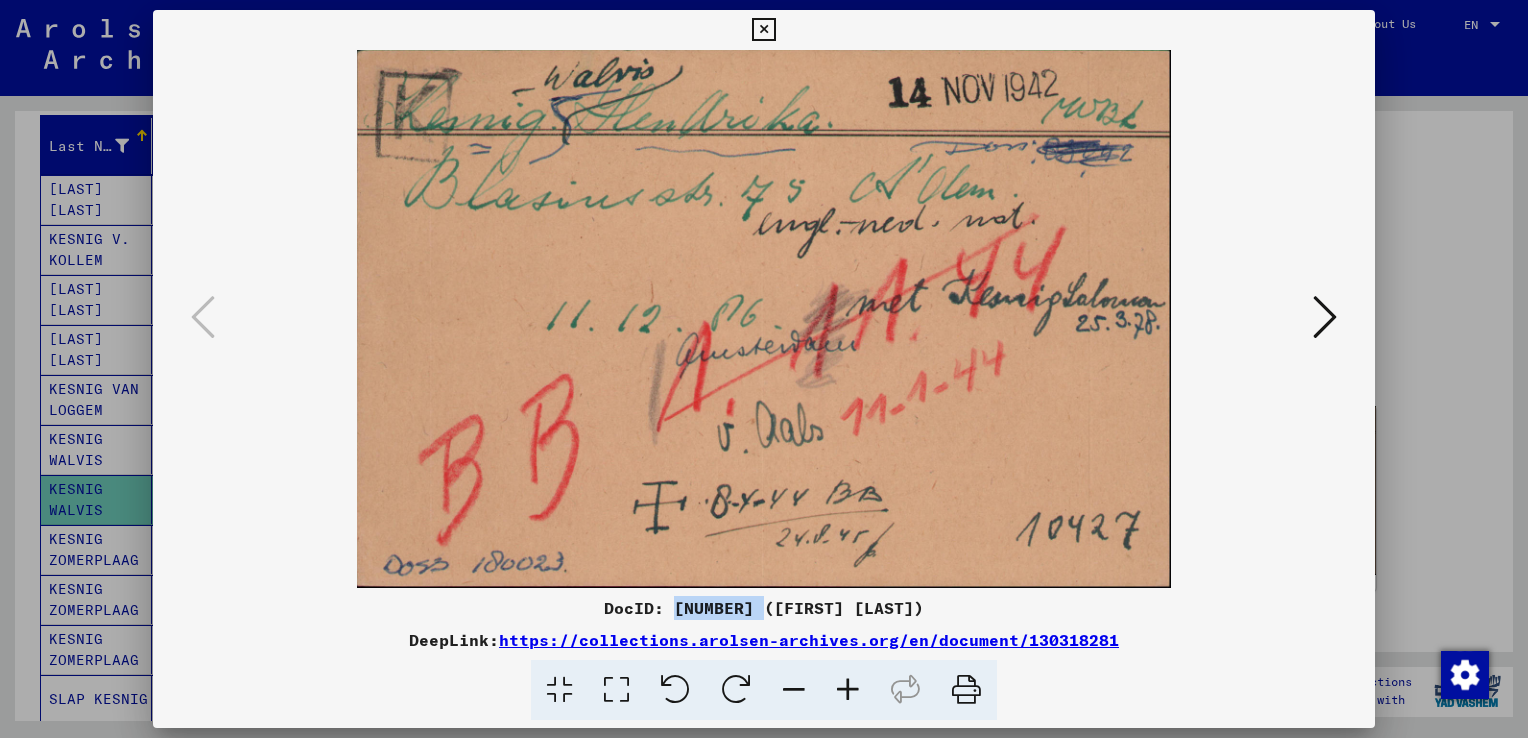 drag, startPoint x: 631, startPoint y: 610, endPoint x: 720, endPoint y: 612, distance: 89.02247 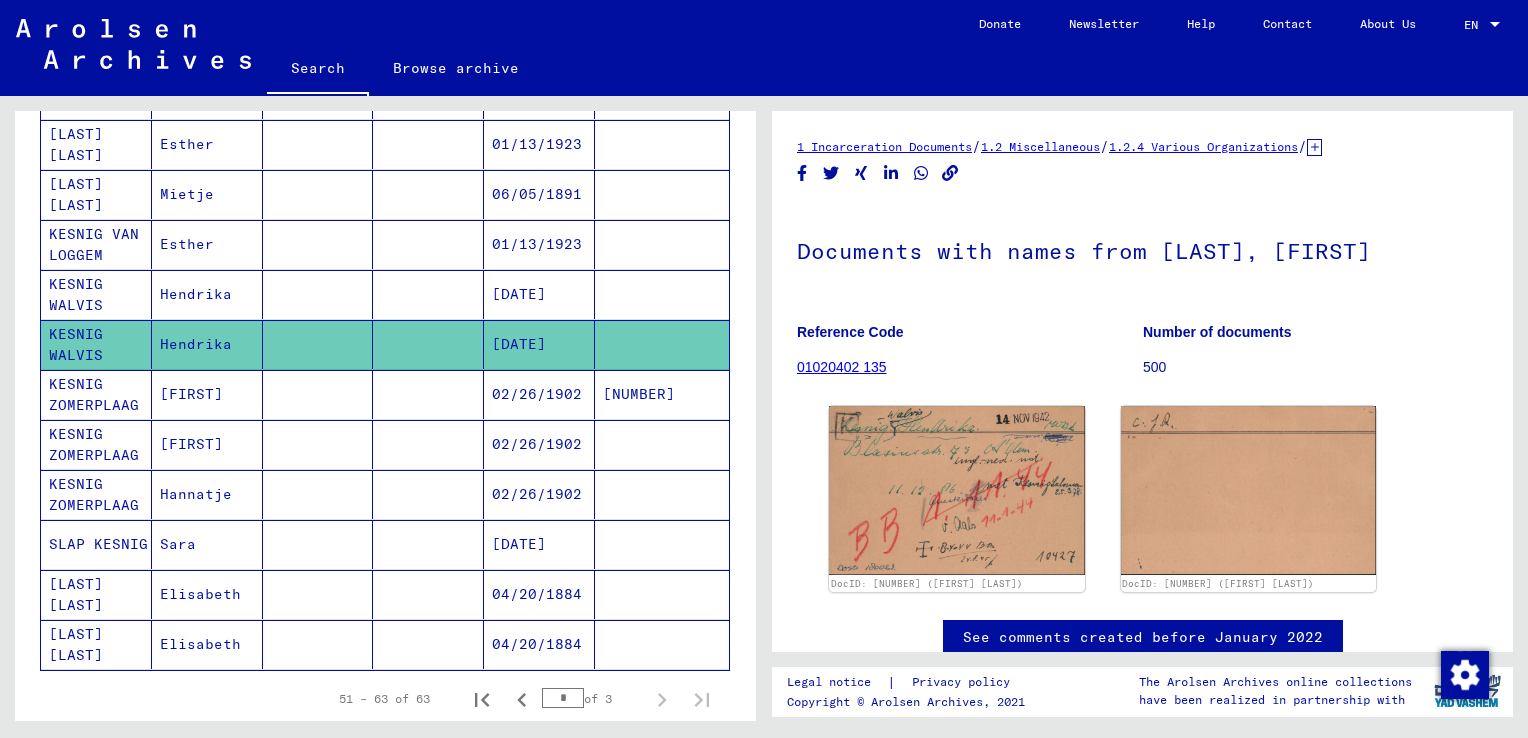 scroll, scrollTop: 452, scrollLeft: 0, axis: vertical 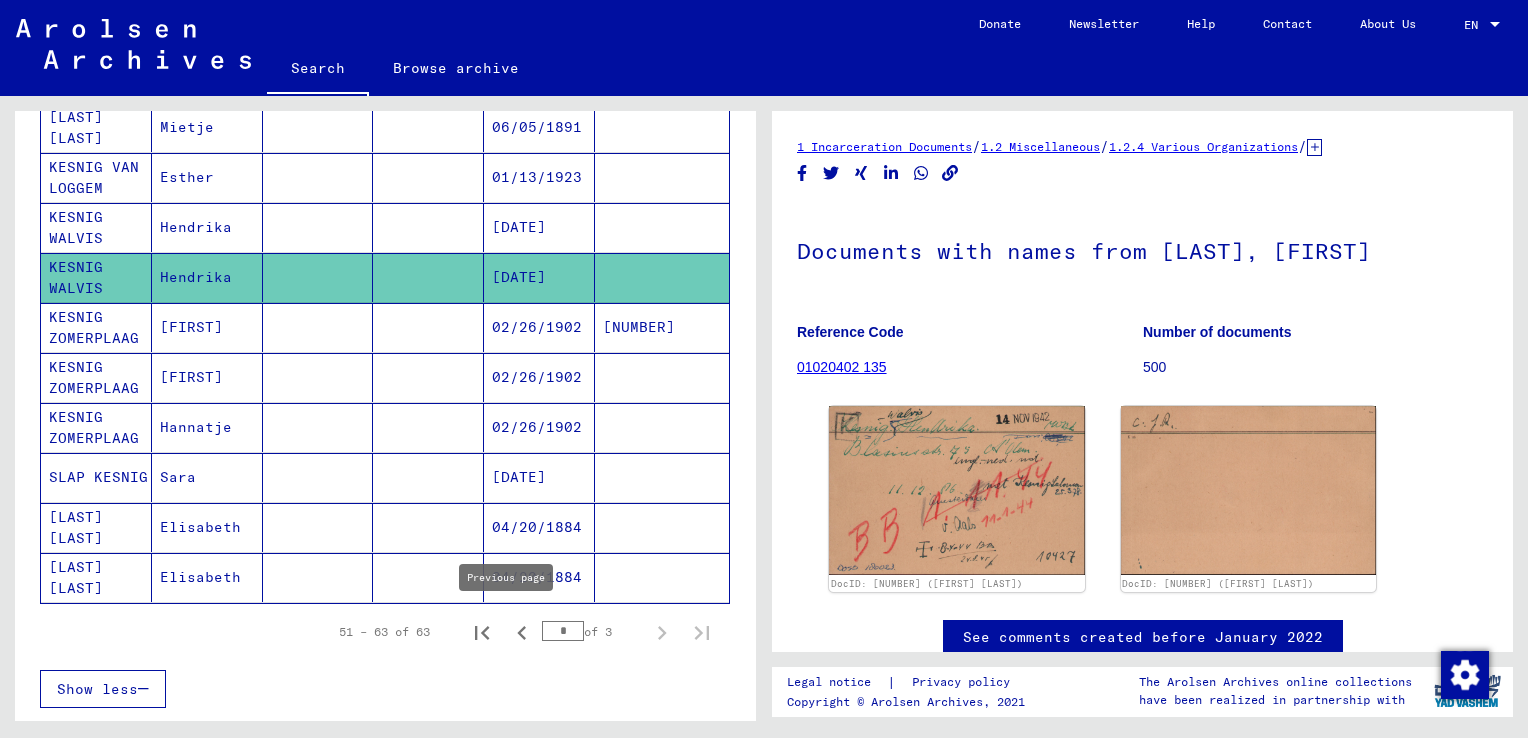 click 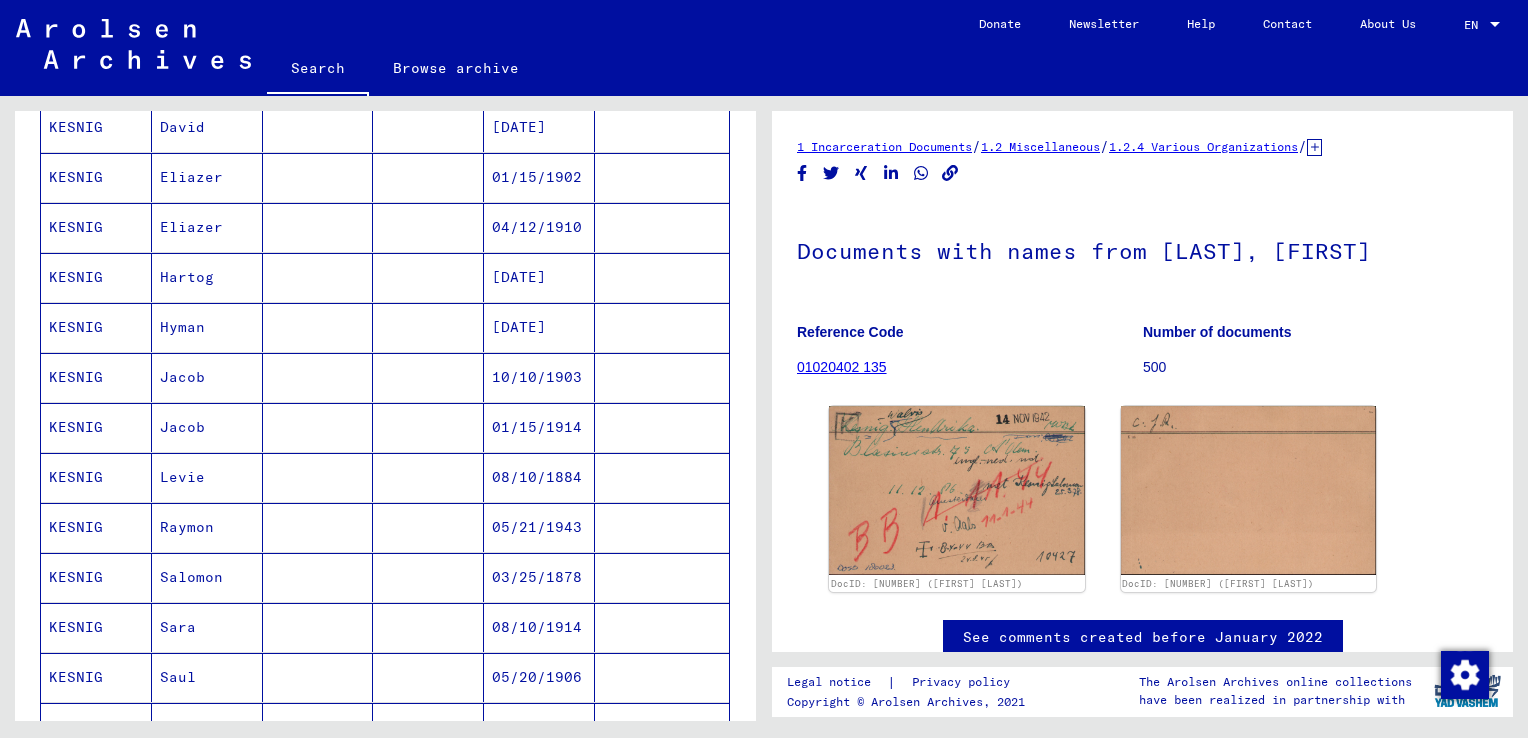 click on "08/10/1914" at bounding box center [539, 677] 